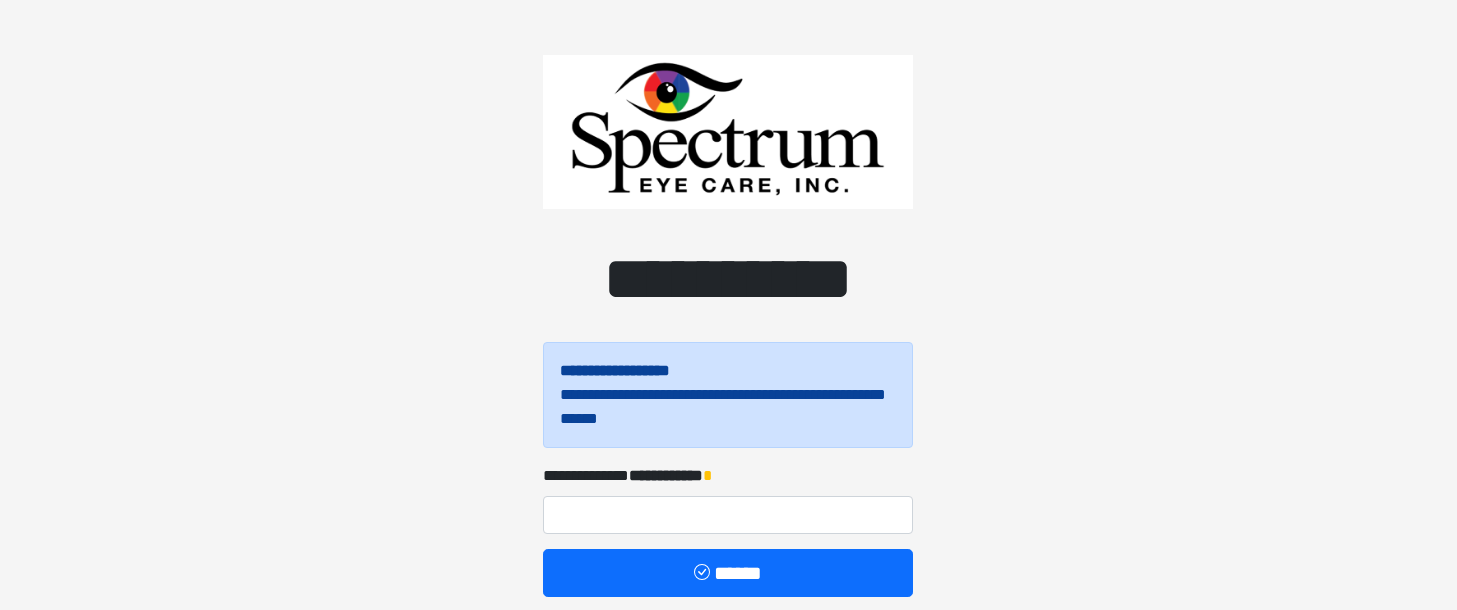 scroll, scrollTop: 0, scrollLeft: 0, axis: both 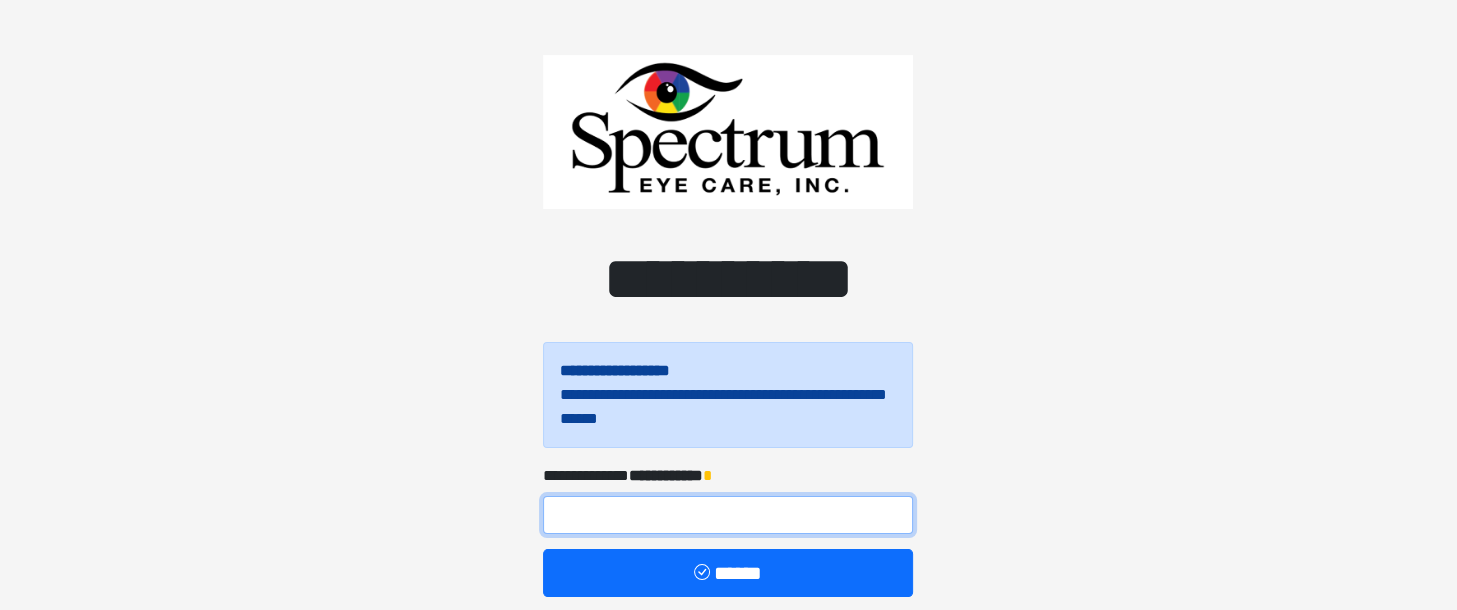 click at bounding box center (728, 515) 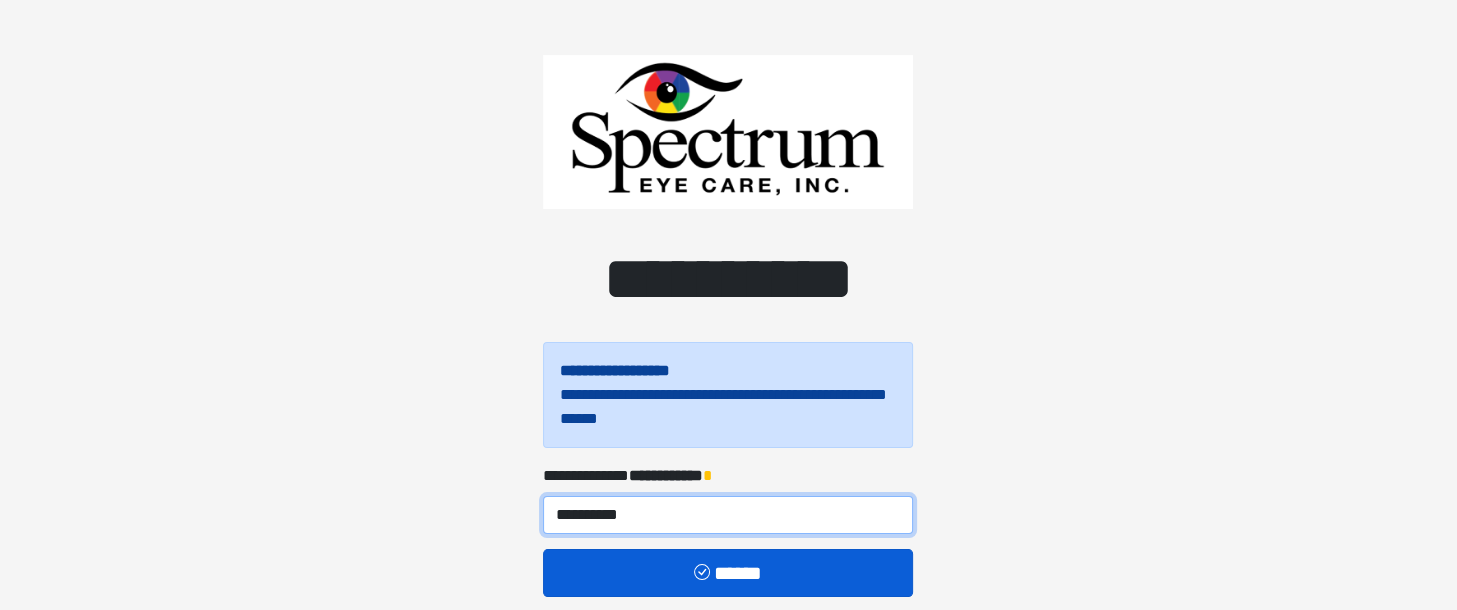 type on "**********" 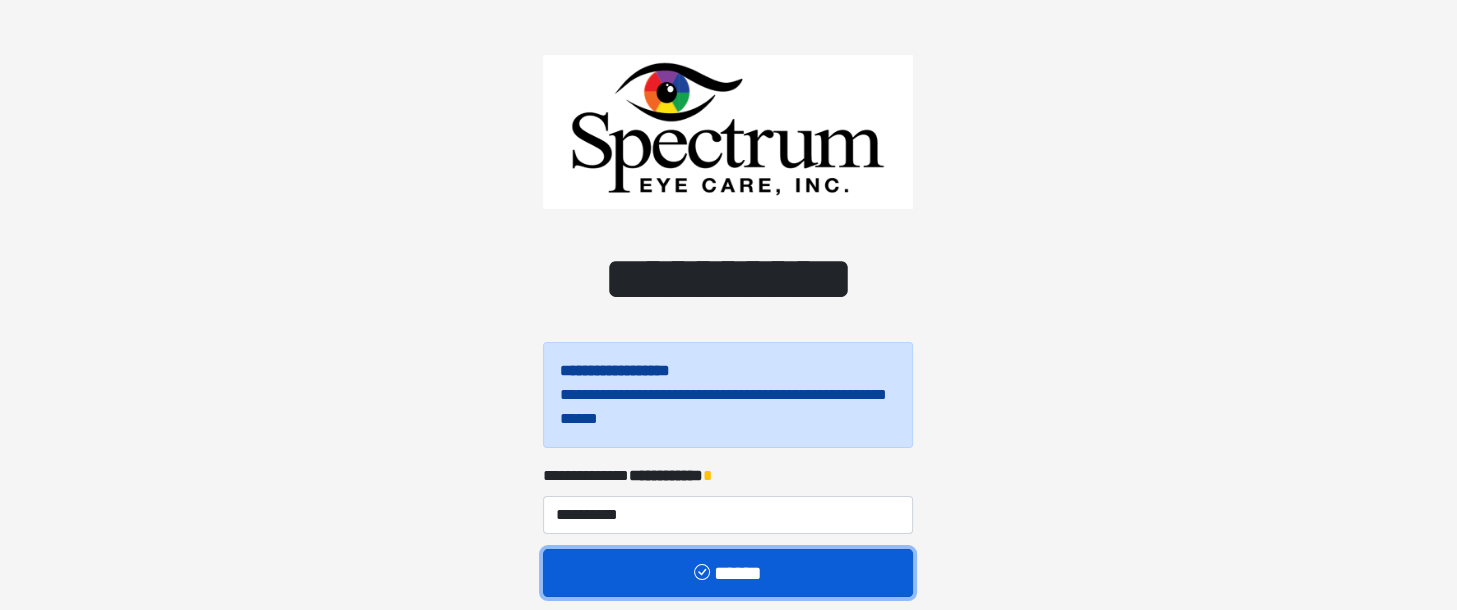 click on "******" at bounding box center [728, 573] 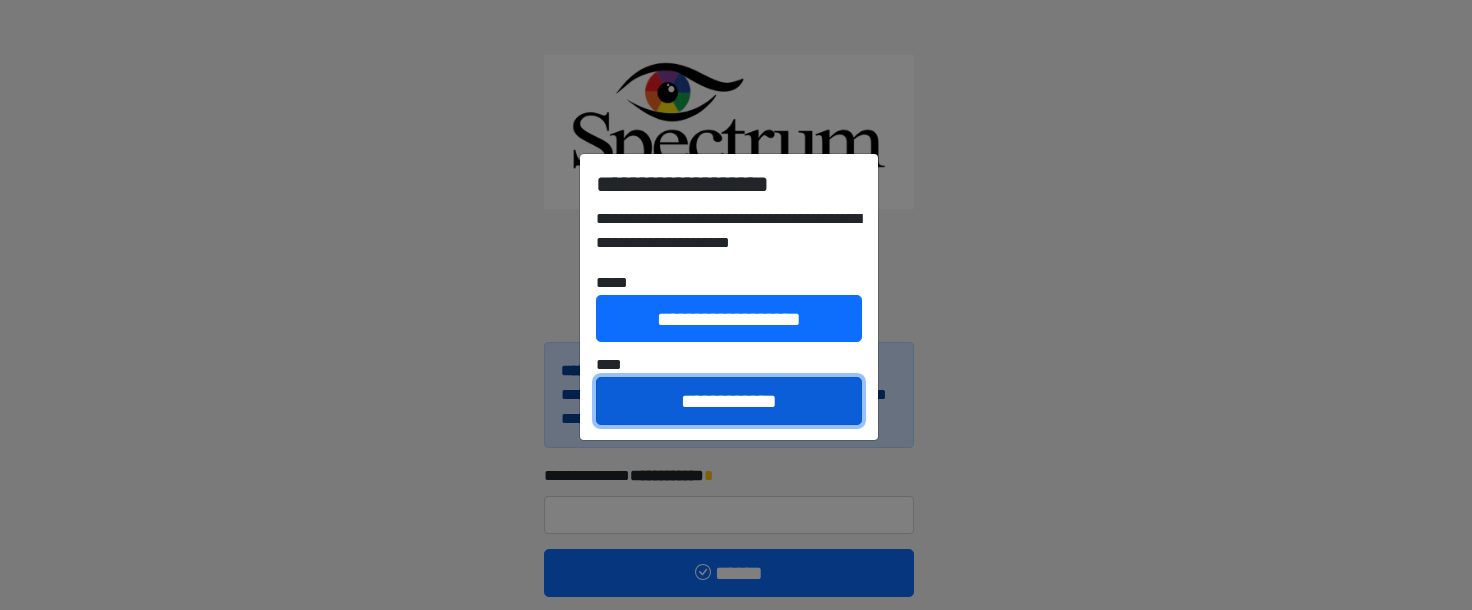 click on "**********" at bounding box center (729, 401) 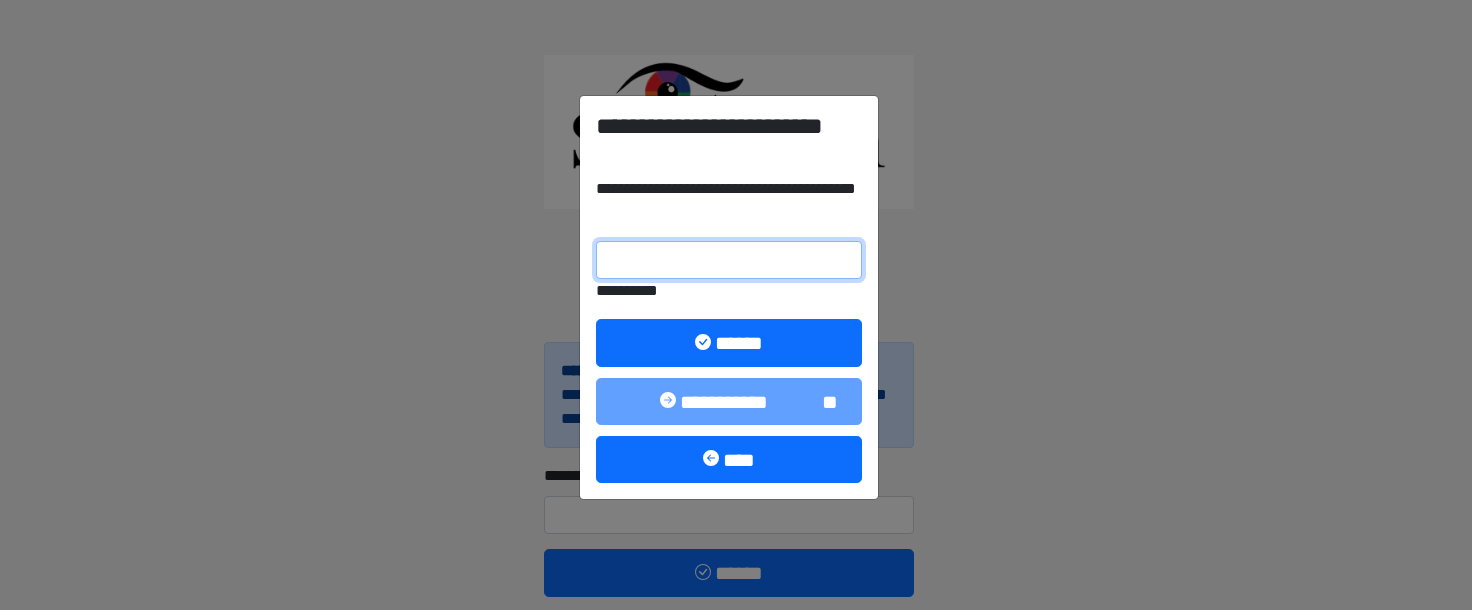click on "**********" at bounding box center (729, 260) 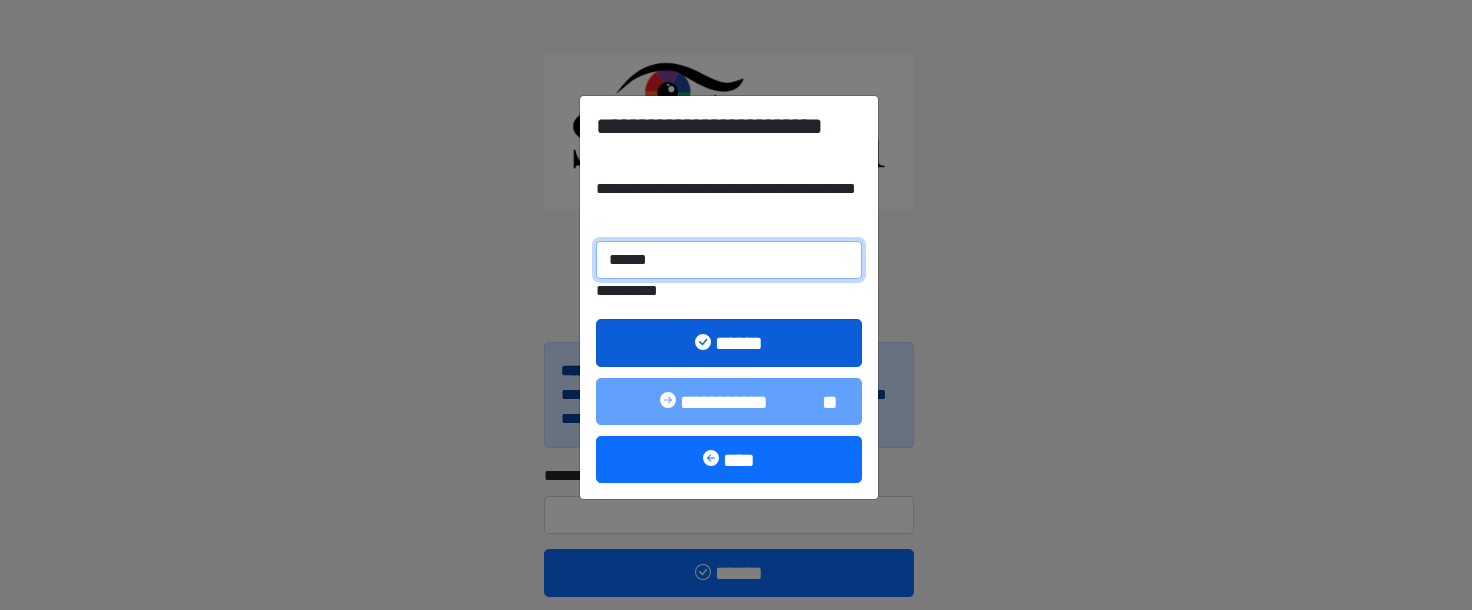 type on "******" 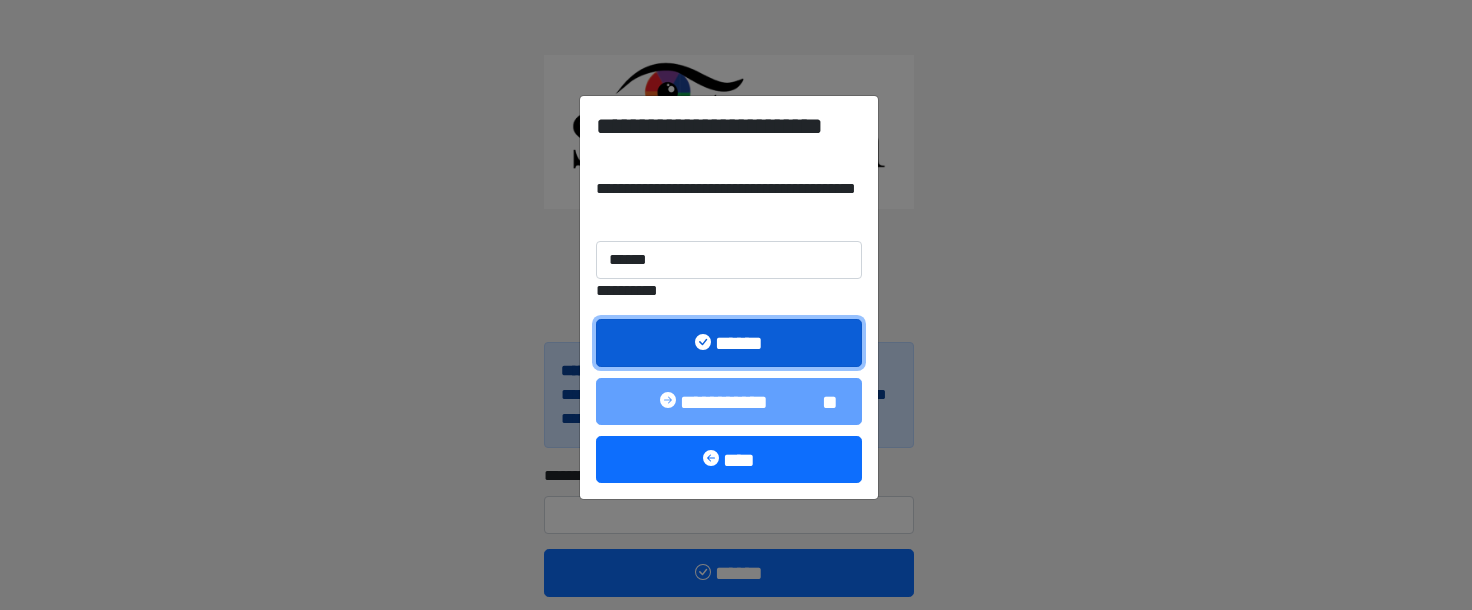 click at bounding box center [705, 344] 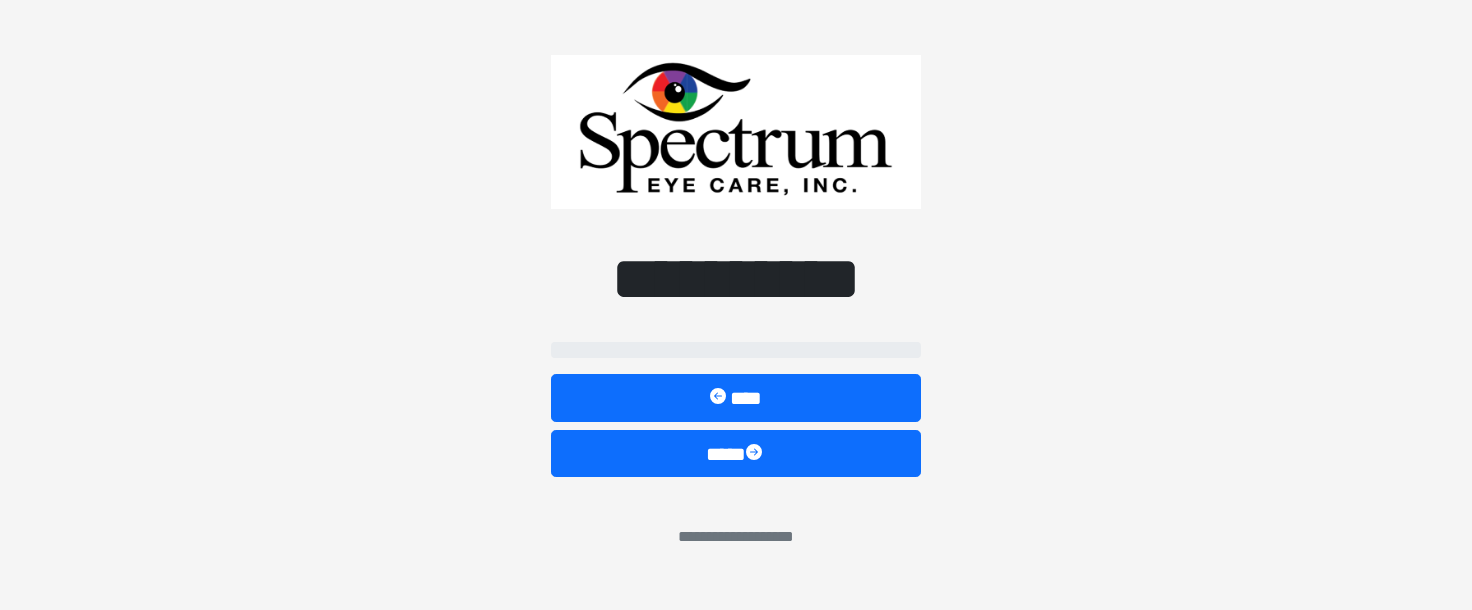 select on "**" 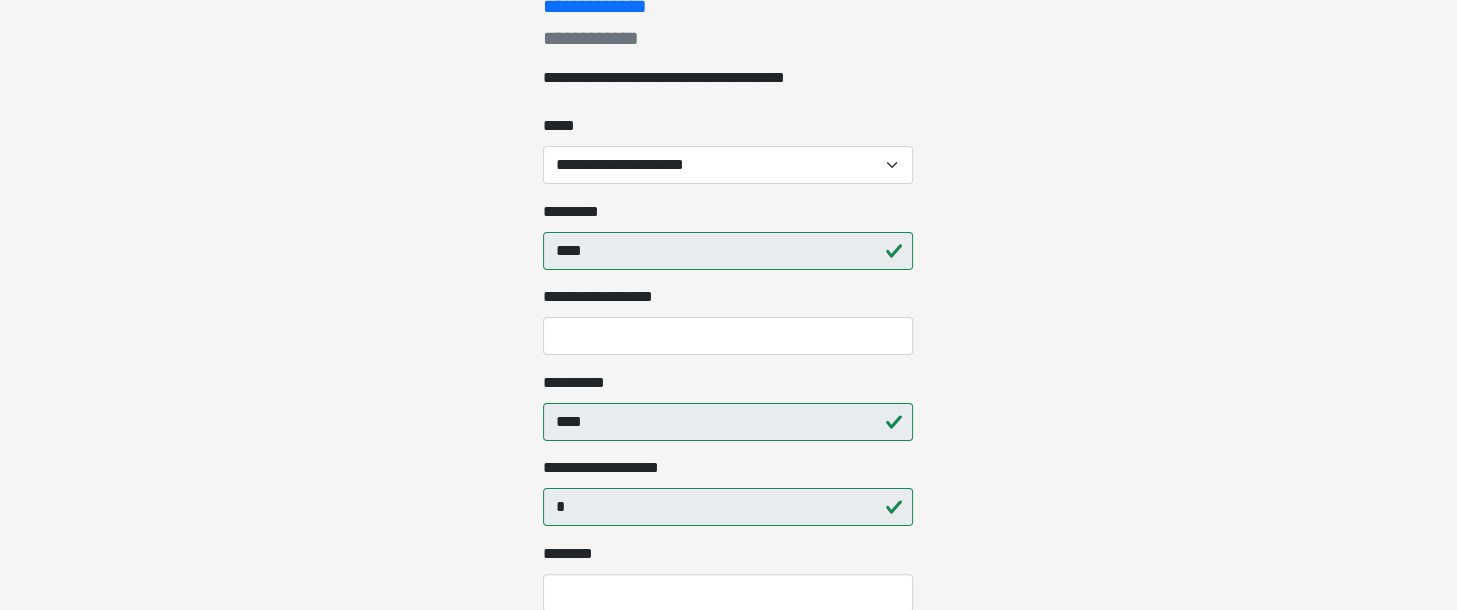 scroll, scrollTop: 300, scrollLeft: 0, axis: vertical 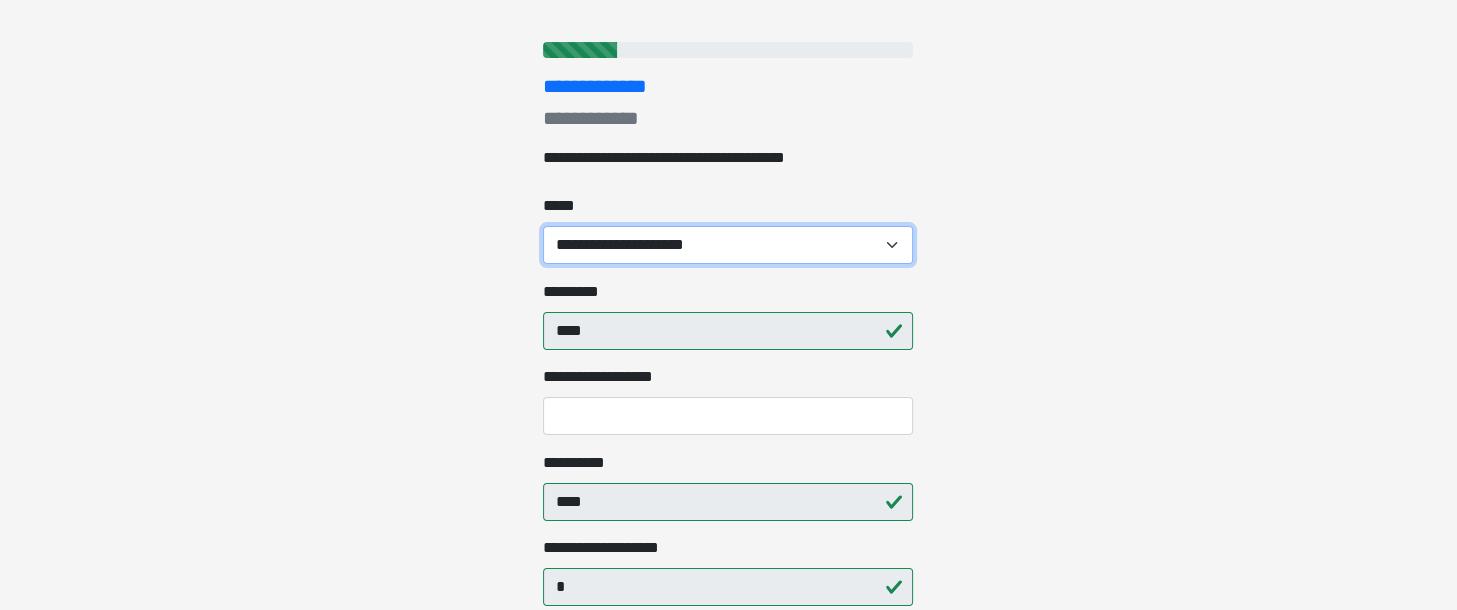 click on "**********" at bounding box center [728, 245] 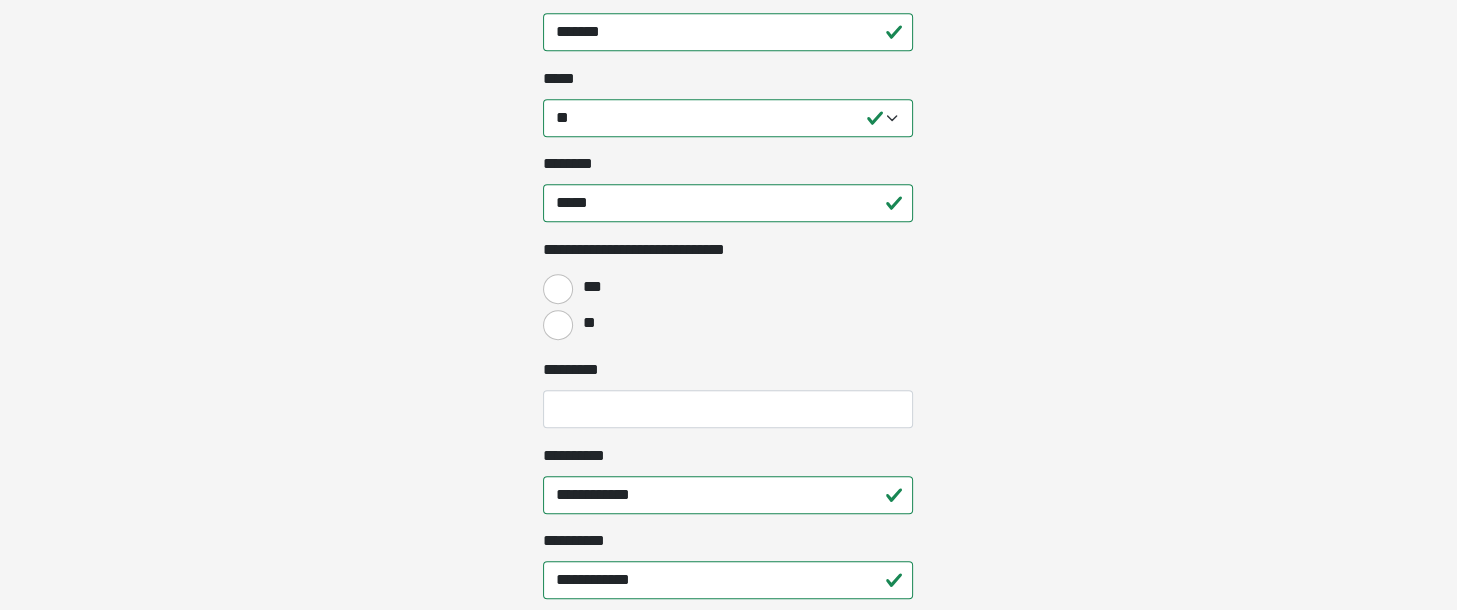 scroll, scrollTop: 1300, scrollLeft: 0, axis: vertical 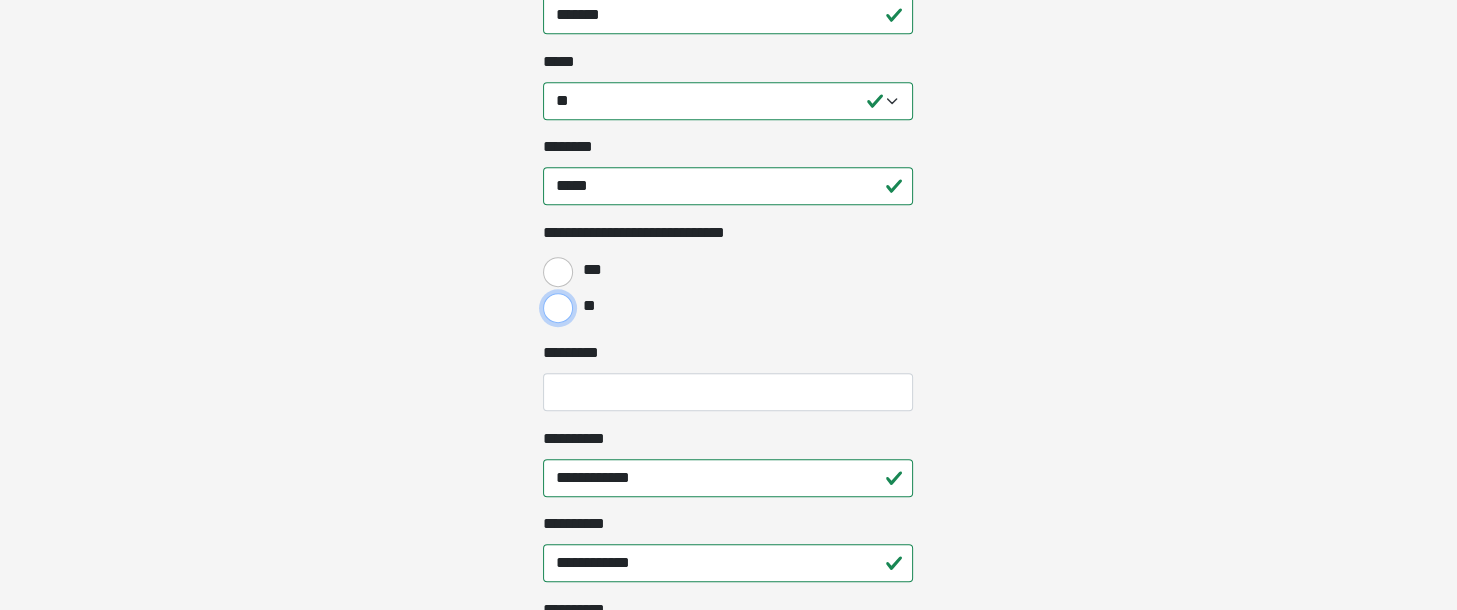 click on "**" at bounding box center [558, 308] 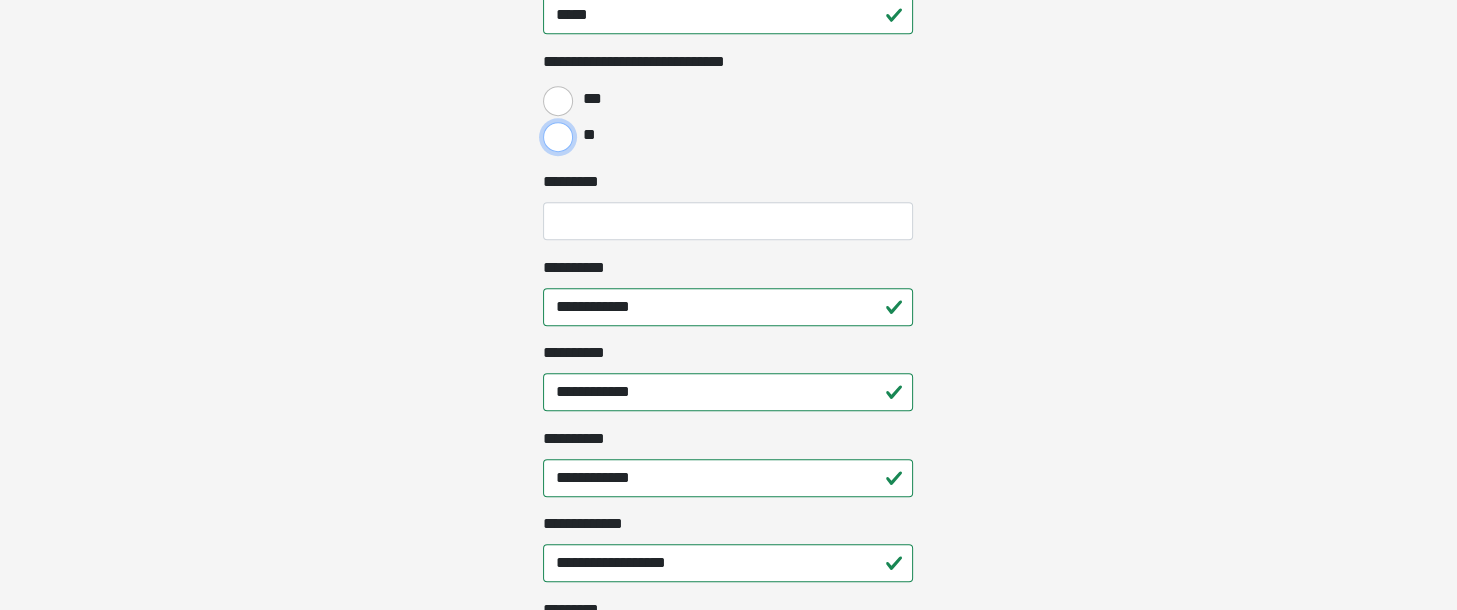 scroll, scrollTop: 1500, scrollLeft: 0, axis: vertical 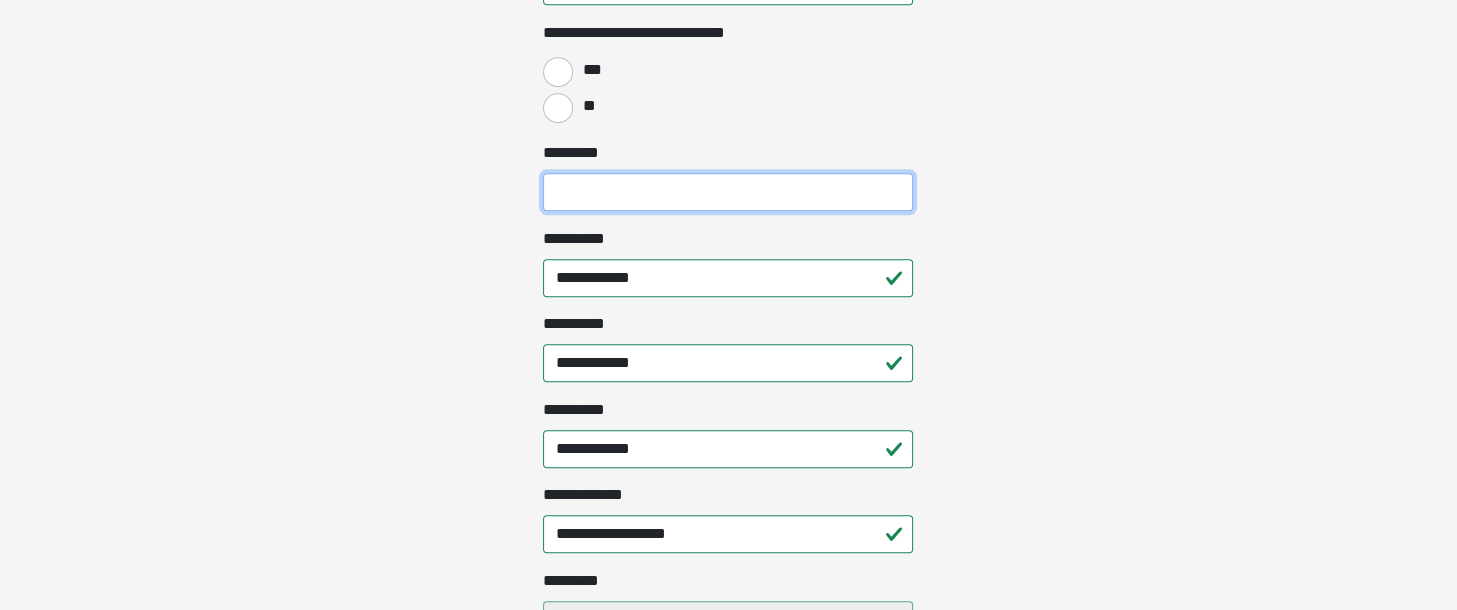 click on "*********" at bounding box center (728, 192) 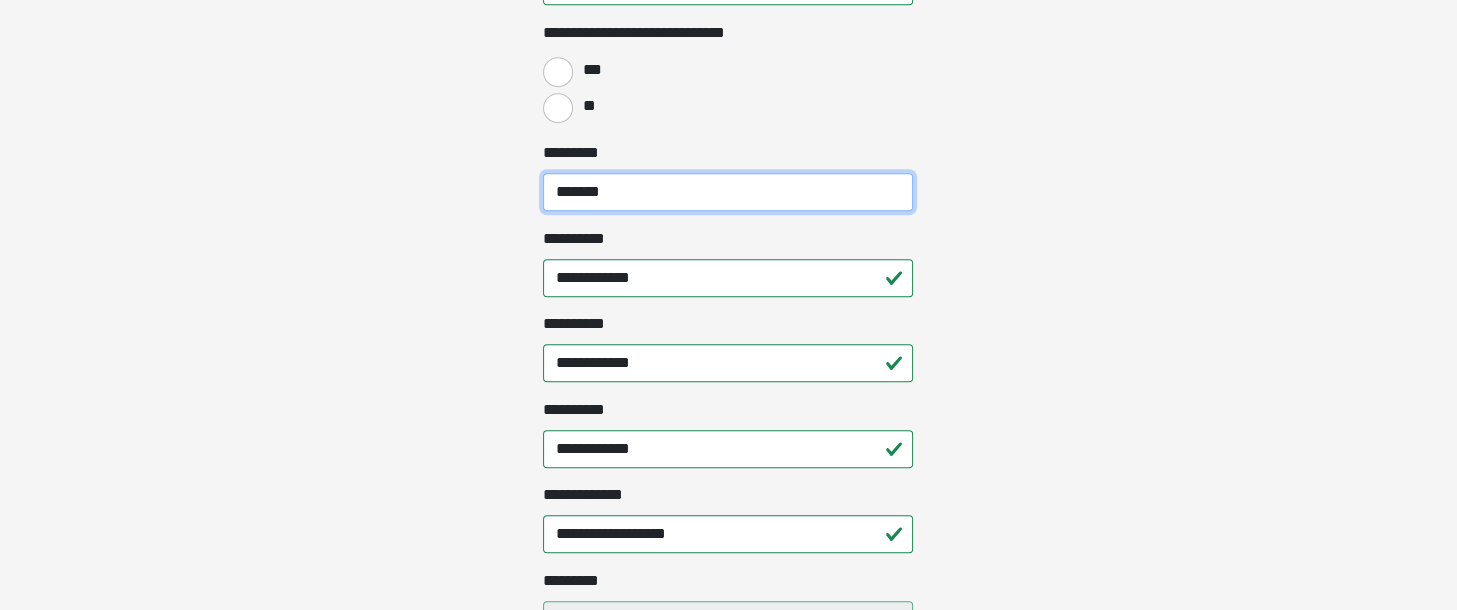 type on "*******" 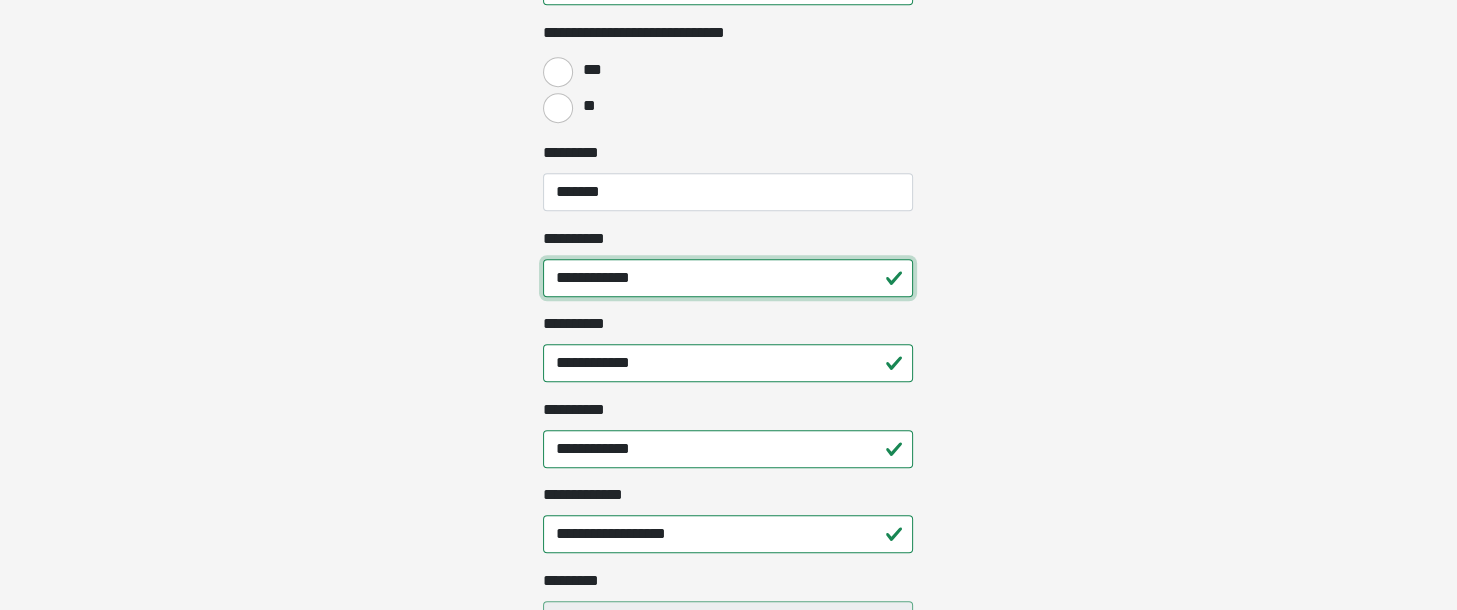 drag, startPoint x: 644, startPoint y: 272, endPoint x: 354, endPoint y: 269, distance: 290.0155 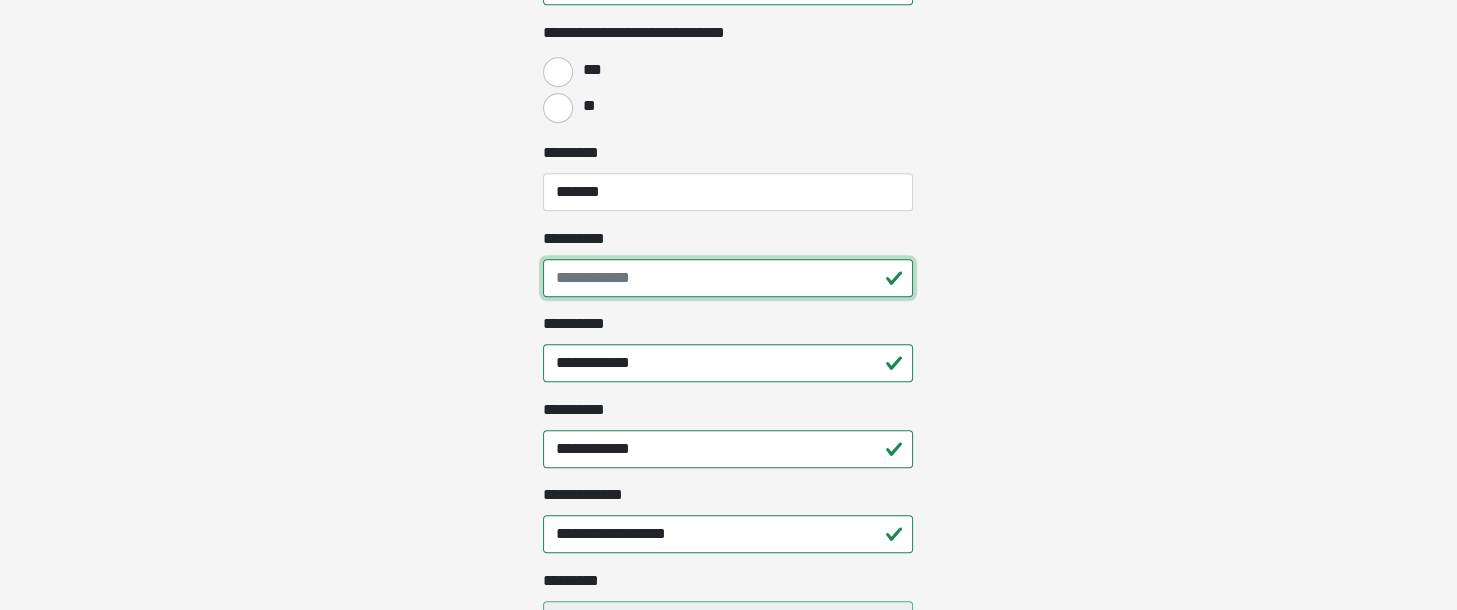 type 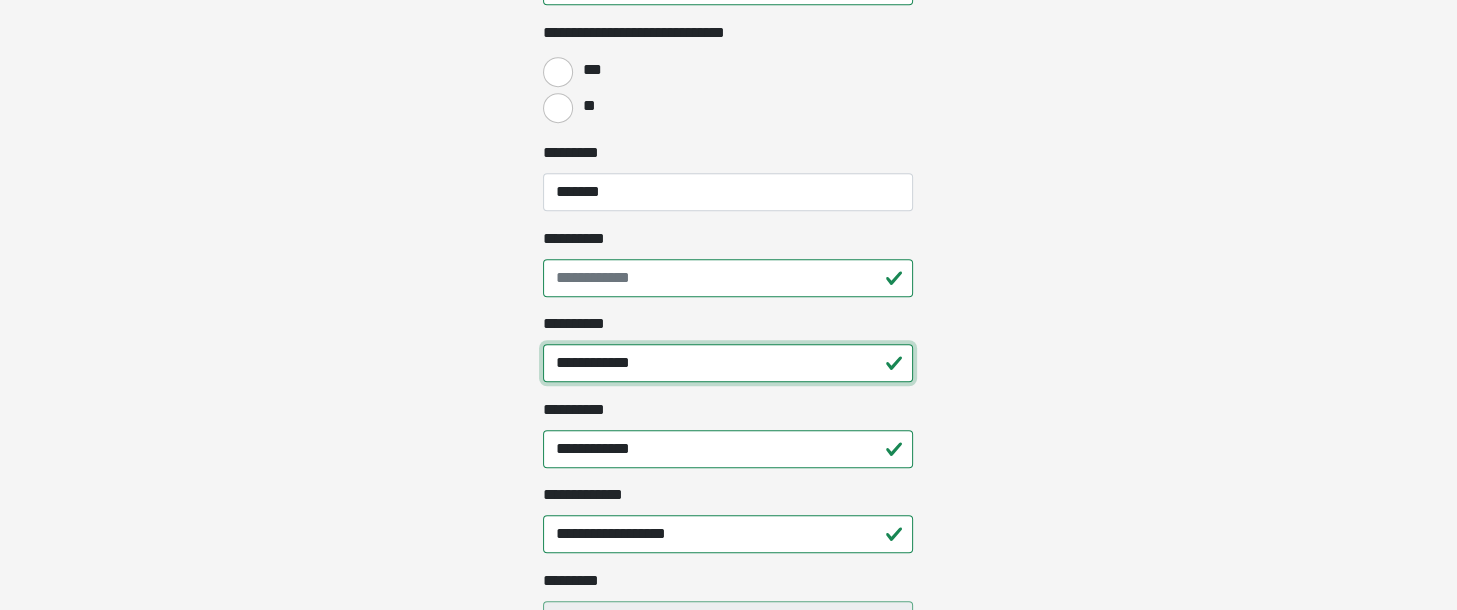 drag, startPoint x: 668, startPoint y: 362, endPoint x: 399, endPoint y: 383, distance: 269.81845 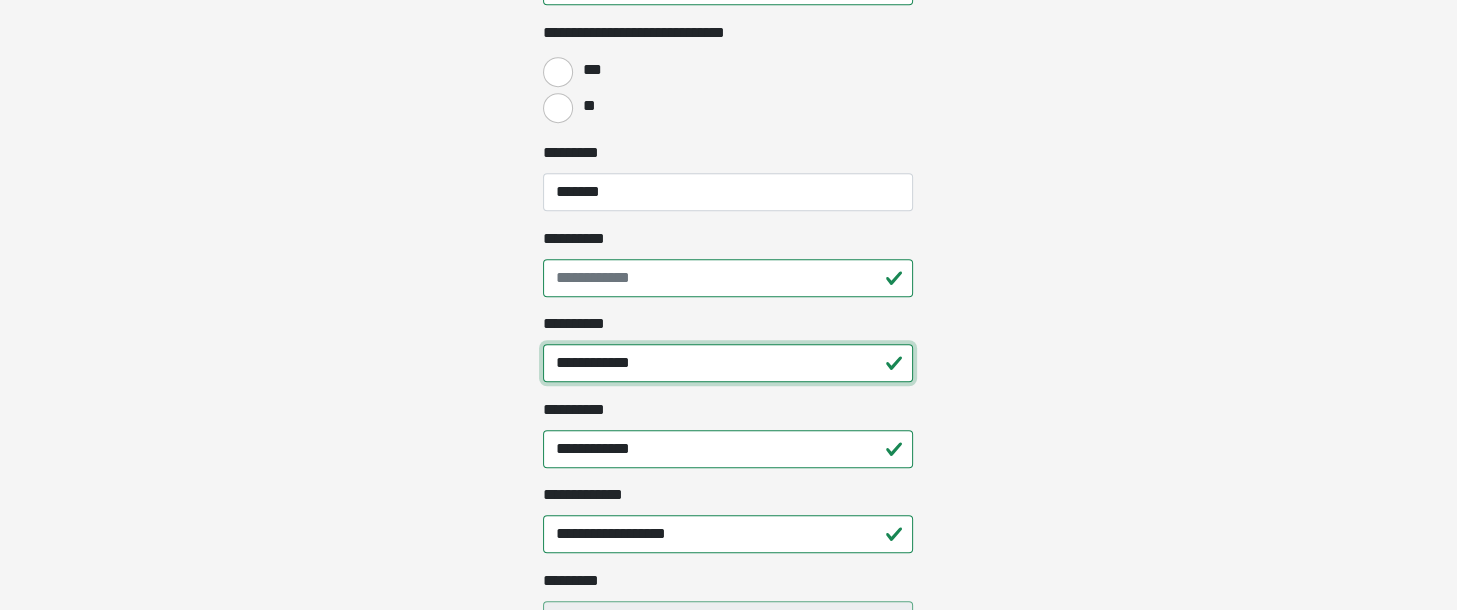 type on "**********" 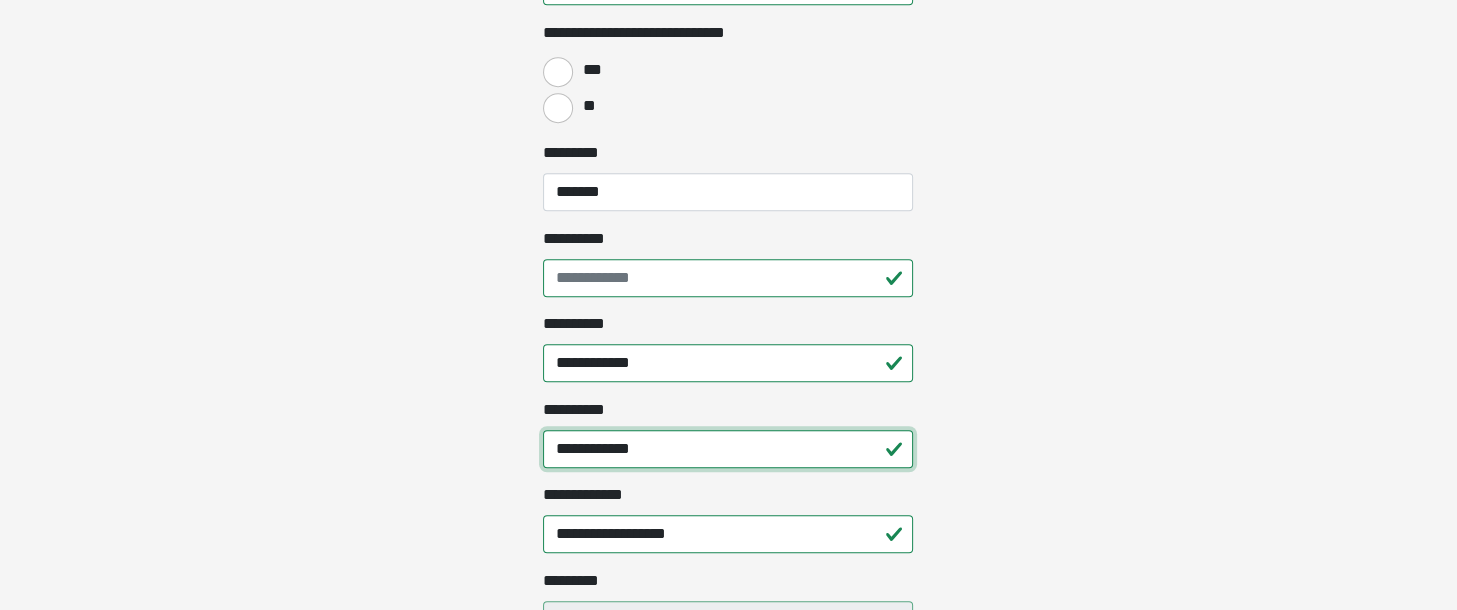 drag, startPoint x: 637, startPoint y: 447, endPoint x: 455, endPoint y: 439, distance: 182.17574 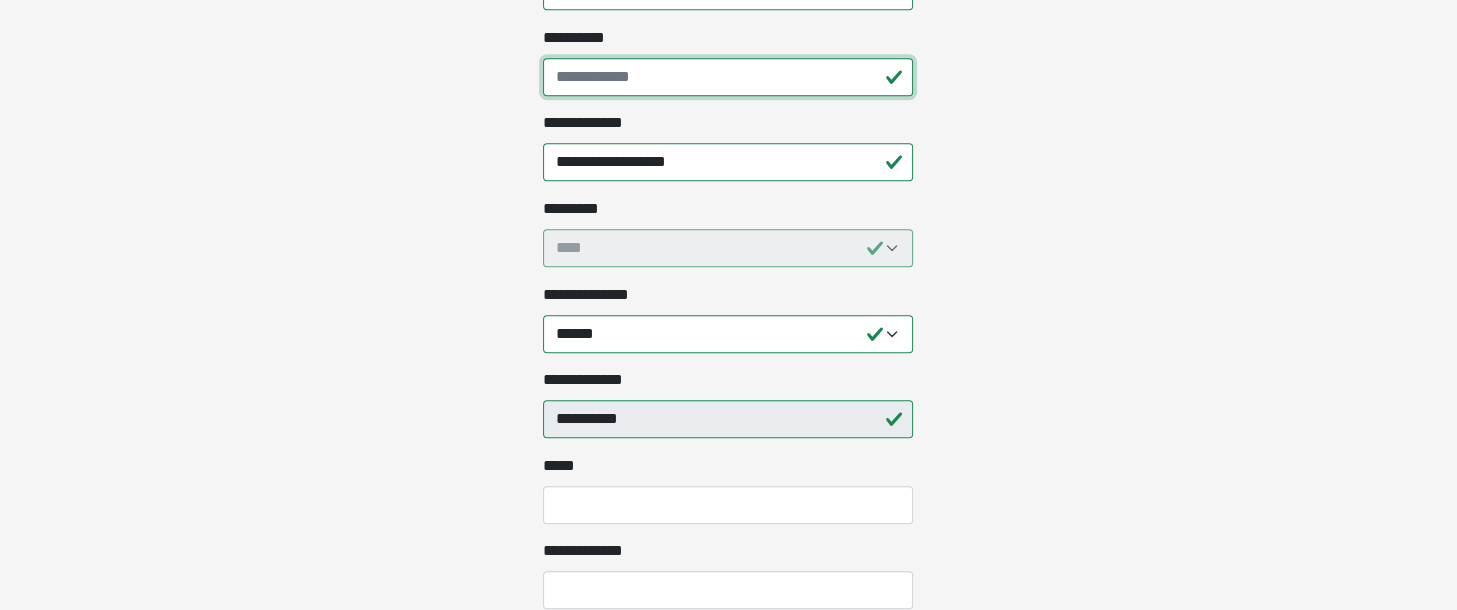 scroll, scrollTop: 2100, scrollLeft: 0, axis: vertical 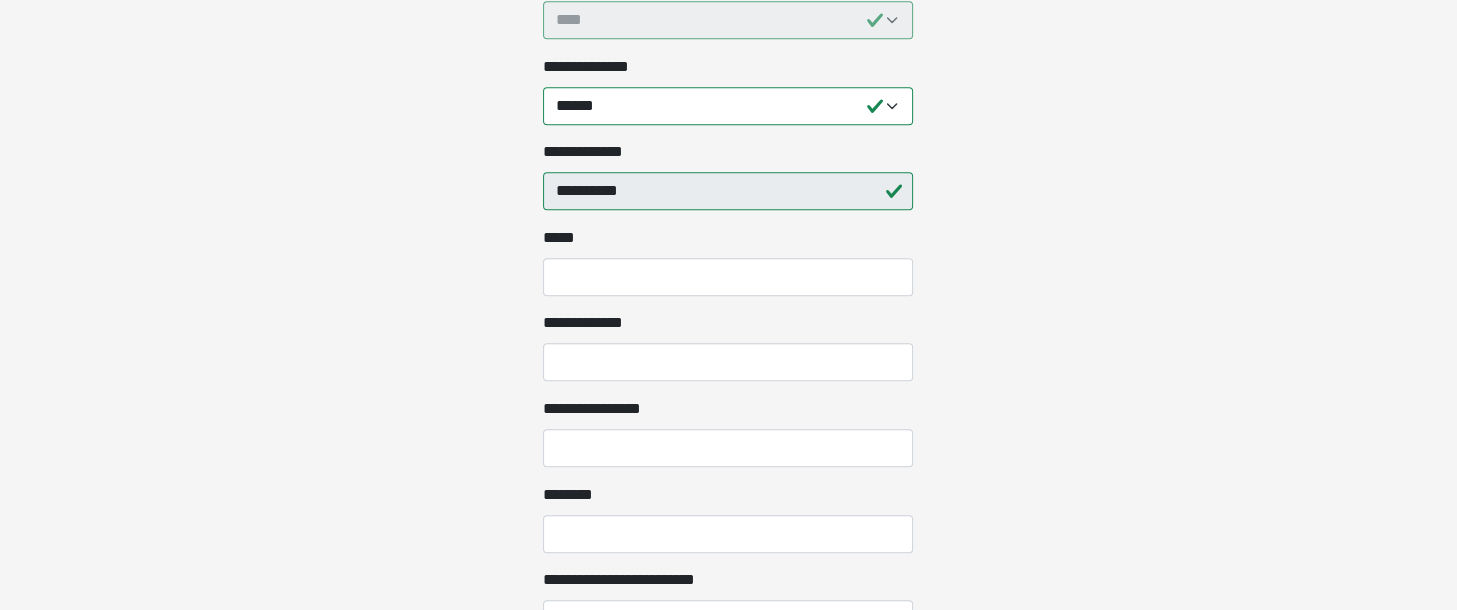 type 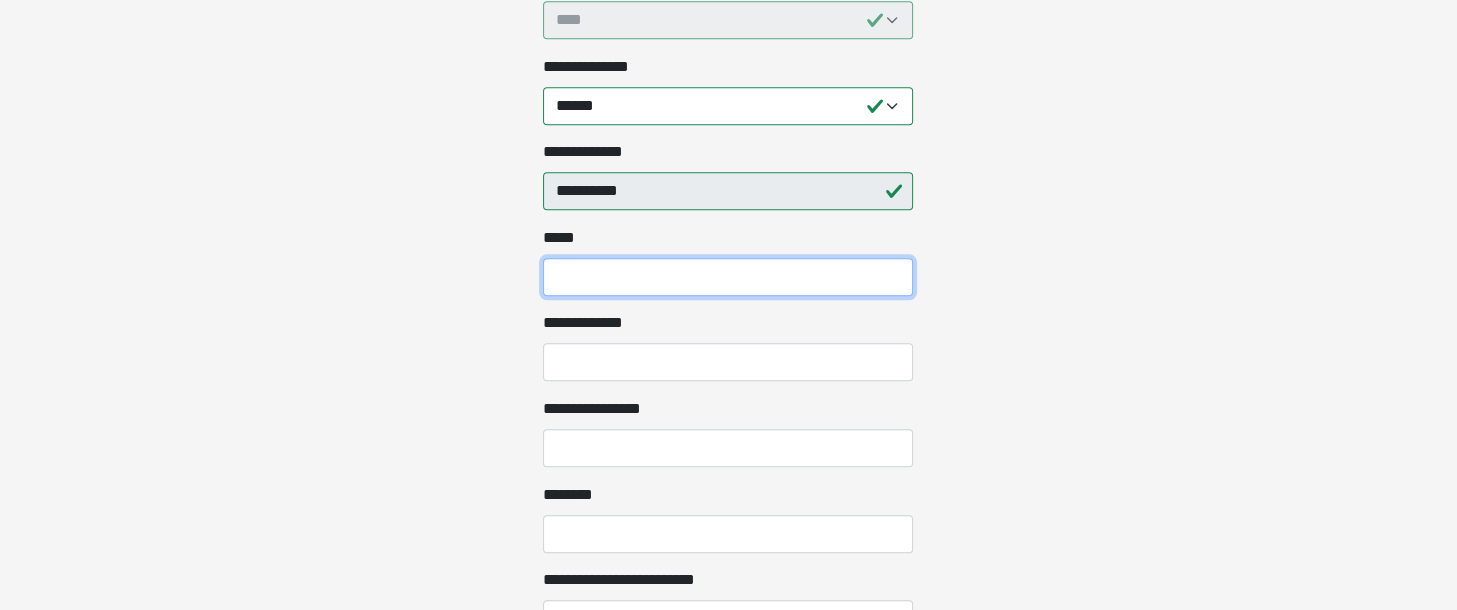 click on "*** *" at bounding box center (728, 277) 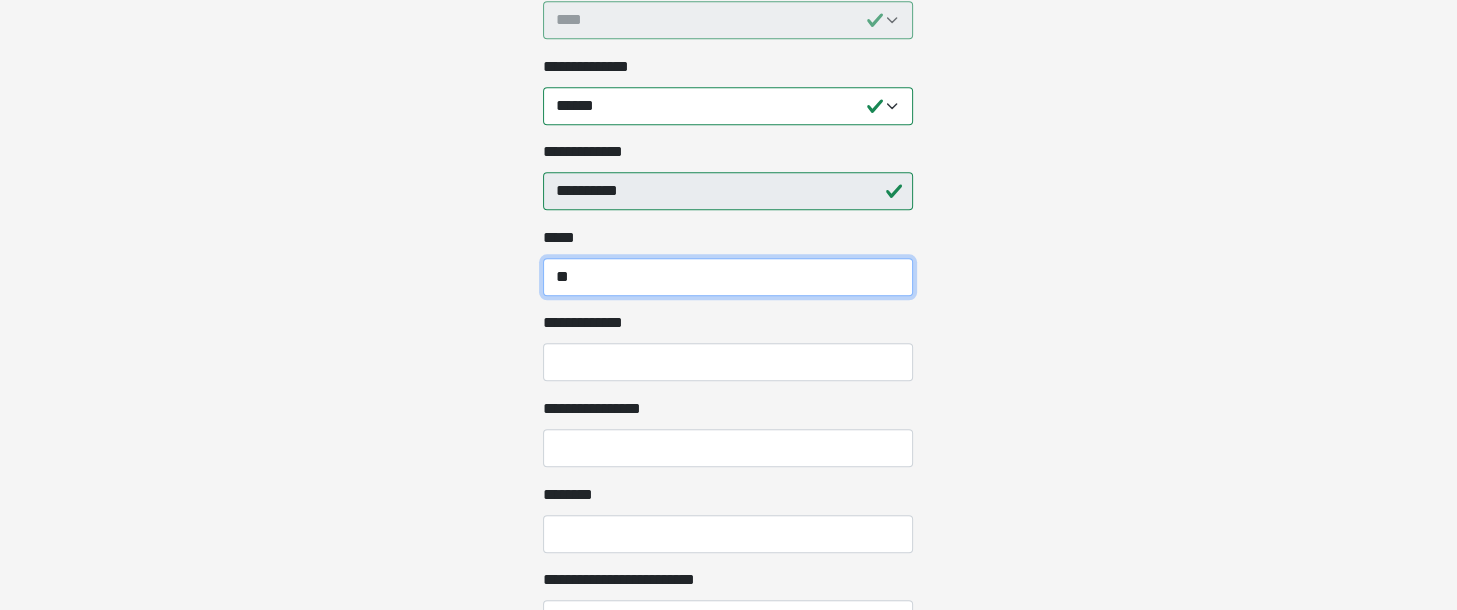 type on "**" 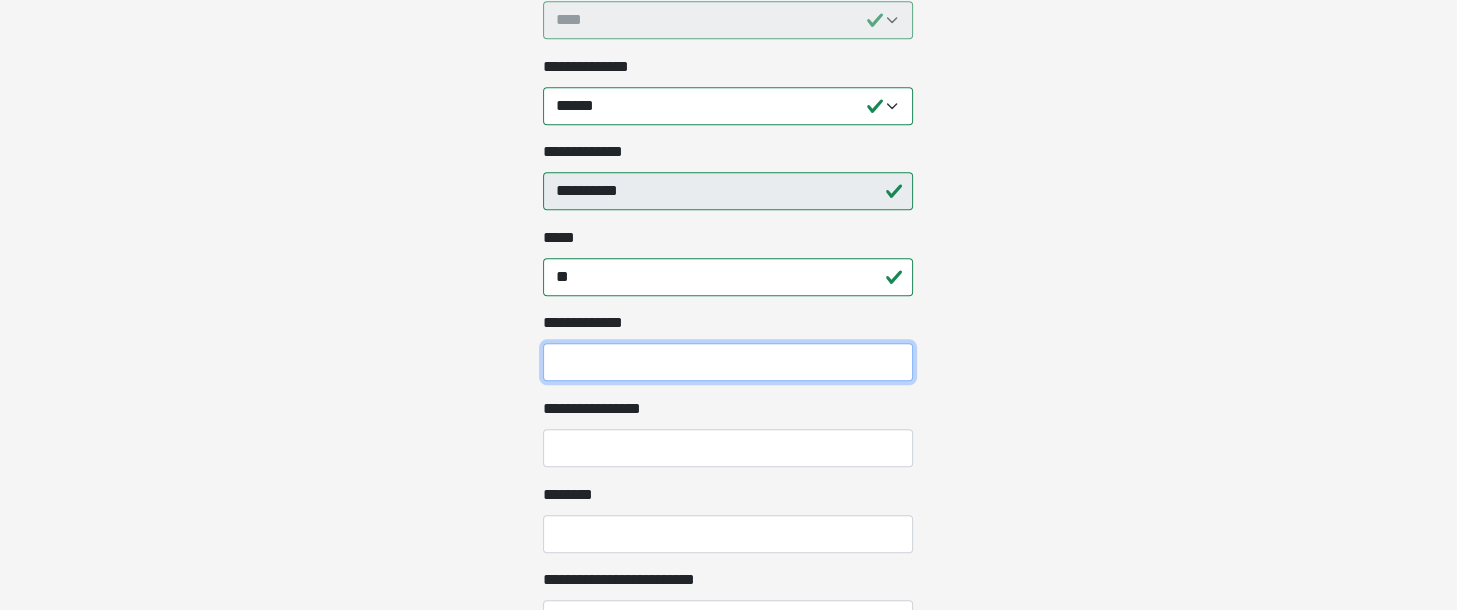click on "**********" at bounding box center (728, 362) 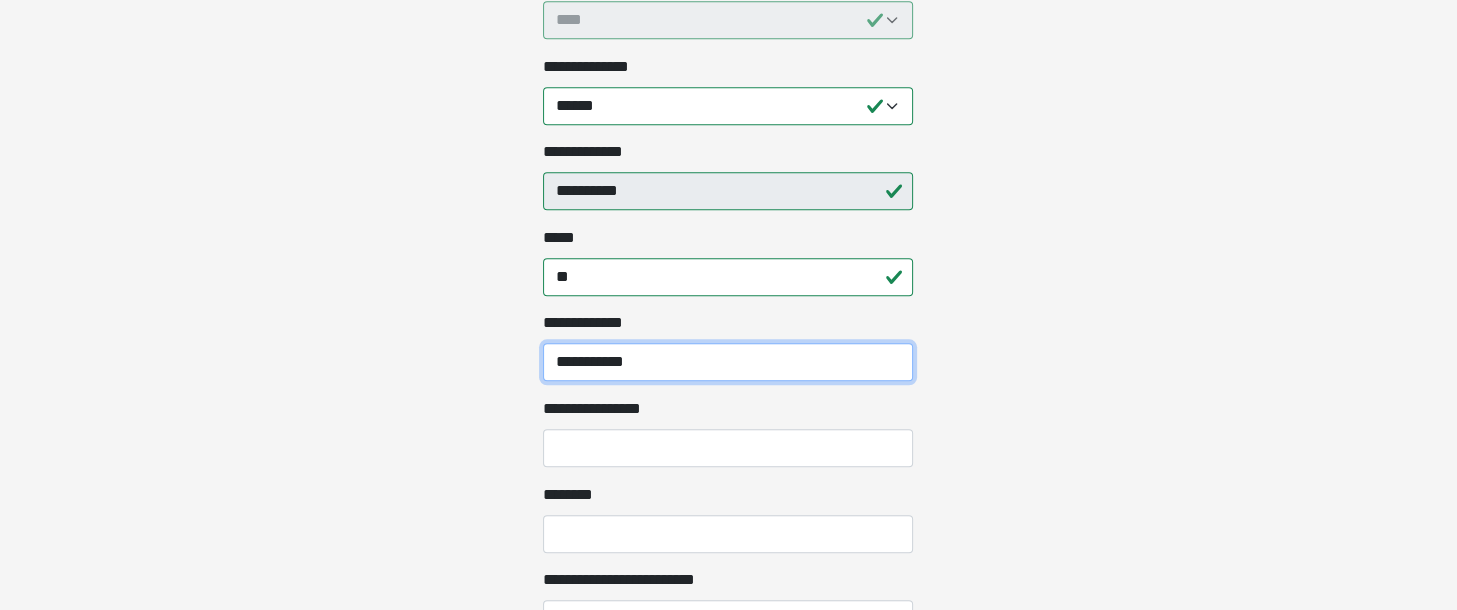 type on "**********" 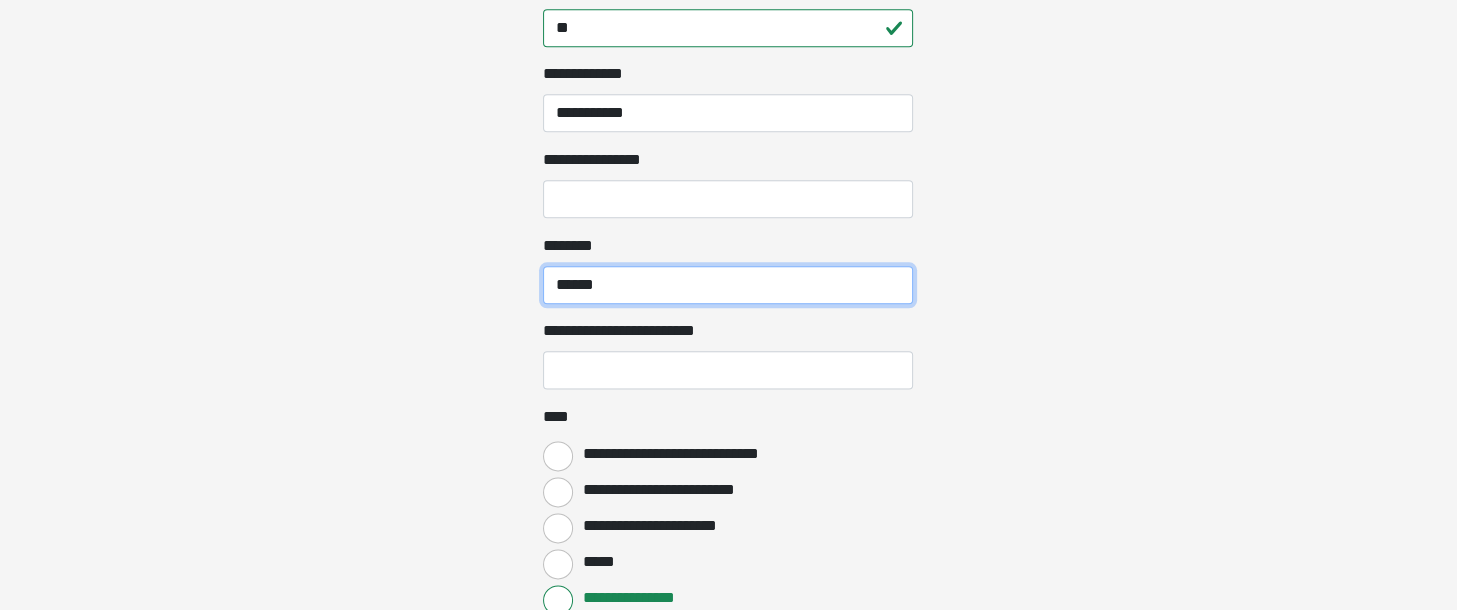 scroll, scrollTop: 2400, scrollLeft: 0, axis: vertical 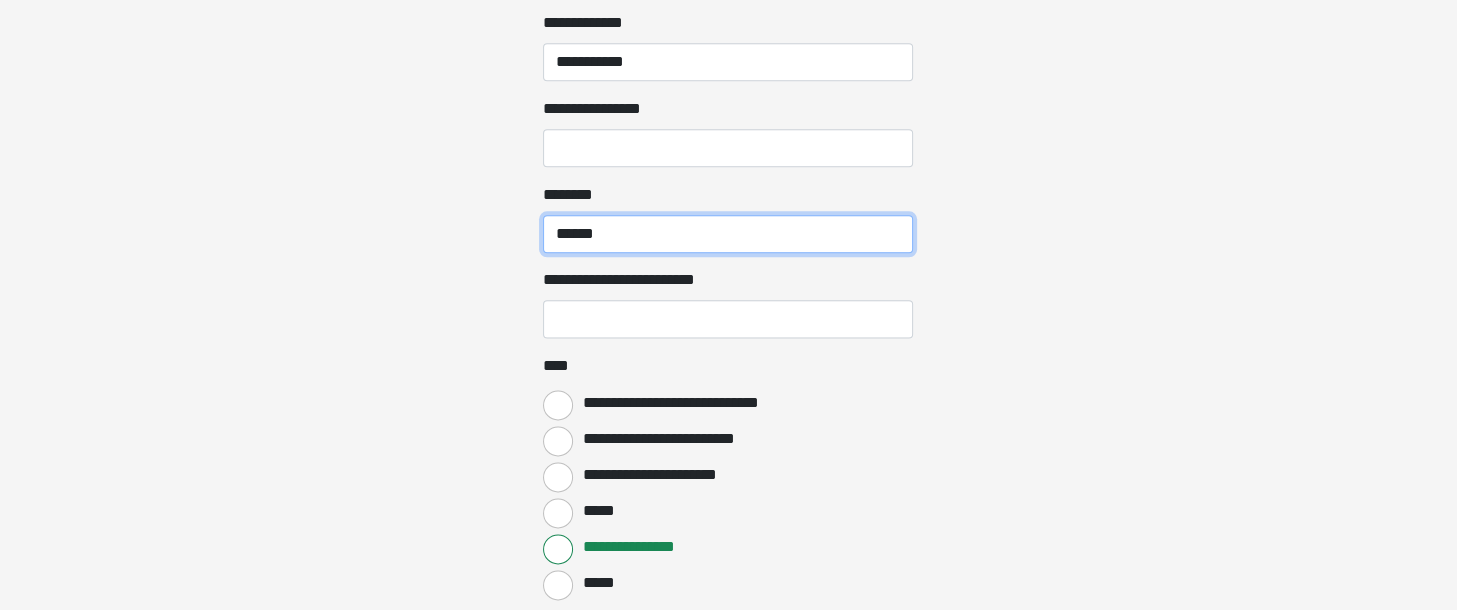type on "******" 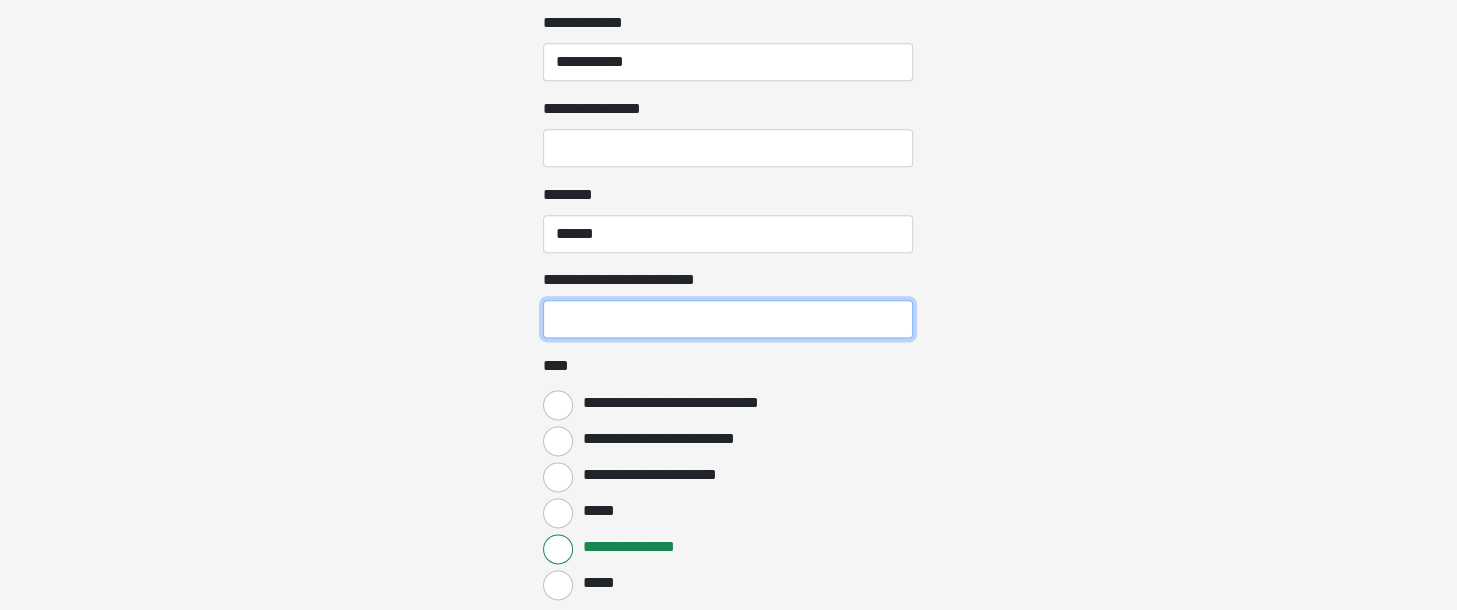 click on "**********" at bounding box center (728, 319) 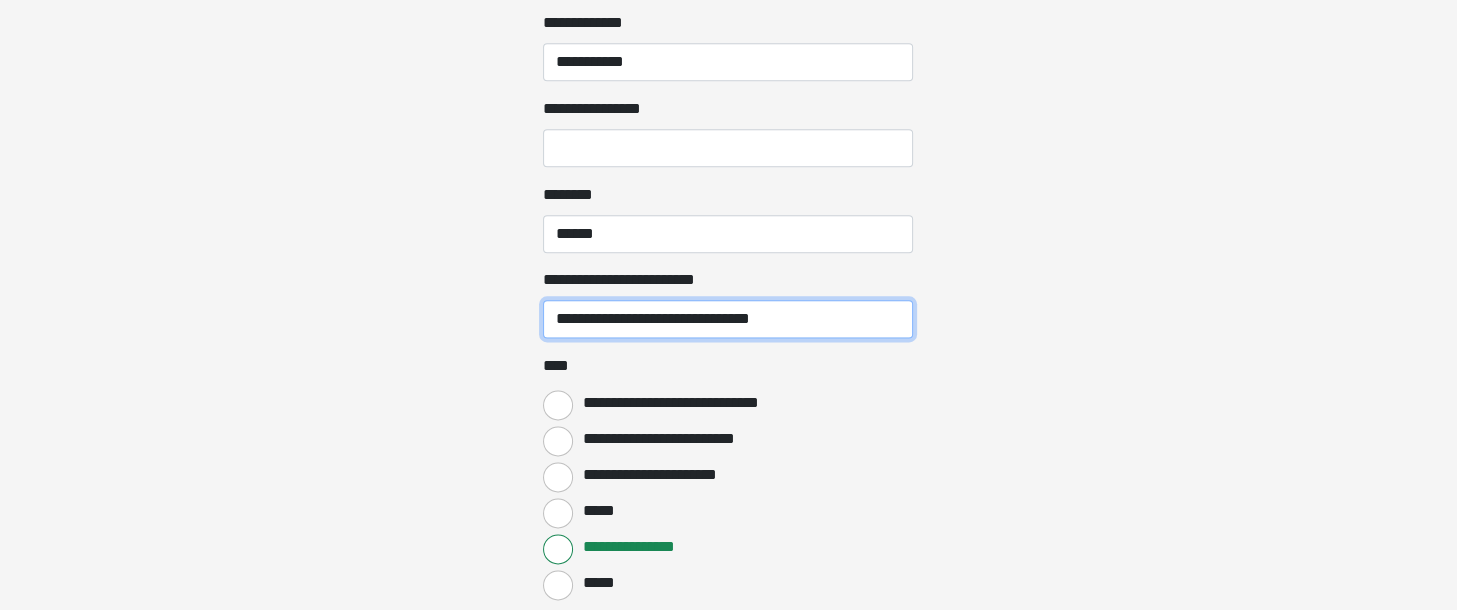 click on "**********" at bounding box center (728, 319) 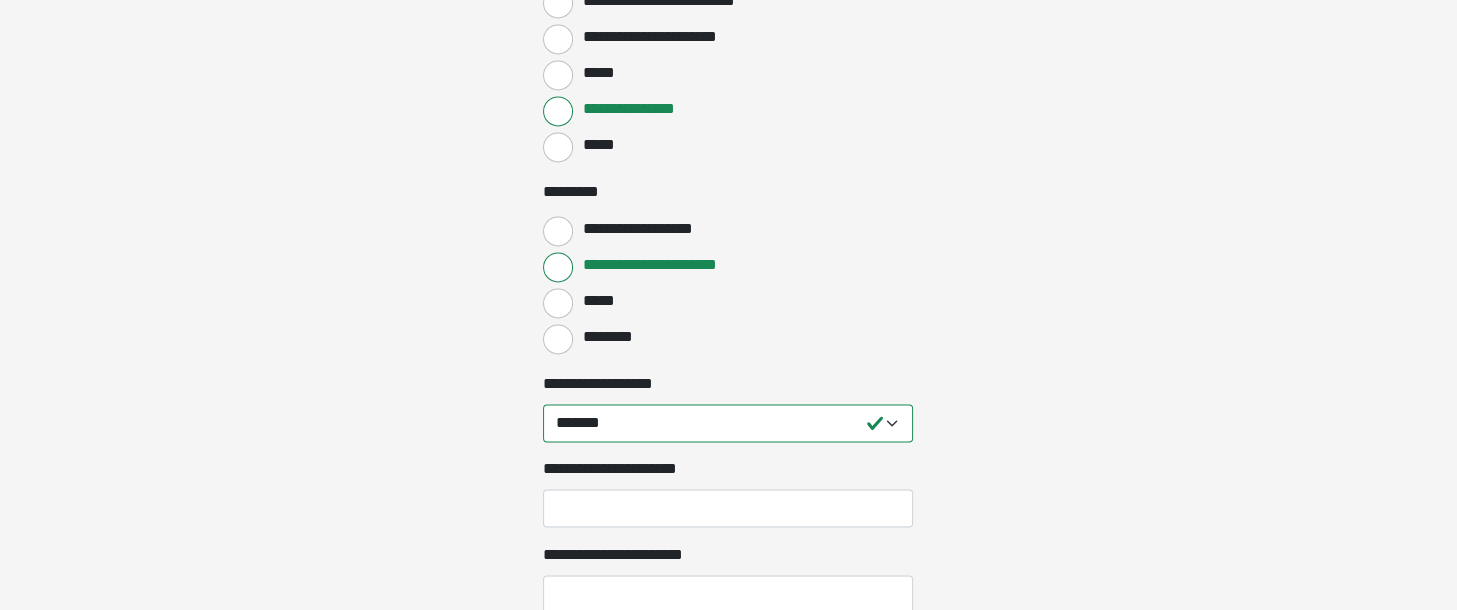 scroll, scrollTop: 2900, scrollLeft: 0, axis: vertical 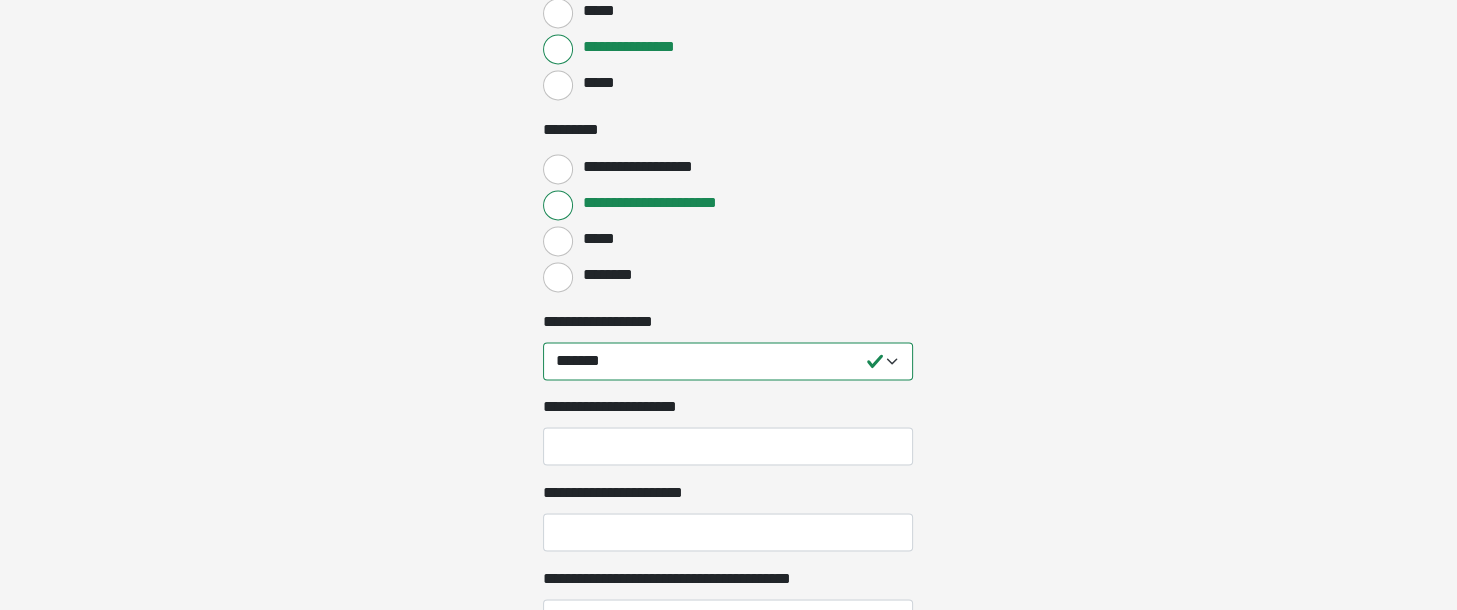 type on "**********" 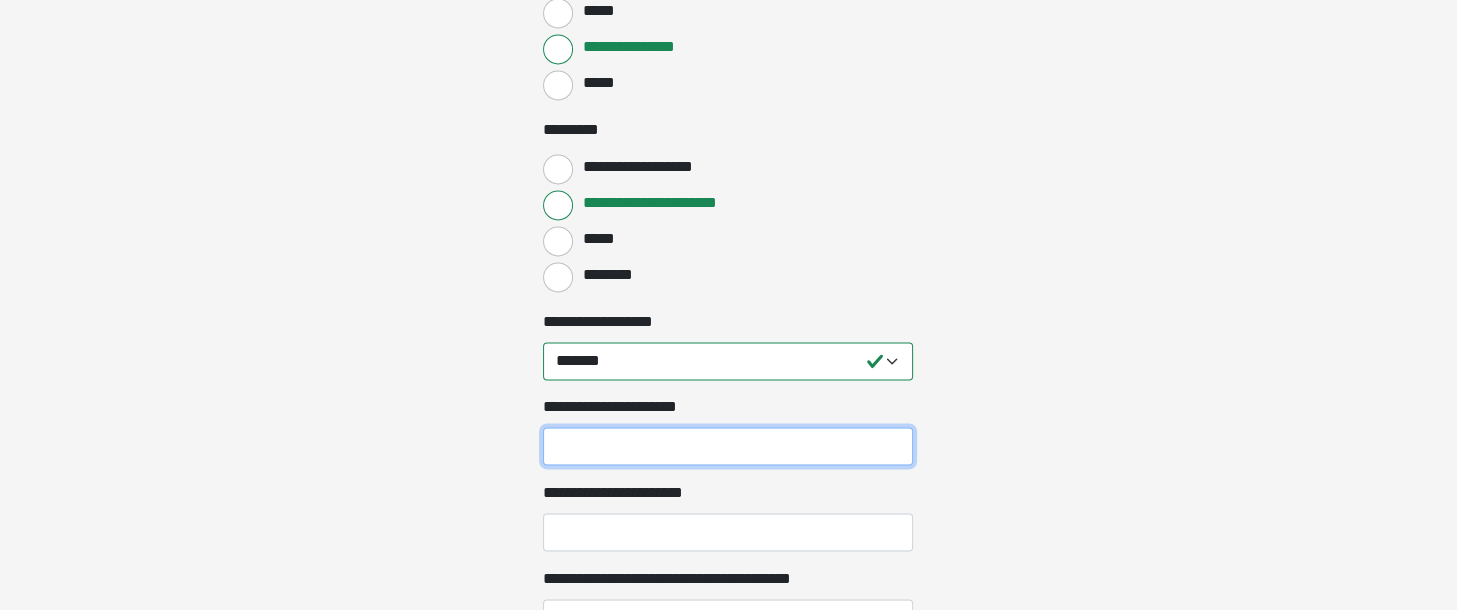 click on "**********" at bounding box center [728, 446] 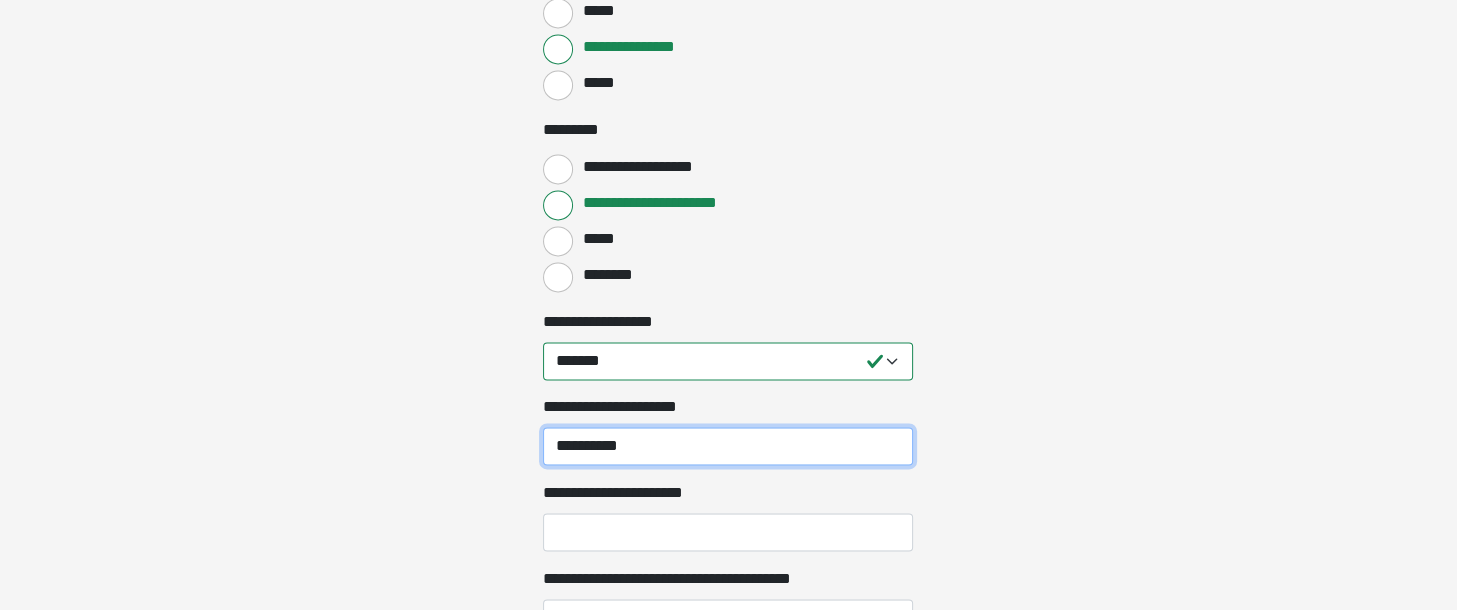 type on "**********" 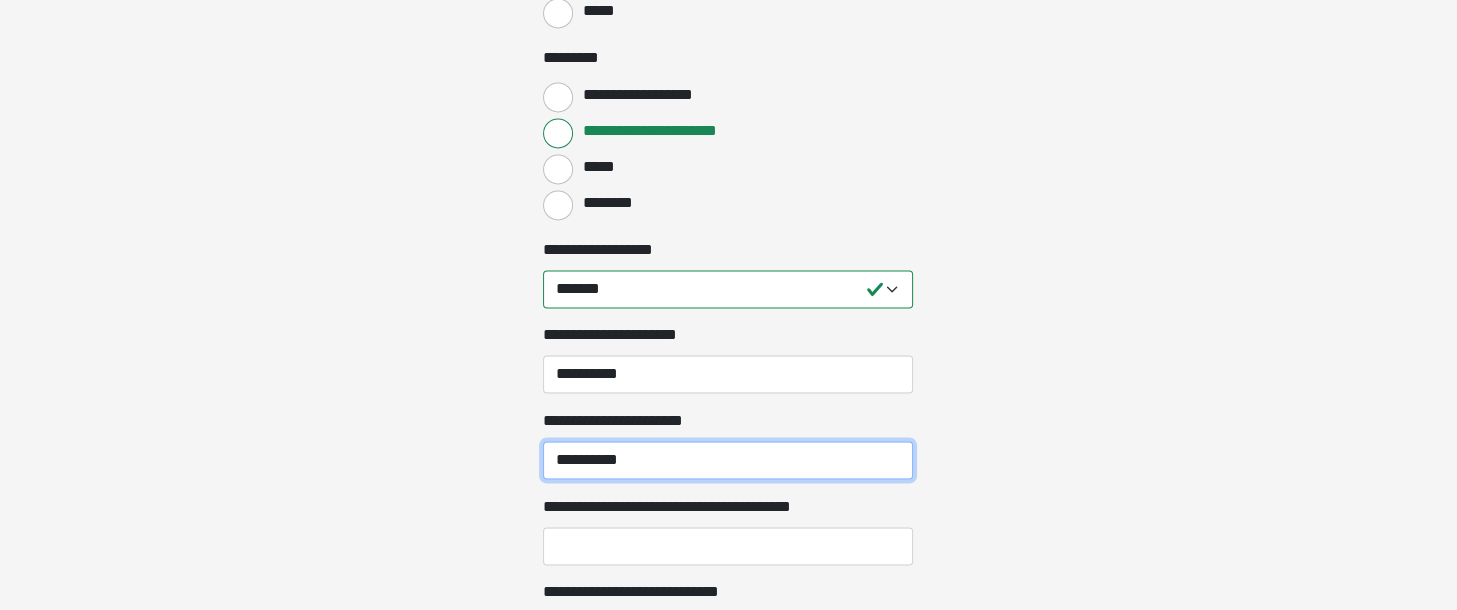 scroll, scrollTop: 3200, scrollLeft: 0, axis: vertical 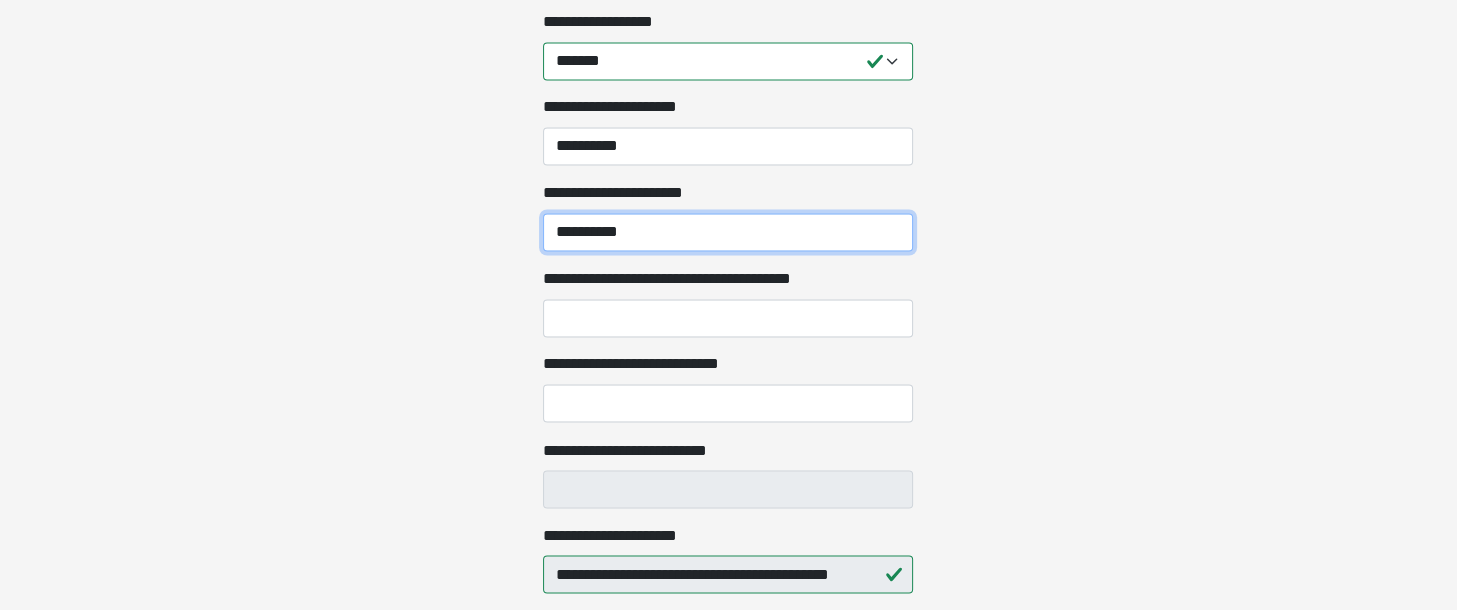 type on "**********" 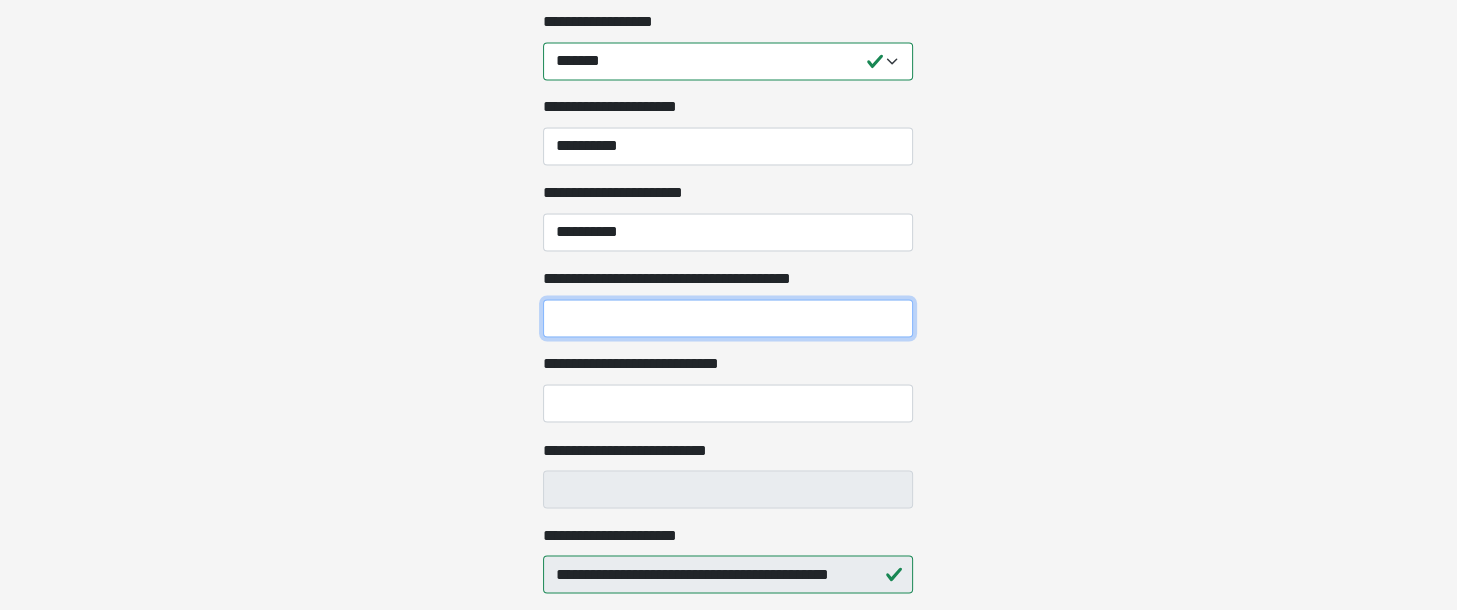 click on "**********" at bounding box center [728, 318] 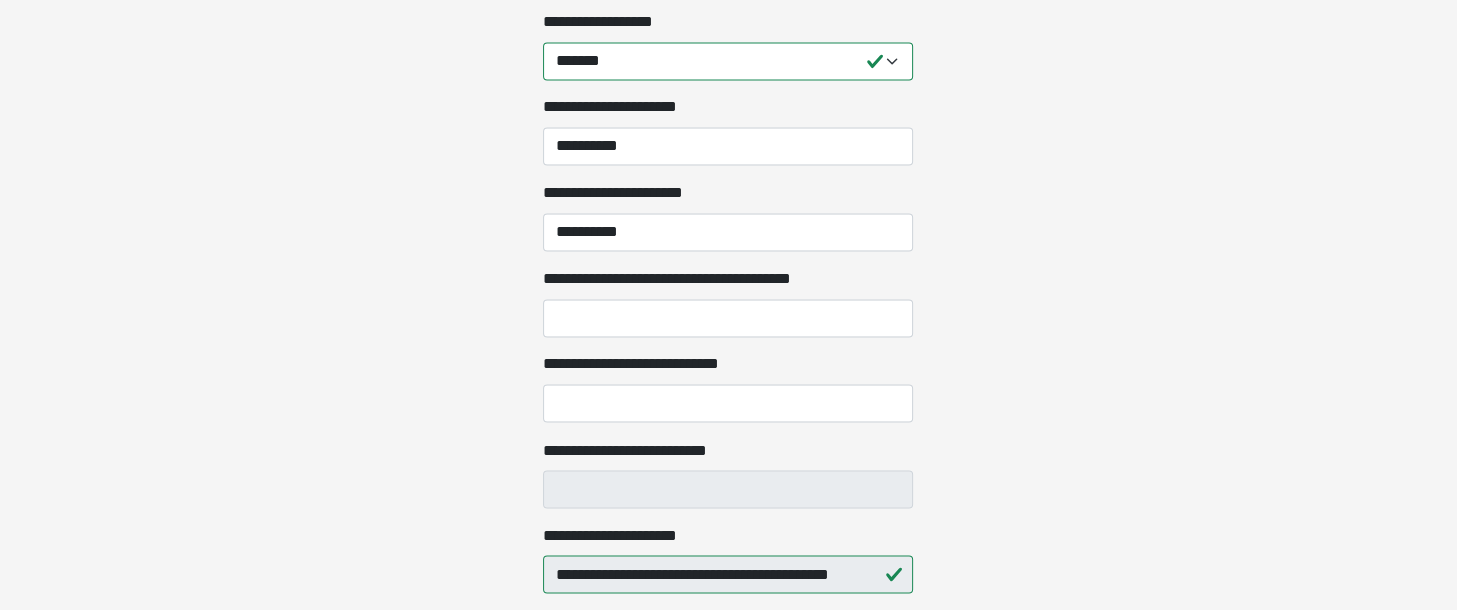 click on "**********" at bounding box center (728, -2895) 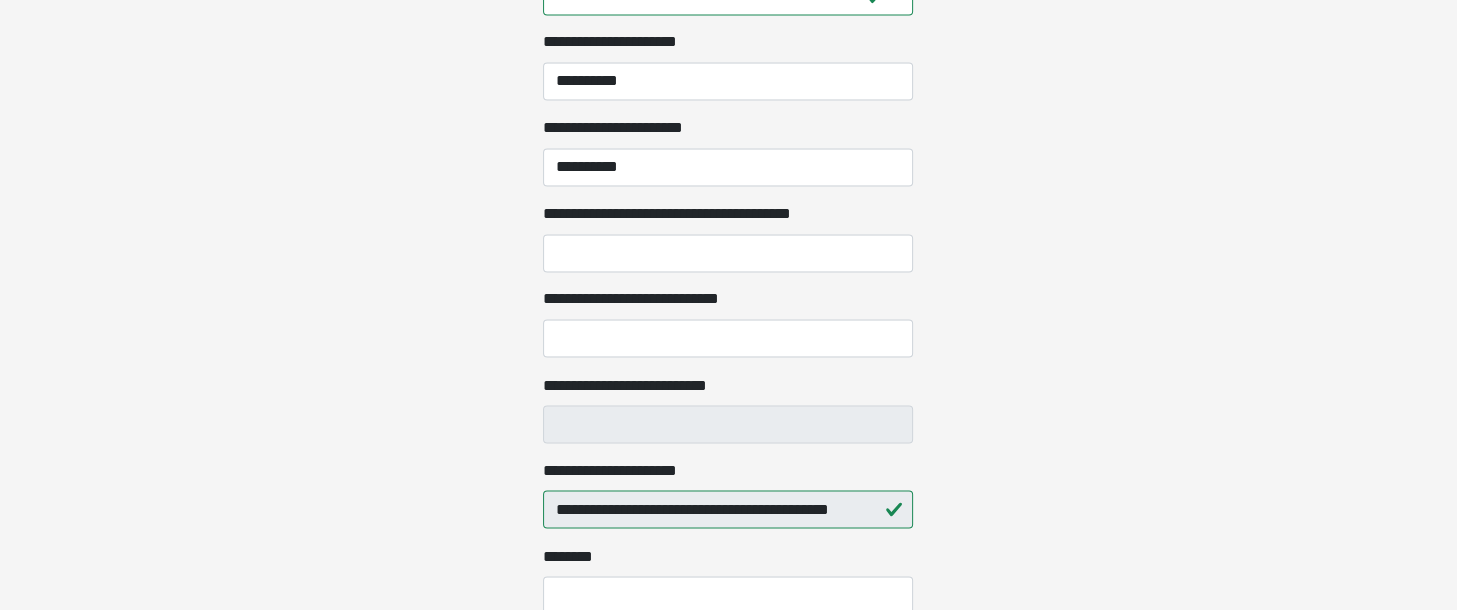 scroll, scrollTop: 3300, scrollLeft: 0, axis: vertical 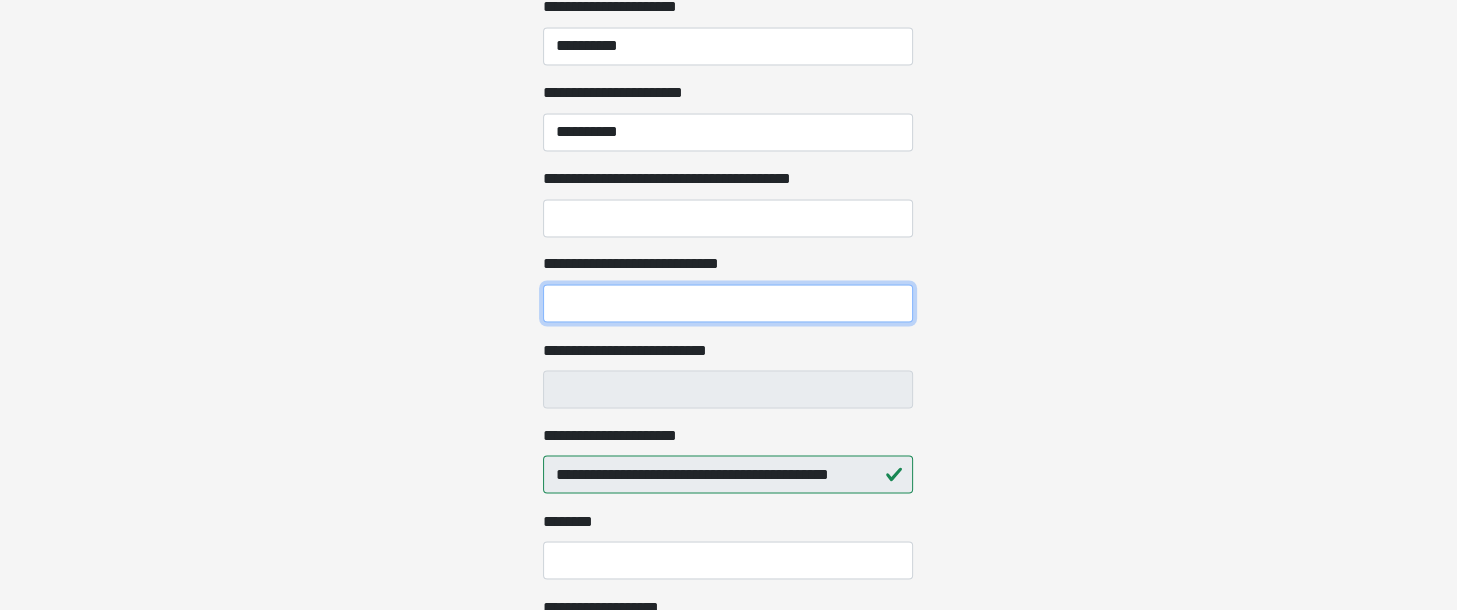 click on "**********" at bounding box center [728, 303] 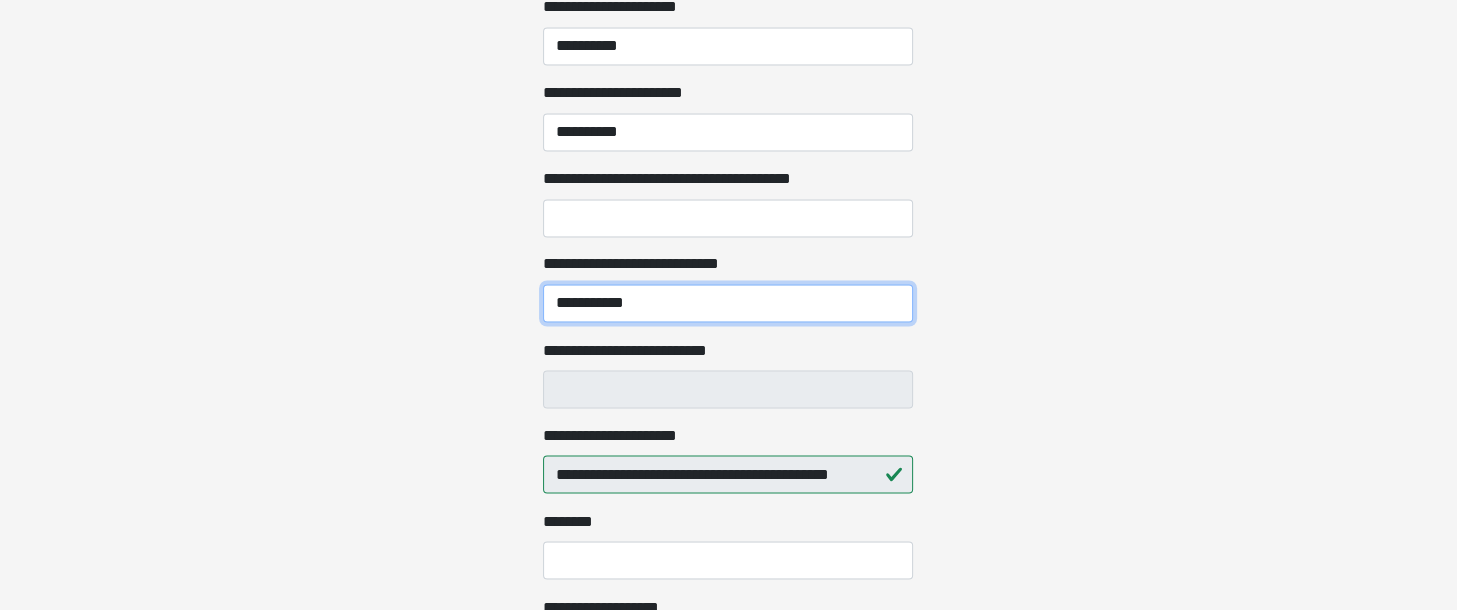 type on "**********" 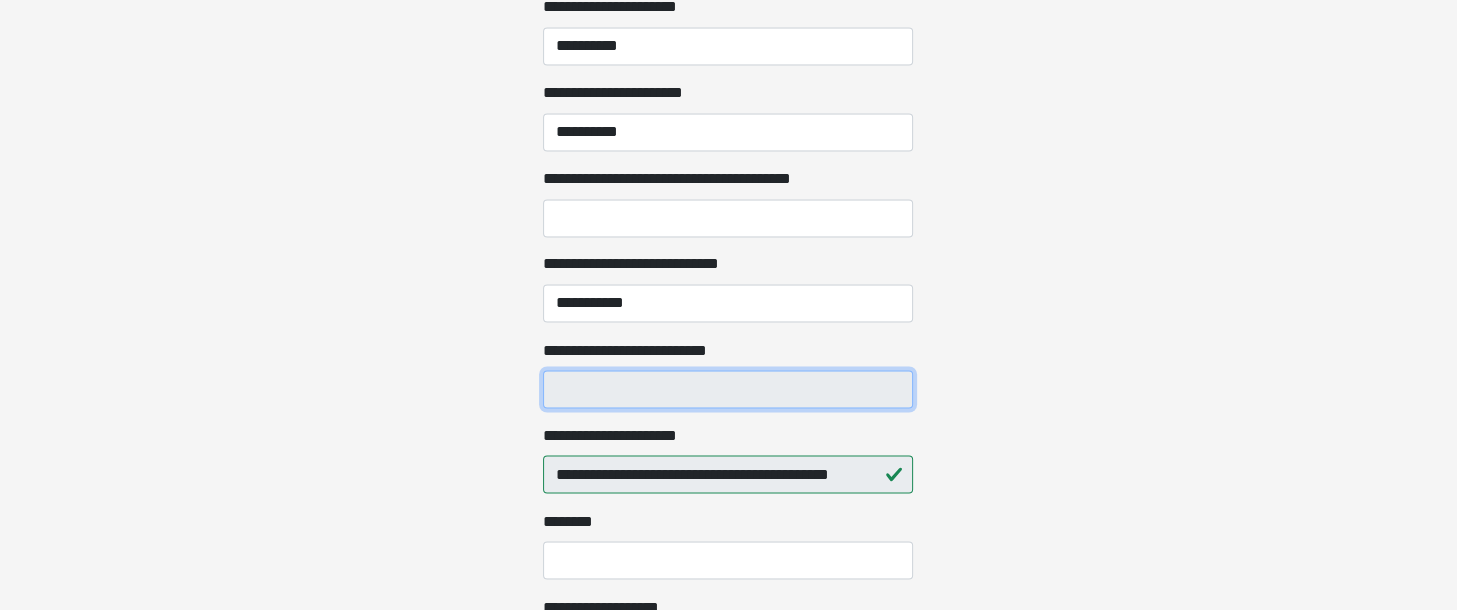 drag, startPoint x: 578, startPoint y: 387, endPoint x: 587, endPoint y: 381, distance: 10.816654 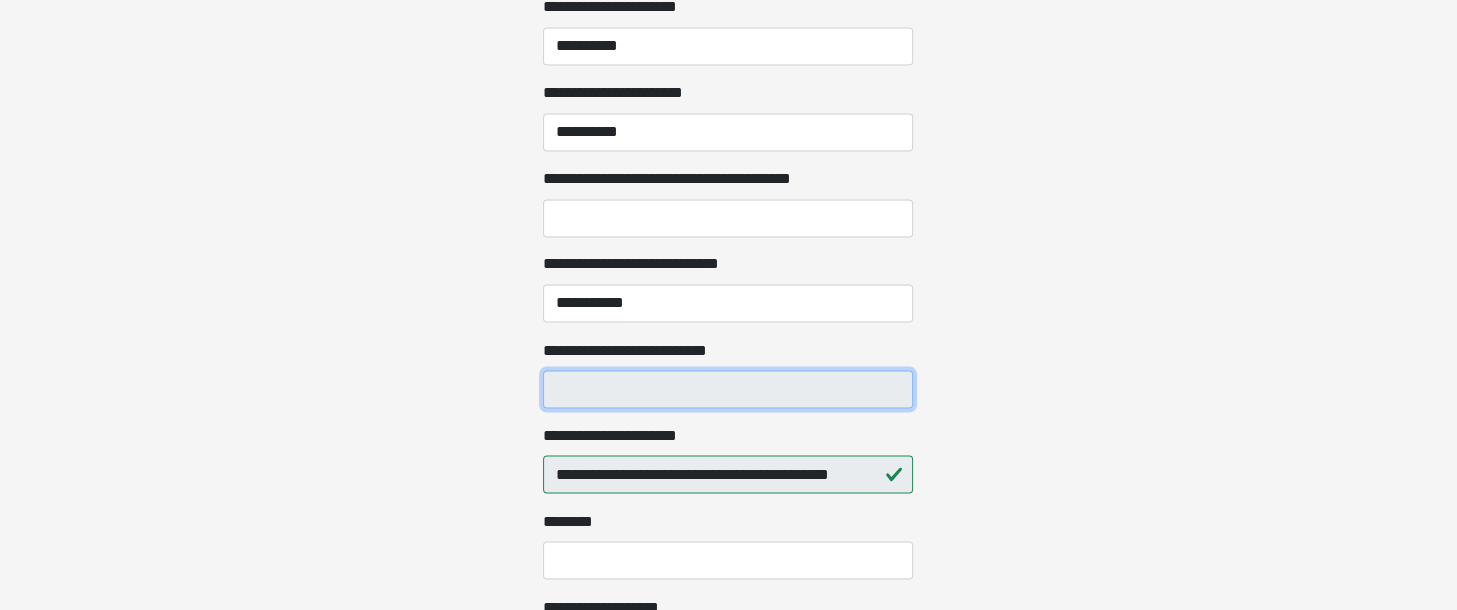 click on "**********" at bounding box center [728, 389] 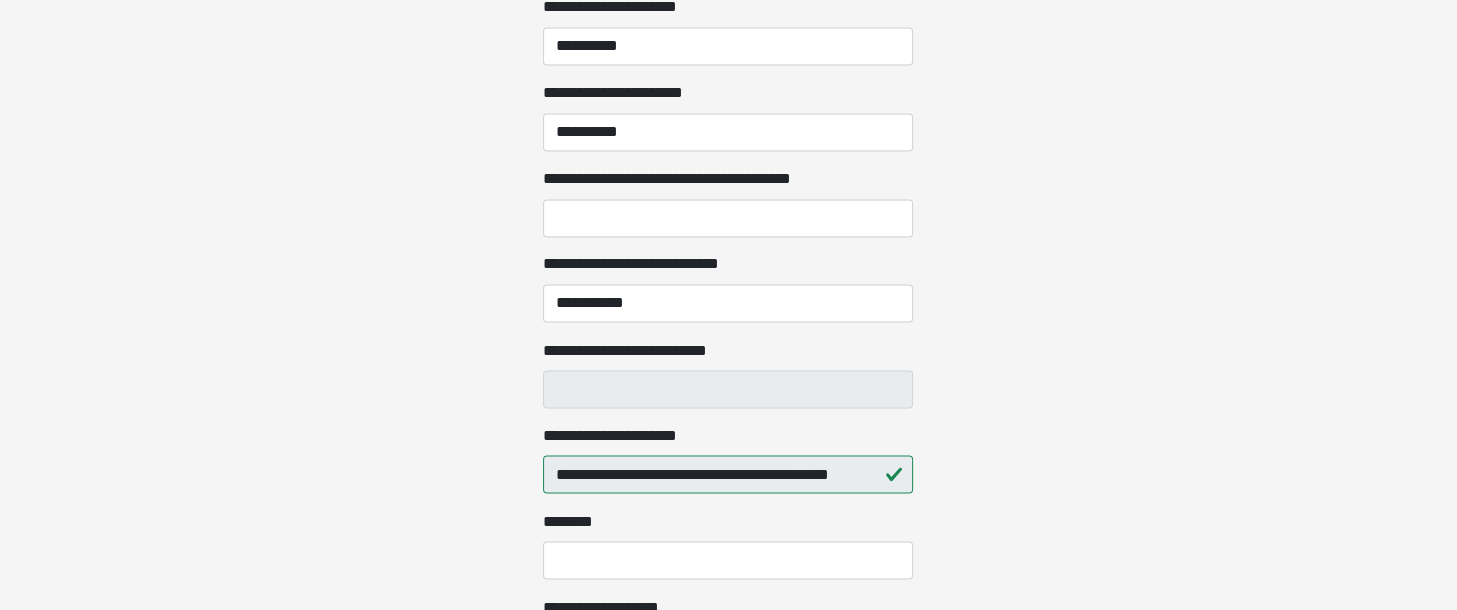 click on "**********" at bounding box center (728, -2995) 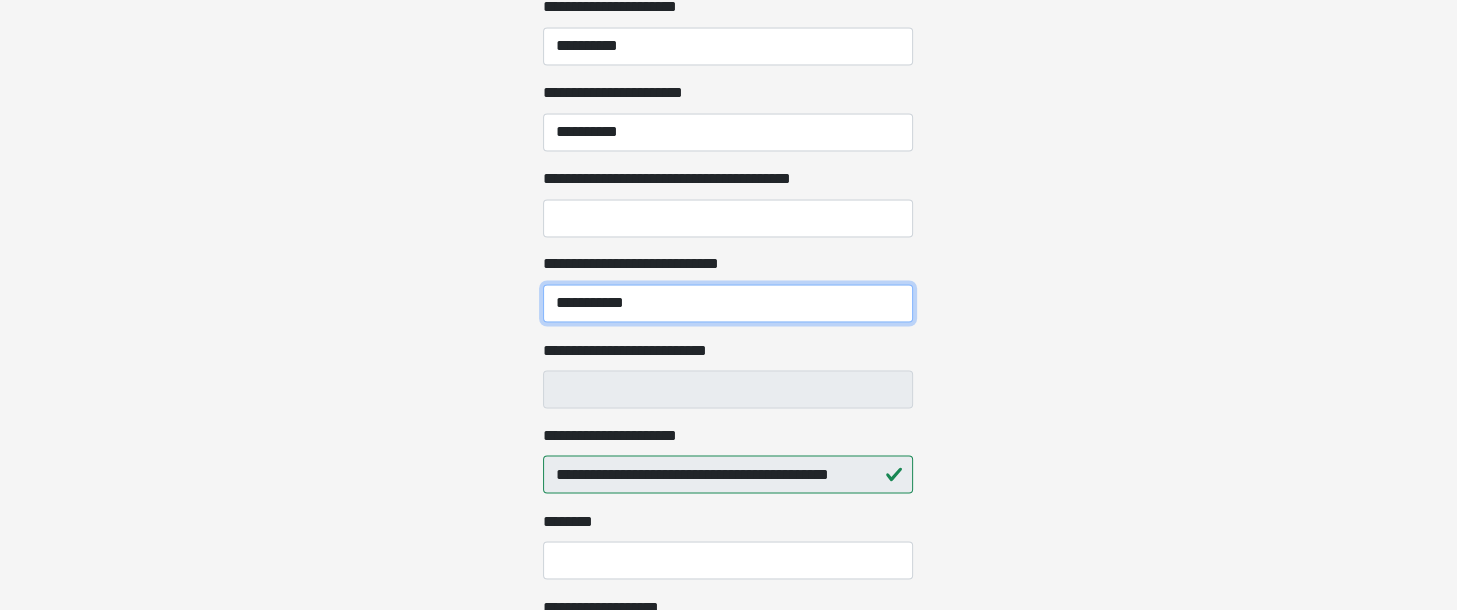 click on "**********" at bounding box center (728, 303) 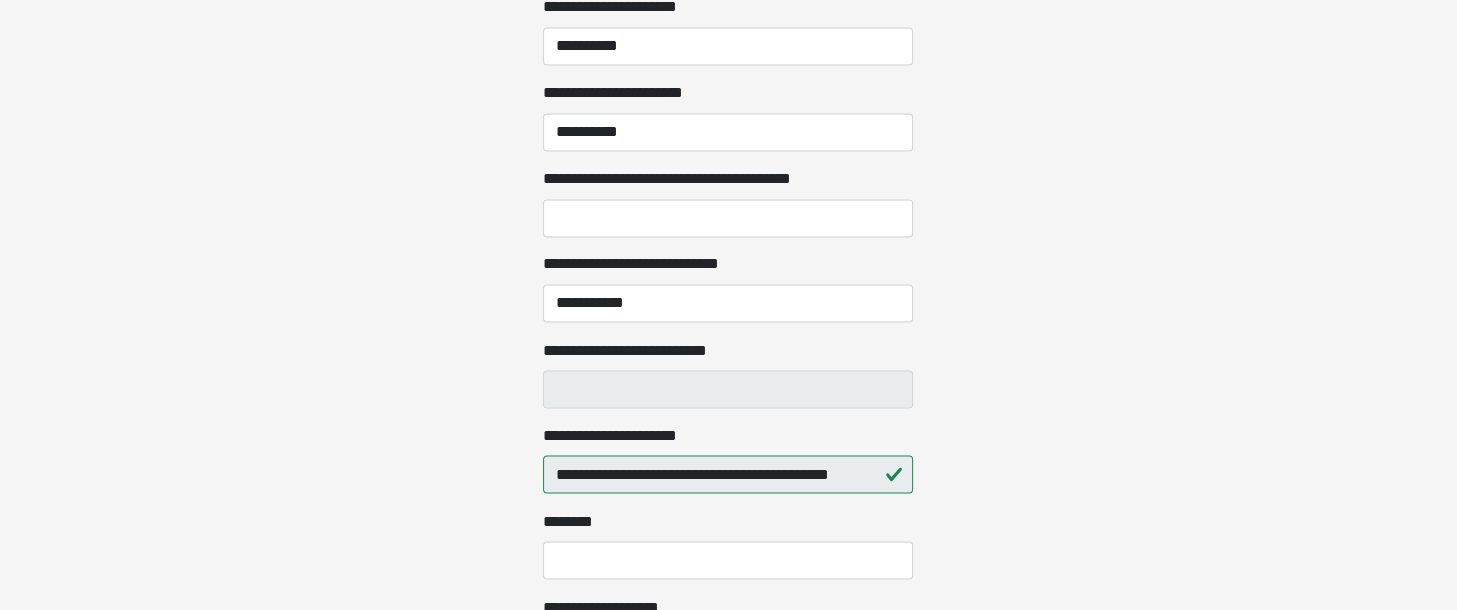 click on "**********" at bounding box center (728, -2995) 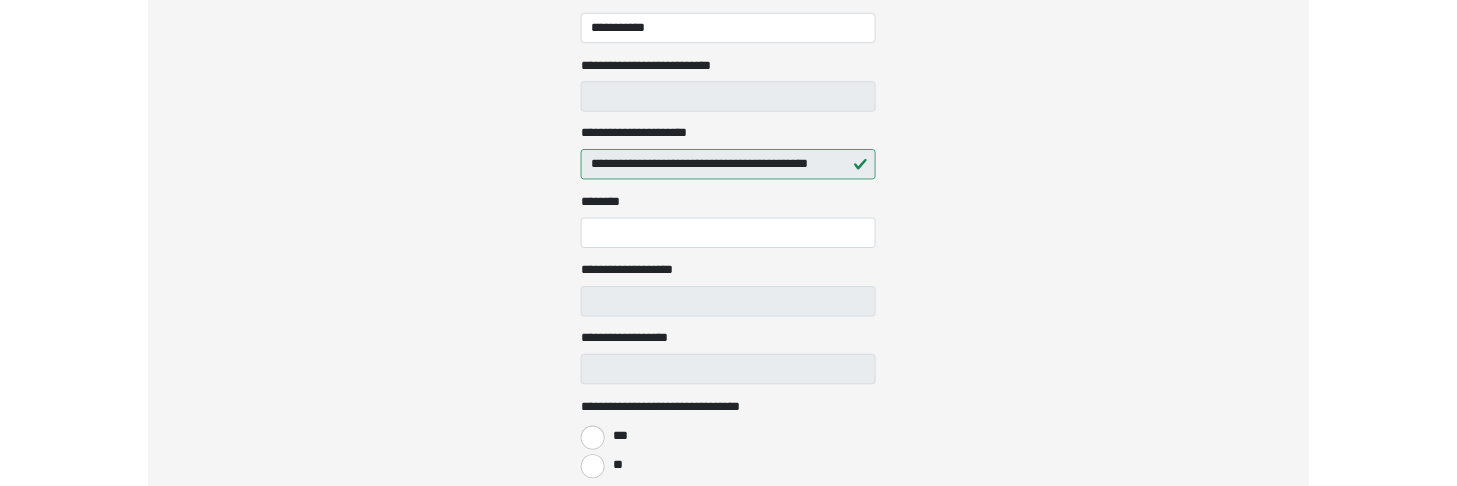 scroll, scrollTop: 3600, scrollLeft: 0, axis: vertical 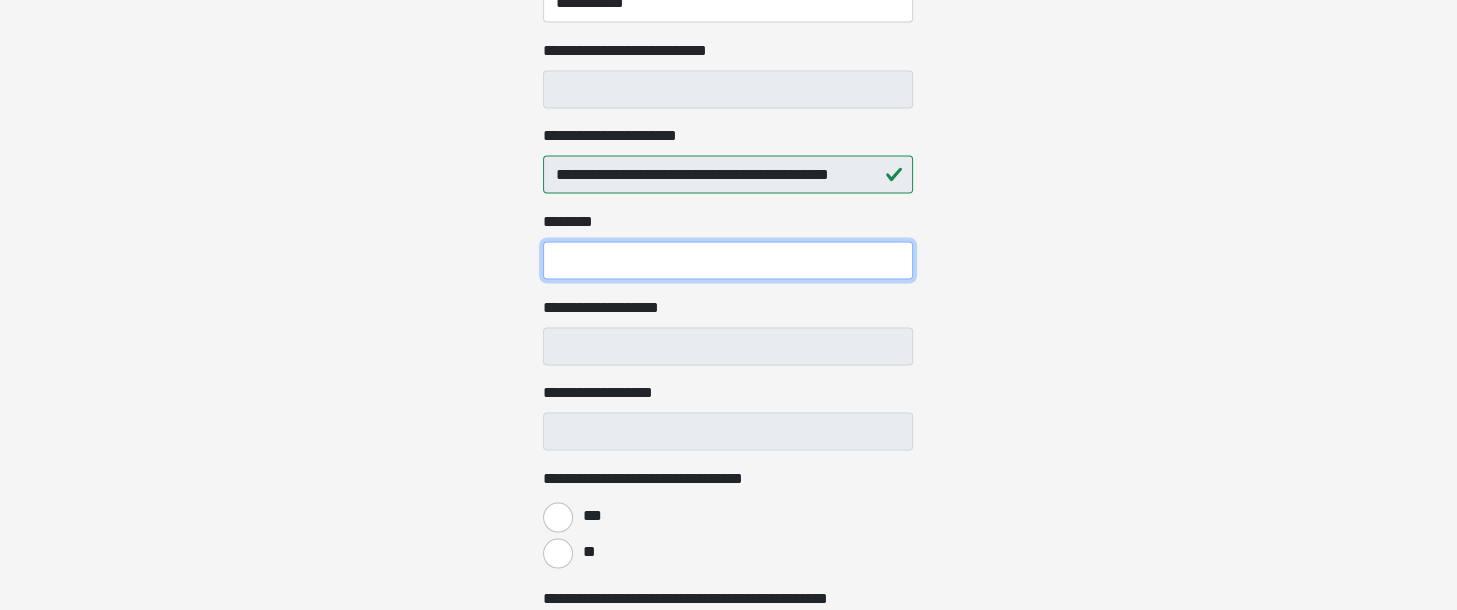 click on "********" at bounding box center [728, 260] 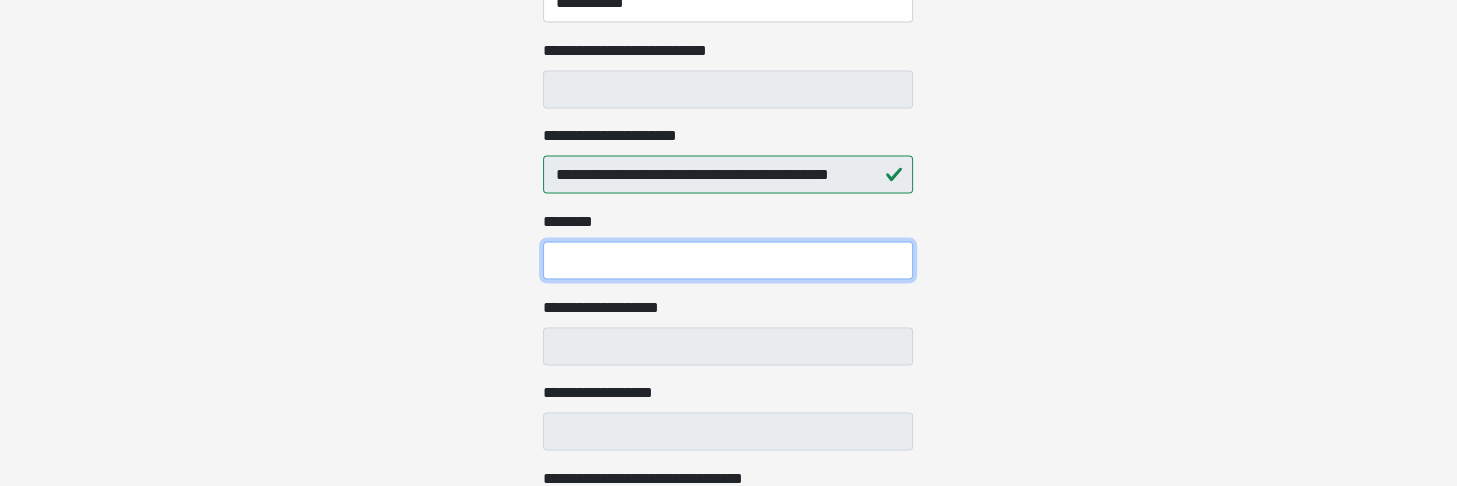 click on "********" at bounding box center [728, 260] 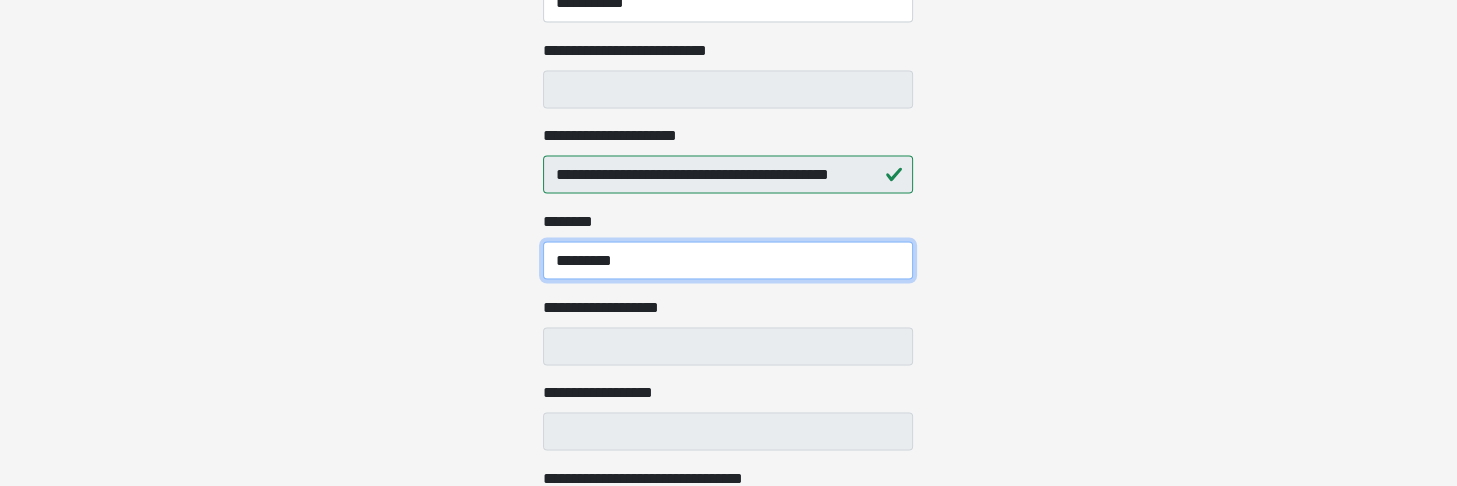 type on "*********" 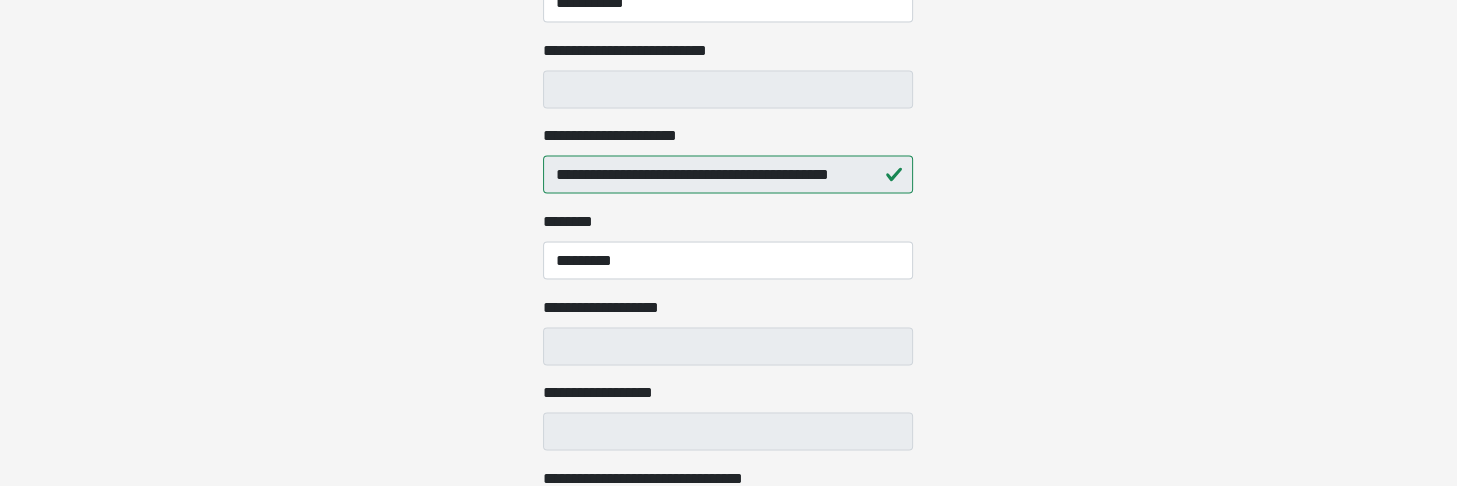 click on "**********" at bounding box center (728, -3357) 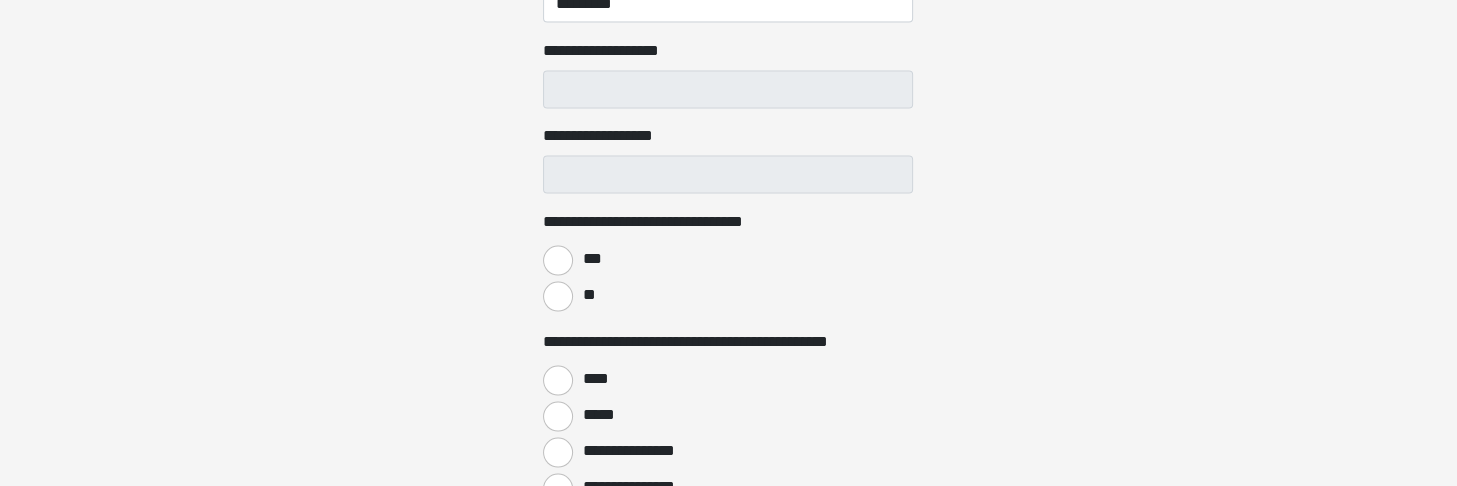 scroll, scrollTop: 3900, scrollLeft: 0, axis: vertical 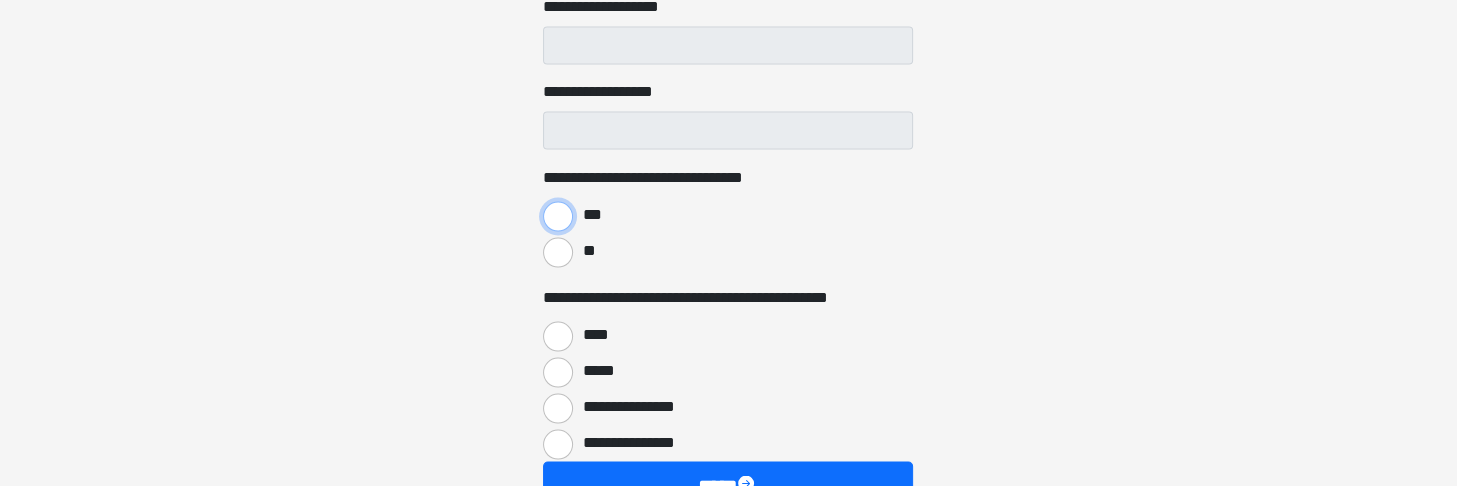 click on "***" at bounding box center (558, 217) 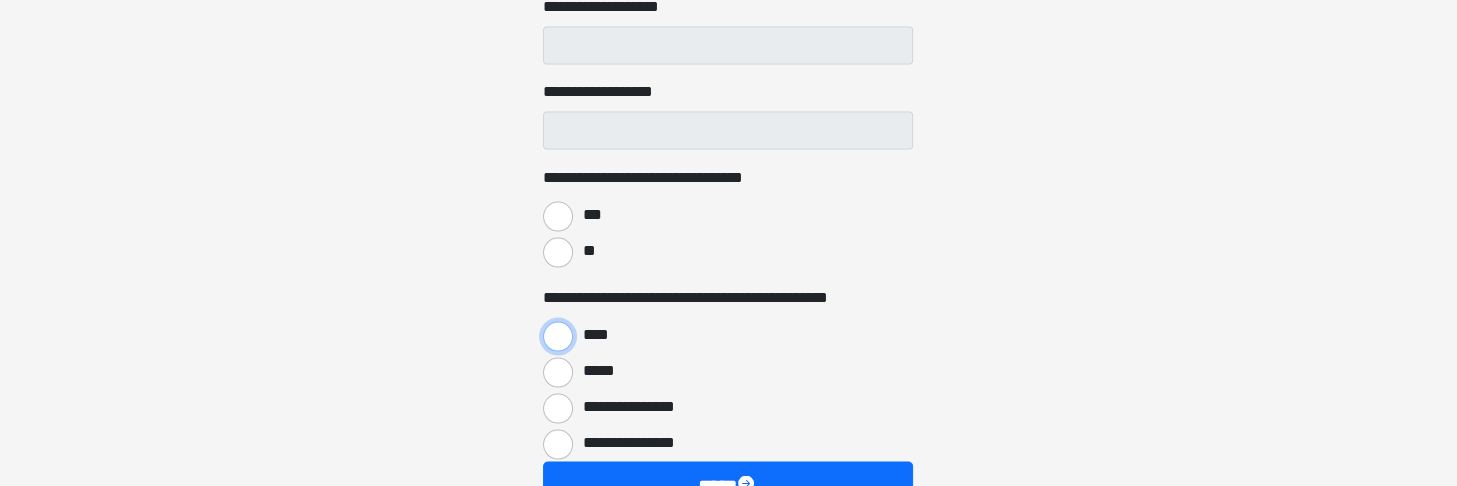 click on "****" at bounding box center [558, 337] 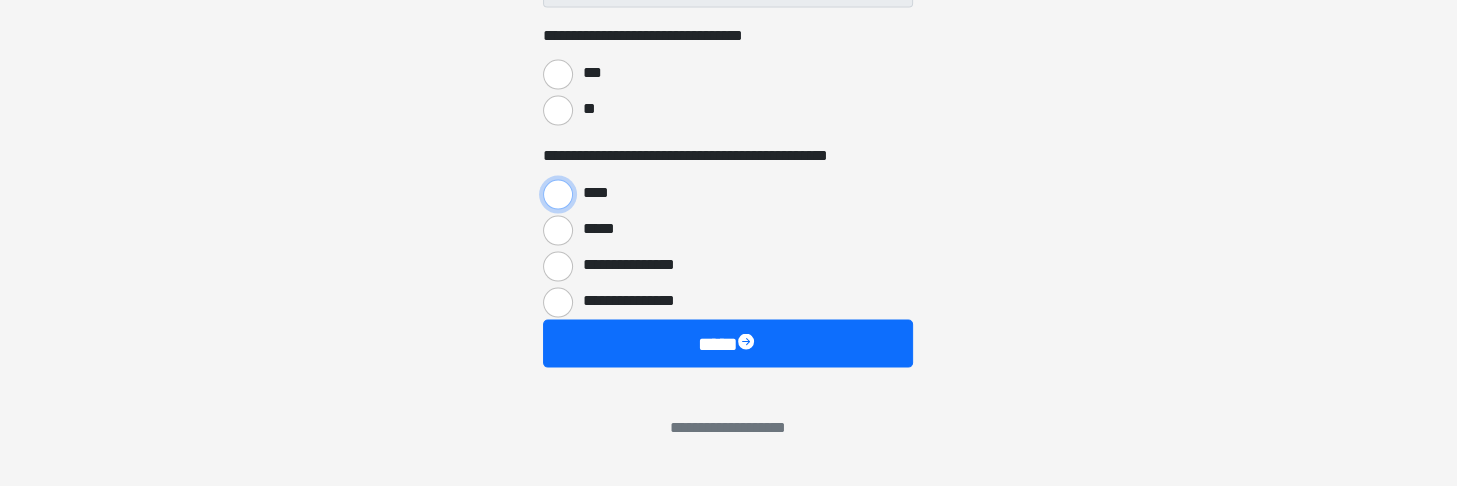 scroll, scrollTop: 4043, scrollLeft: 0, axis: vertical 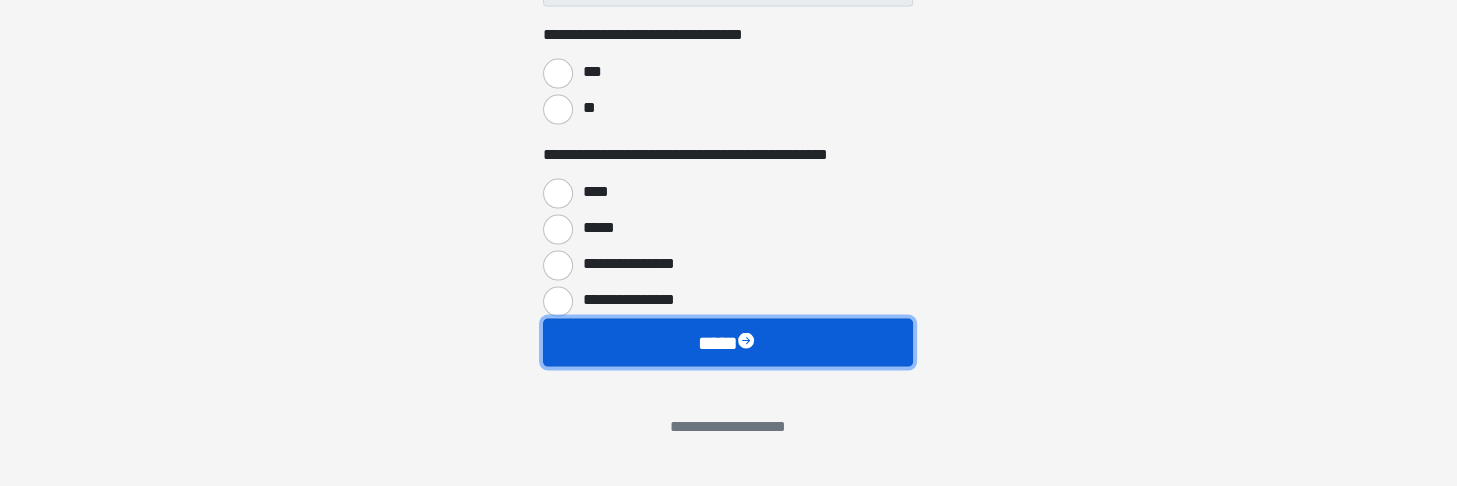 click on "****" at bounding box center (728, 343) 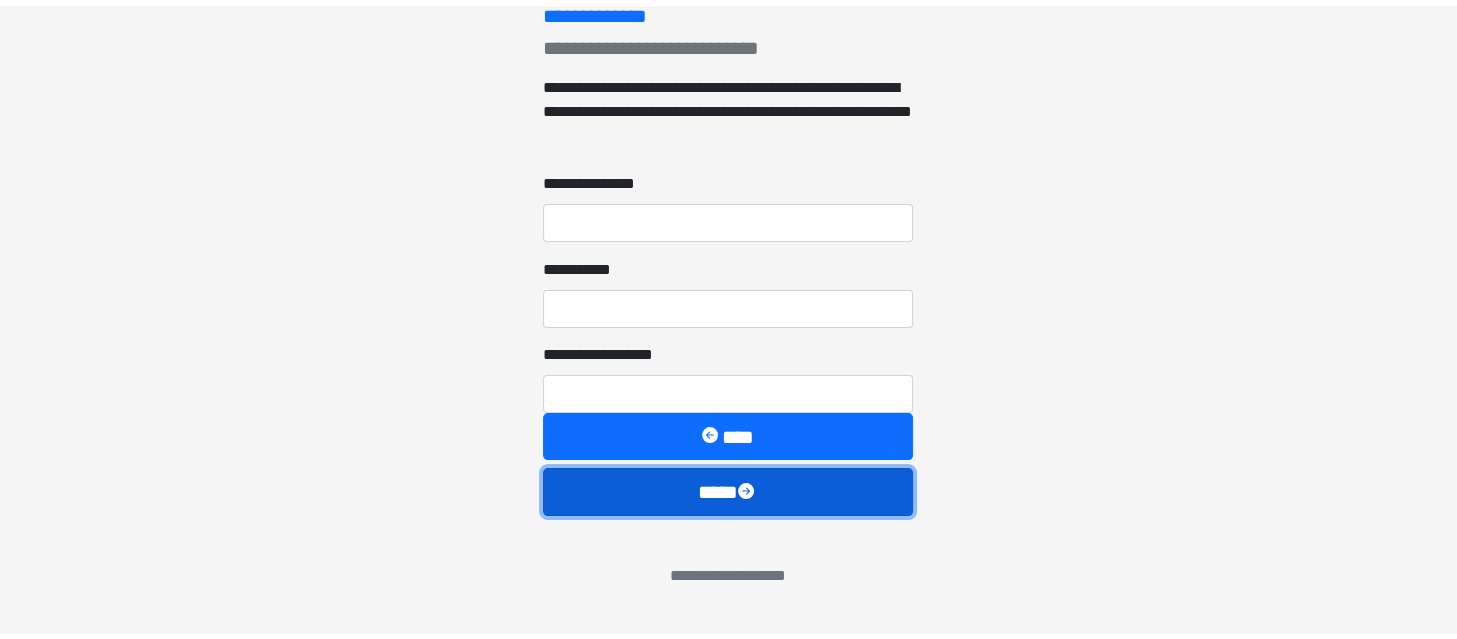 scroll, scrollTop: 365, scrollLeft: 0, axis: vertical 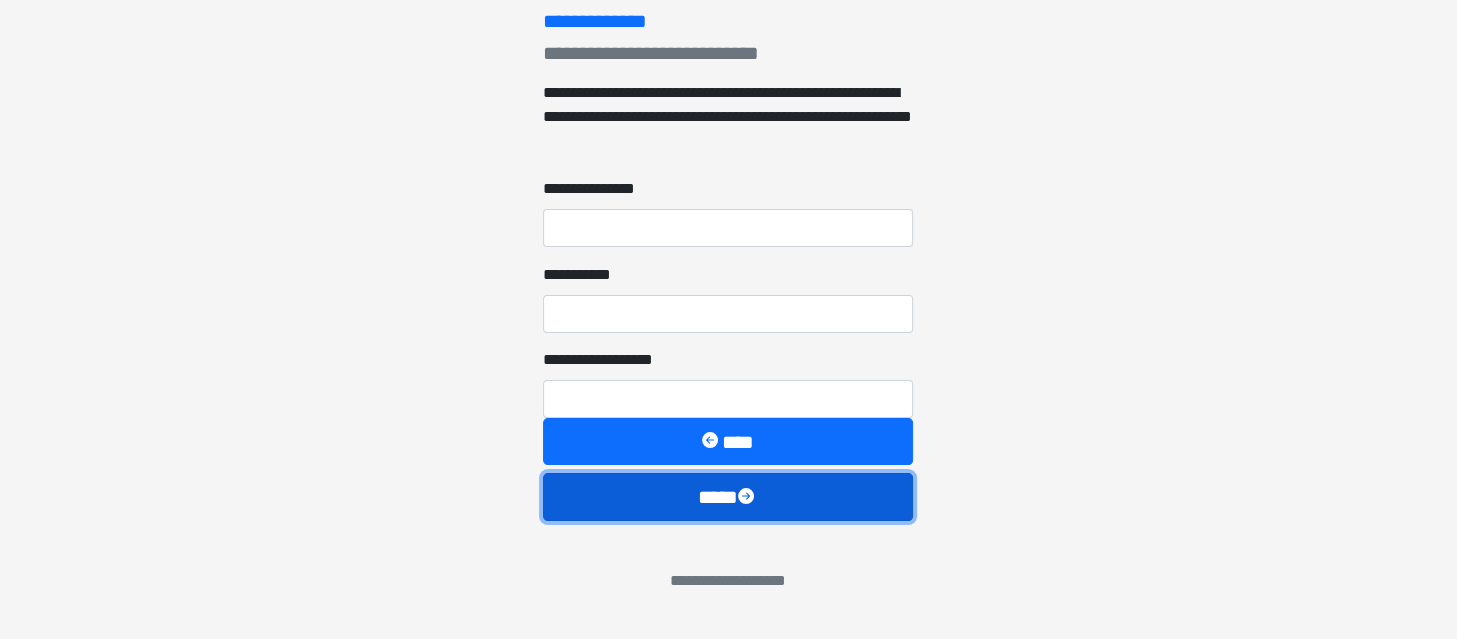 click at bounding box center [748, 498] 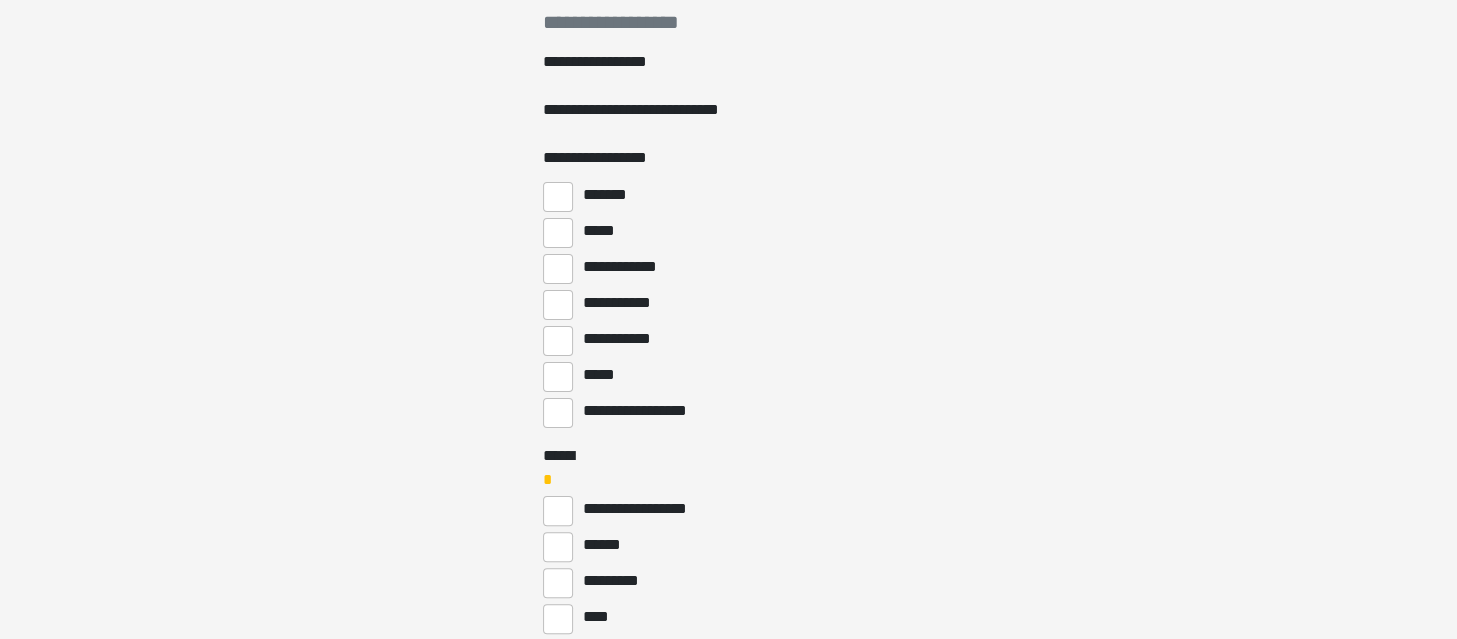 scroll, scrollTop: 400, scrollLeft: 0, axis: vertical 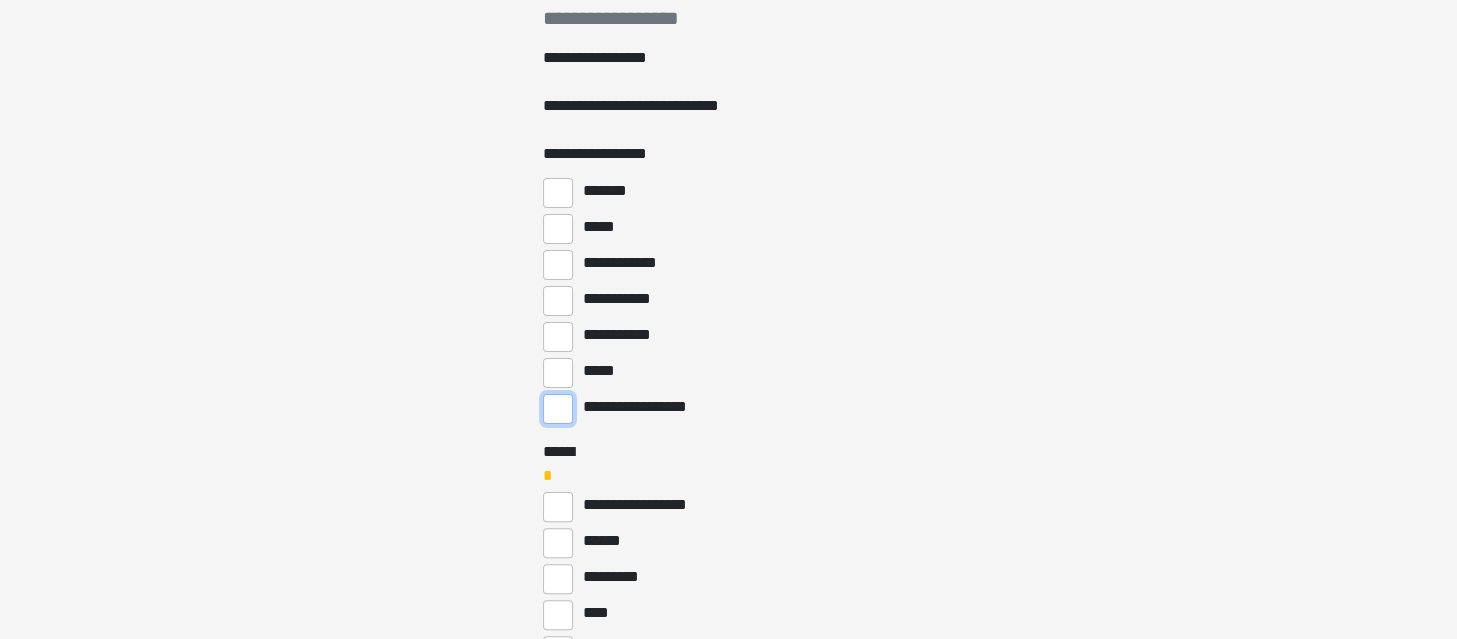click on "**********" at bounding box center (558, 409) 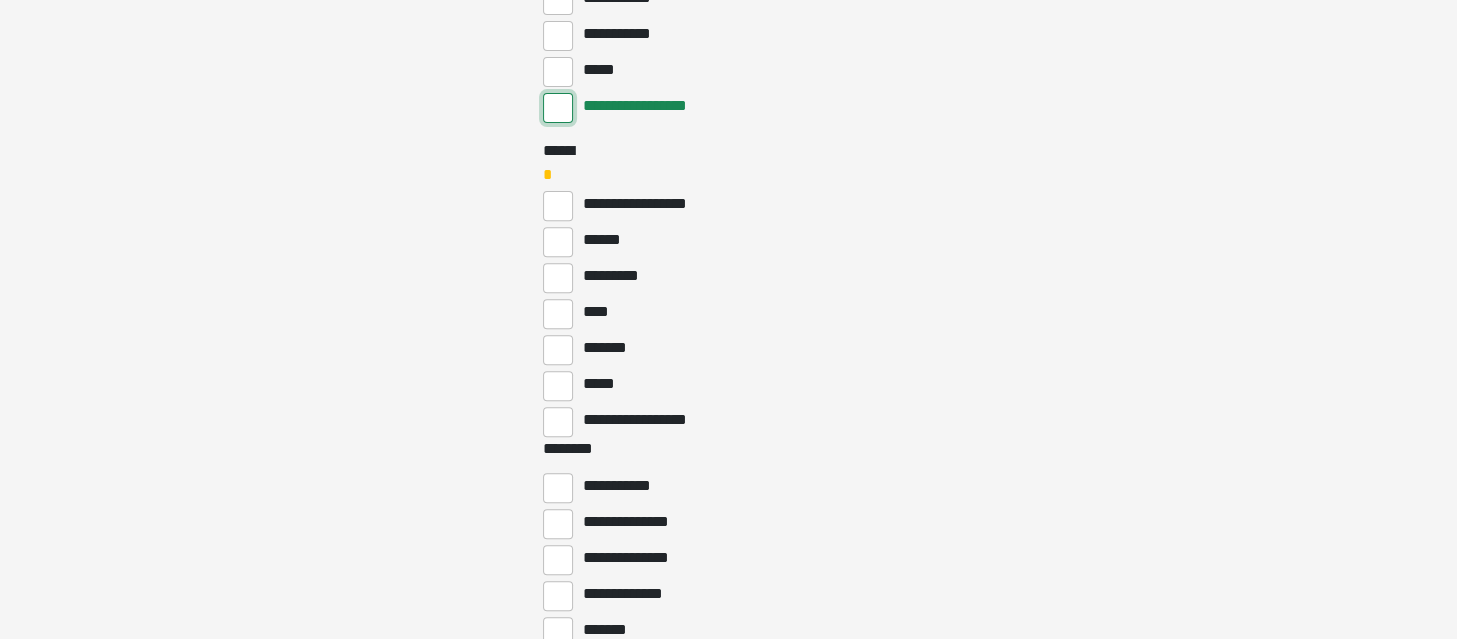 scroll, scrollTop: 800, scrollLeft: 0, axis: vertical 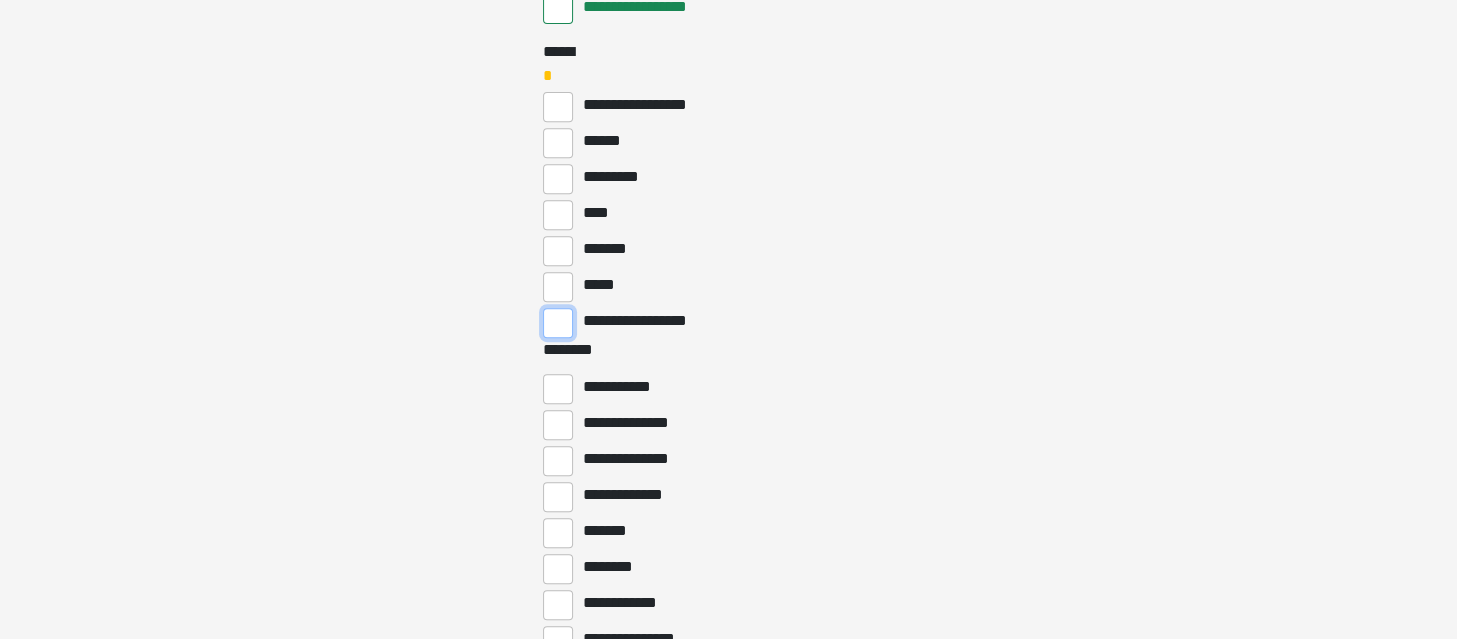 click on "**********" at bounding box center [558, 323] 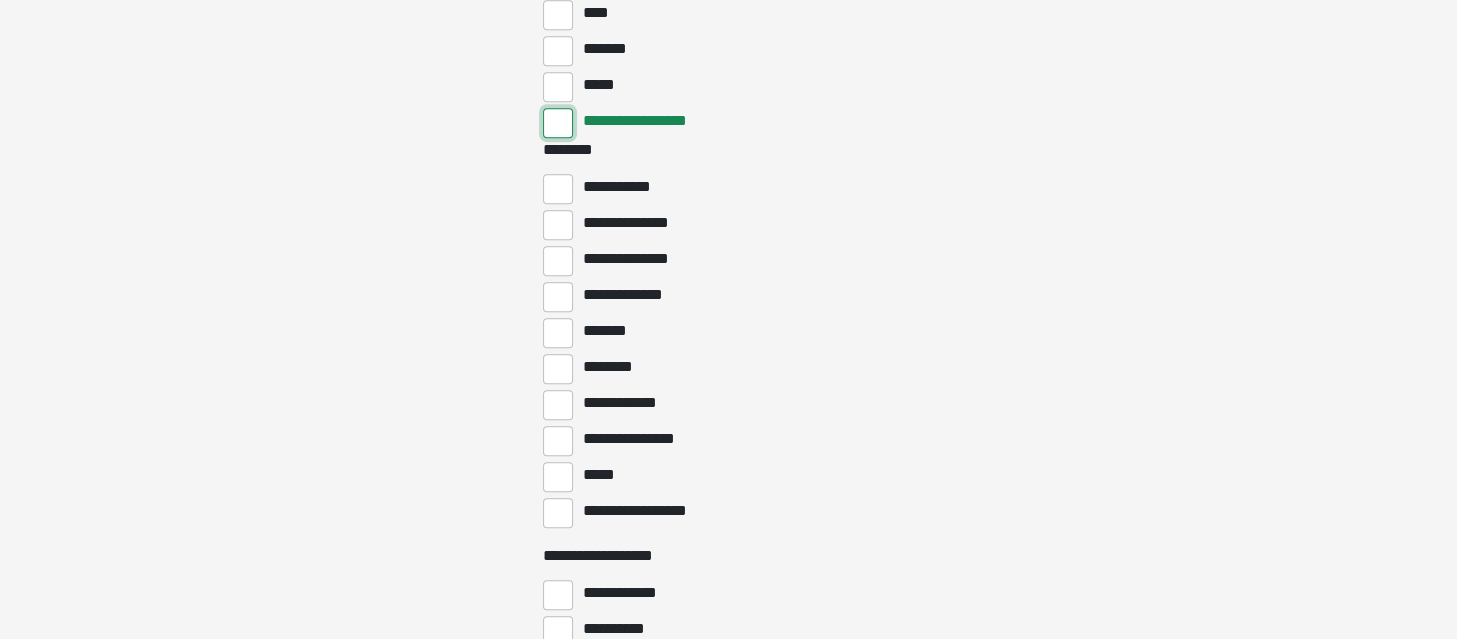 scroll, scrollTop: 1100, scrollLeft: 0, axis: vertical 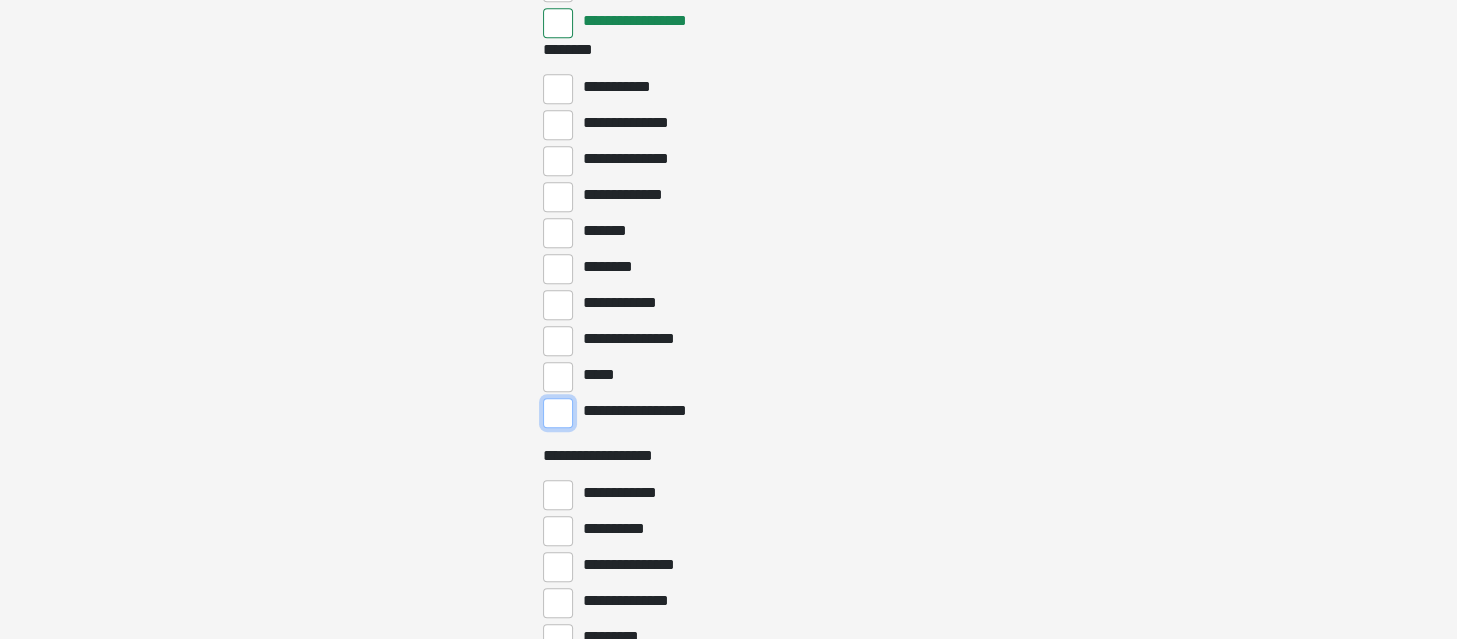 click on "**********" at bounding box center (558, 413) 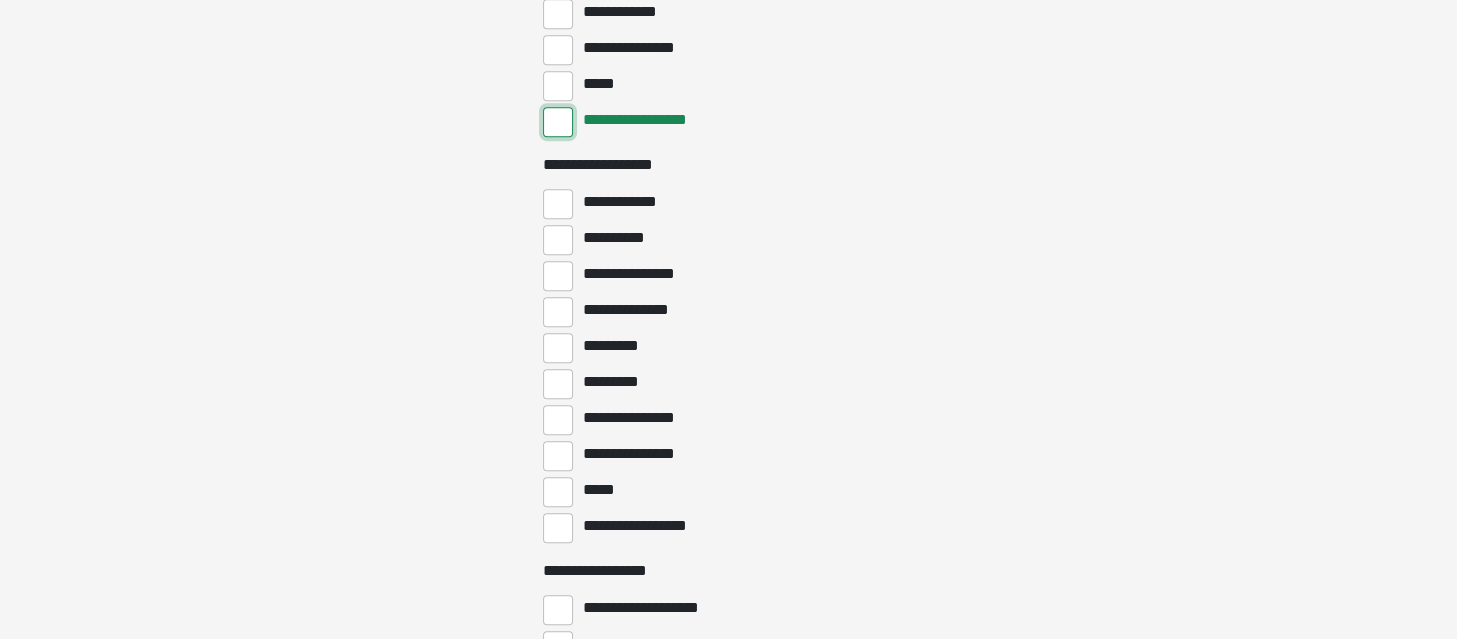 scroll, scrollTop: 1400, scrollLeft: 0, axis: vertical 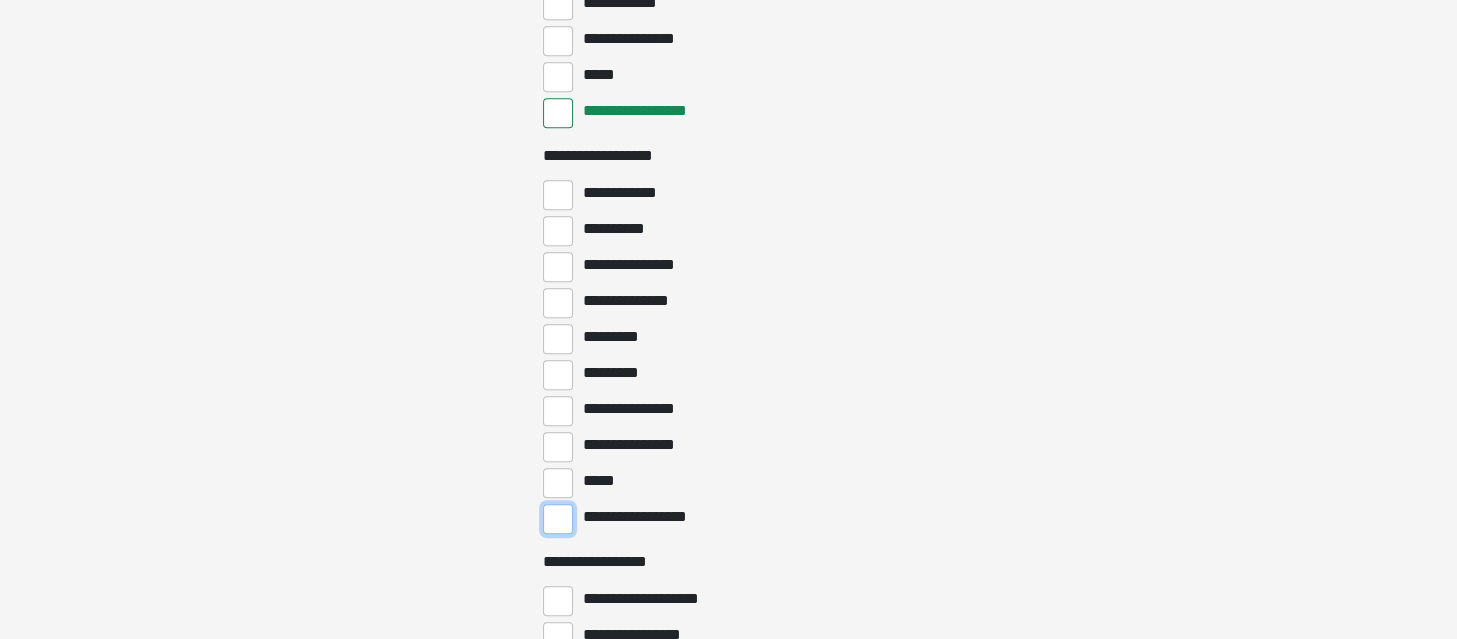 click on "**********" at bounding box center [558, 519] 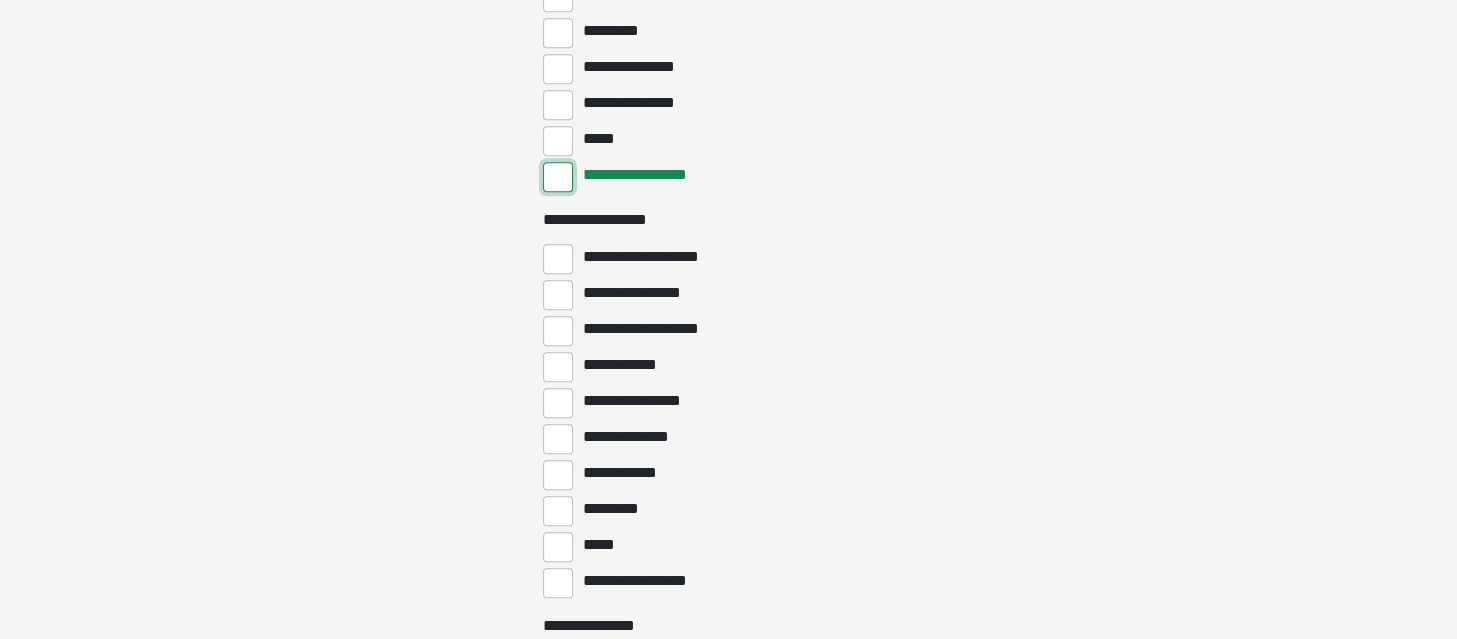 scroll, scrollTop: 1800, scrollLeft: 0, axis: vertical 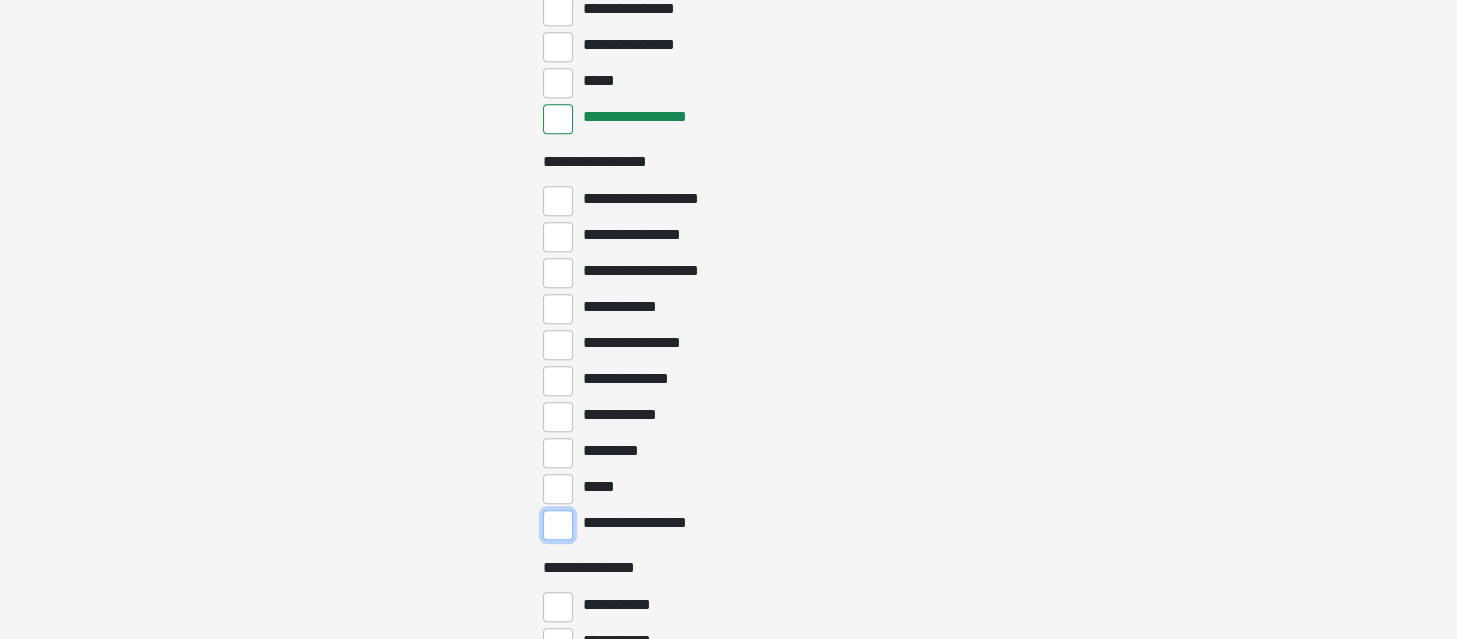 click on "**********" at bounding box center (558, 525) 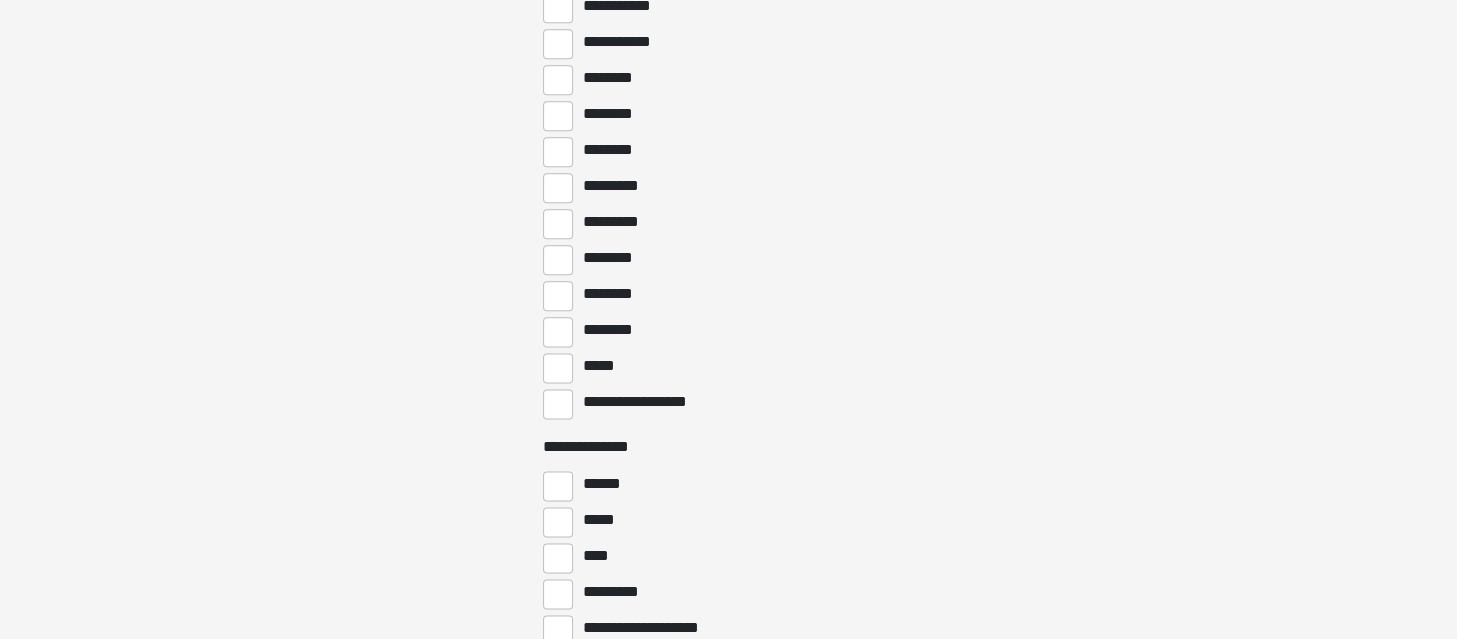 scroll, scrollTop: 2400, scrollLeft: 0, axis: vertical 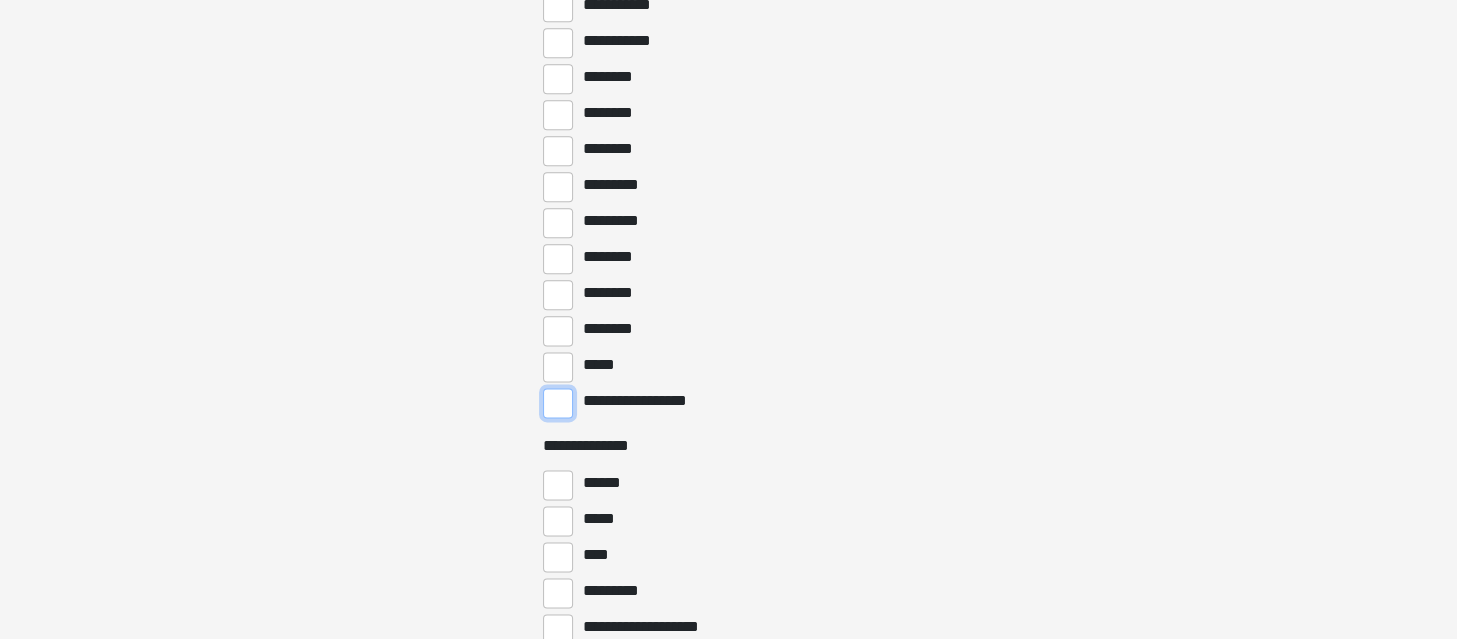 click on "**********" at bounding box center (558, 403) 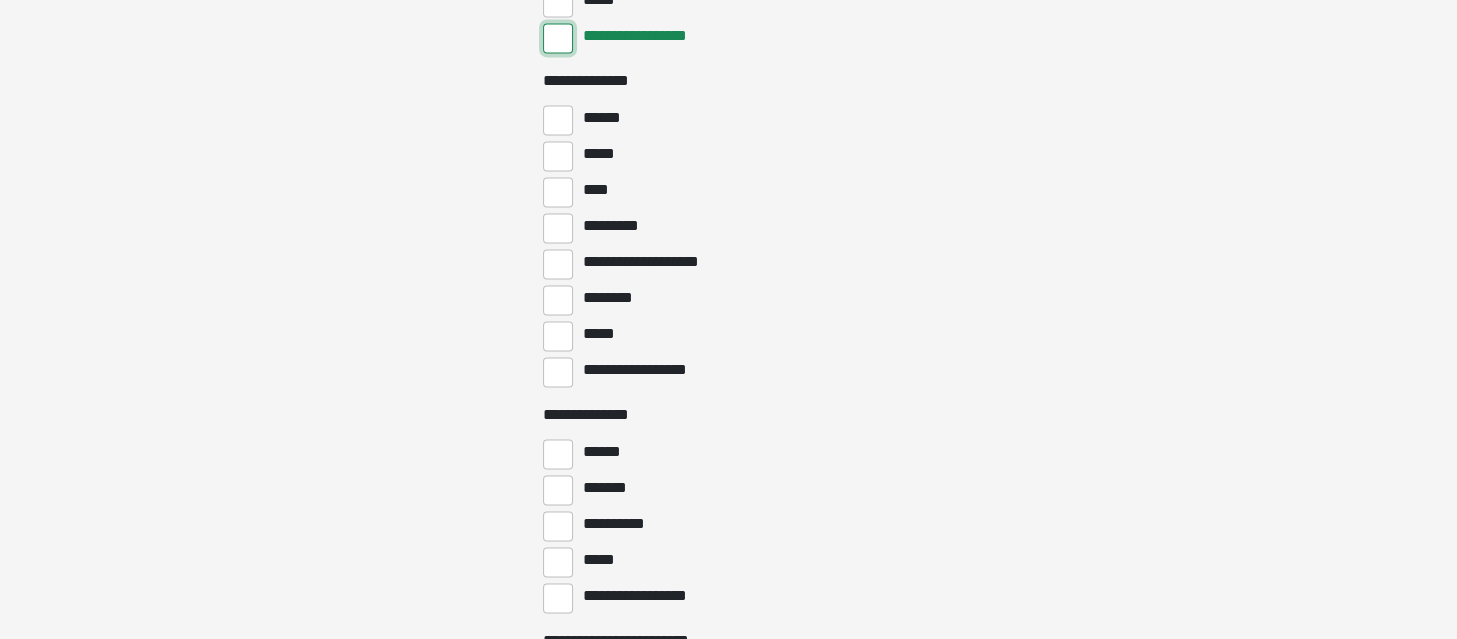 scroll, scrollTop: 2800, scrollLeft: 0, axis: vertical 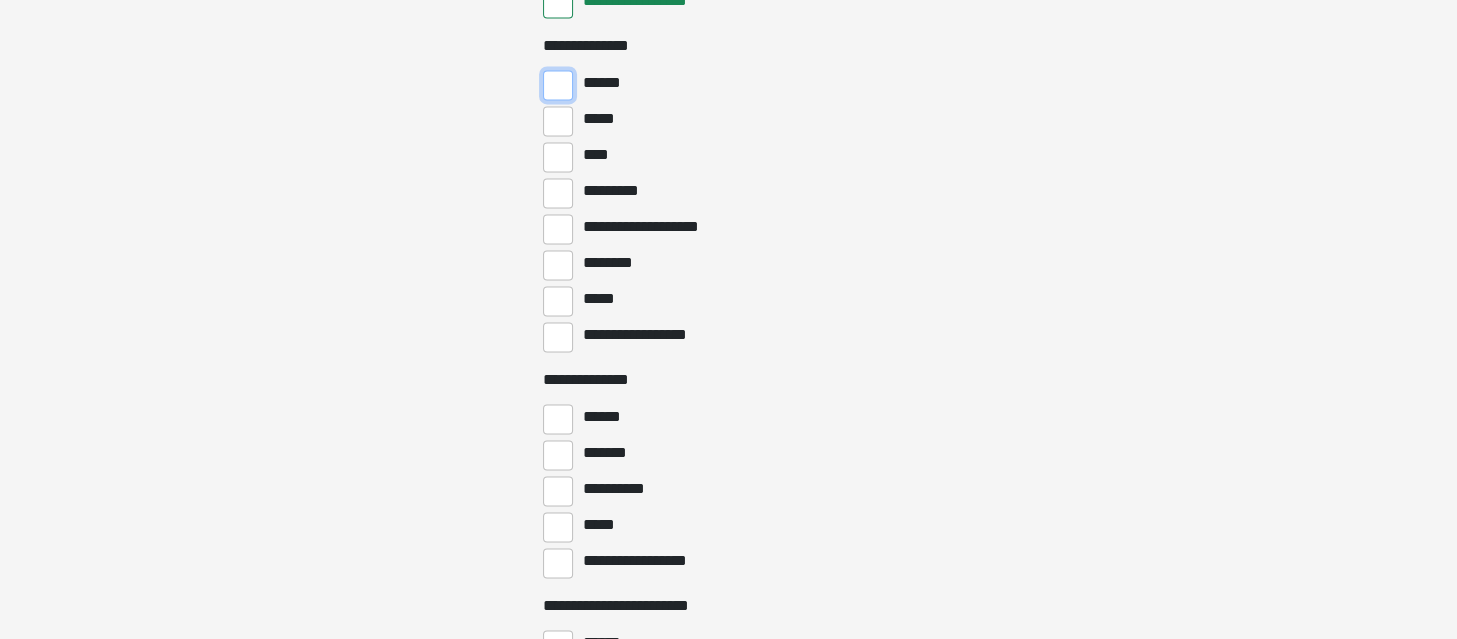 click on "******" at bounding box center (558, 85) 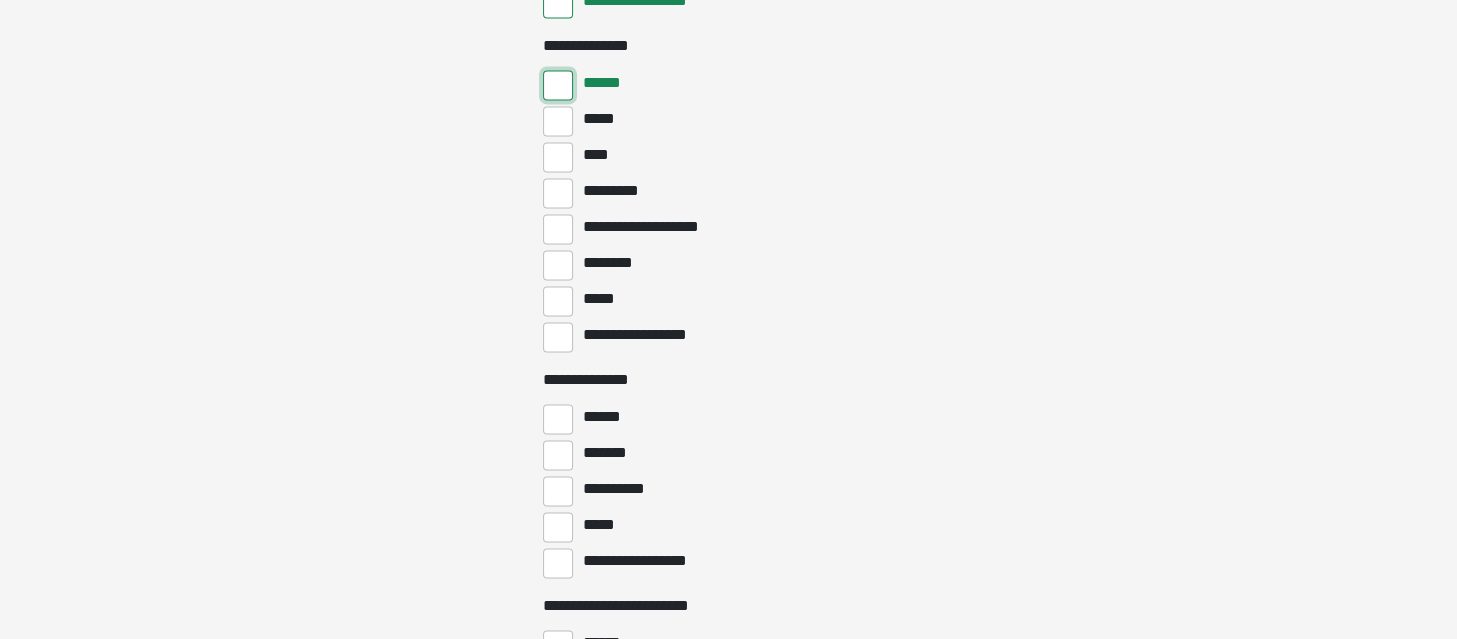 click on "******" at bounding box center (558, 85) 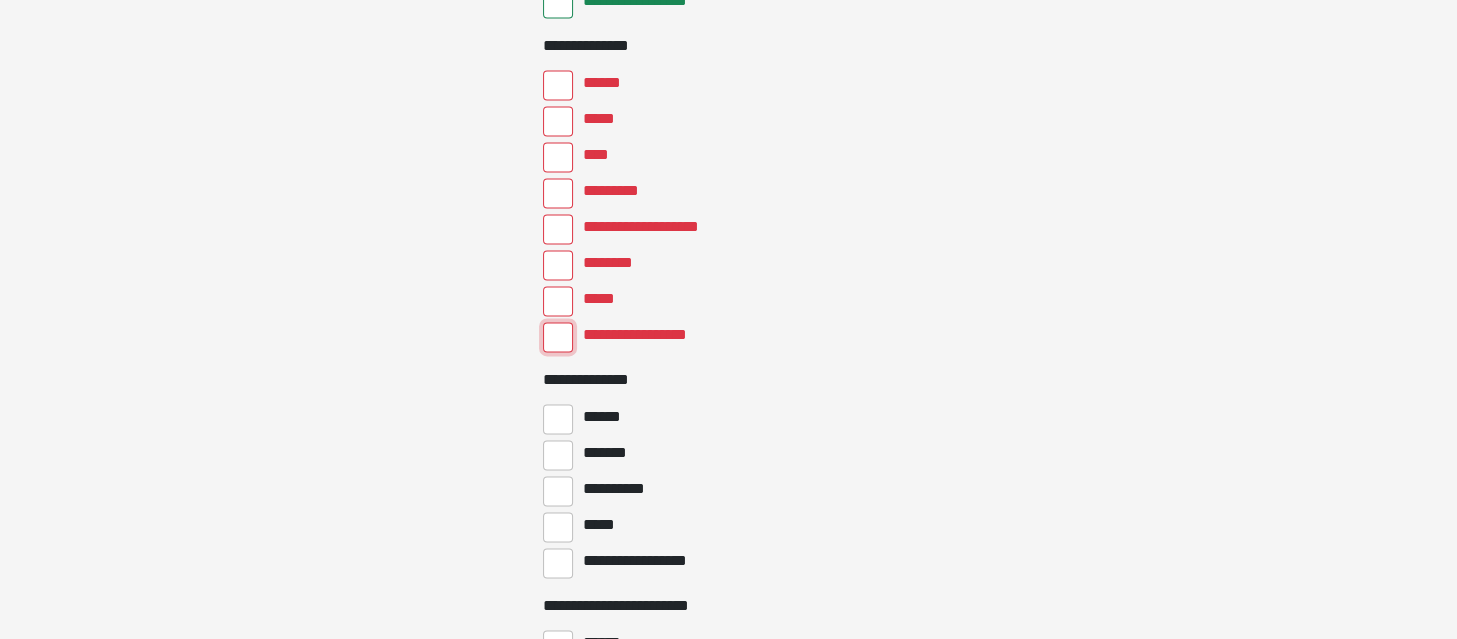 click on "**********" at bounding box center [558, 337] 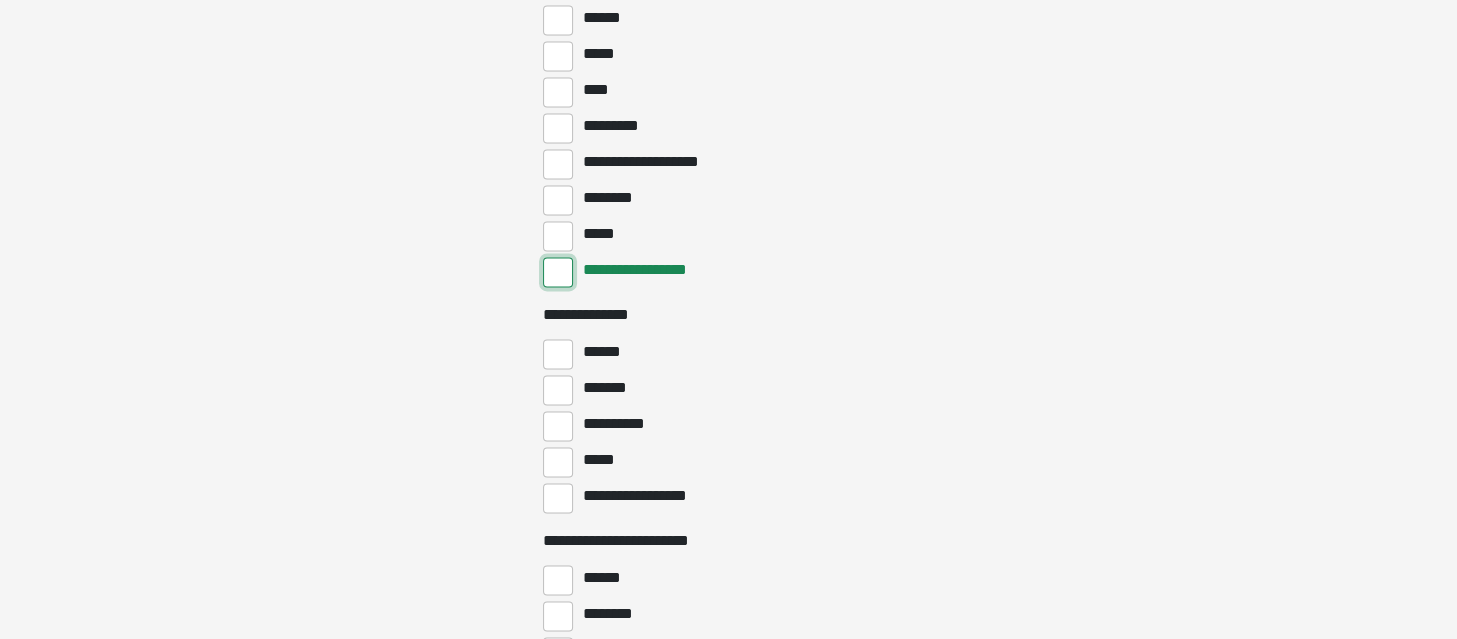 scroll, scrollTop: 3000, scrollLeft: 0, axis: vertical 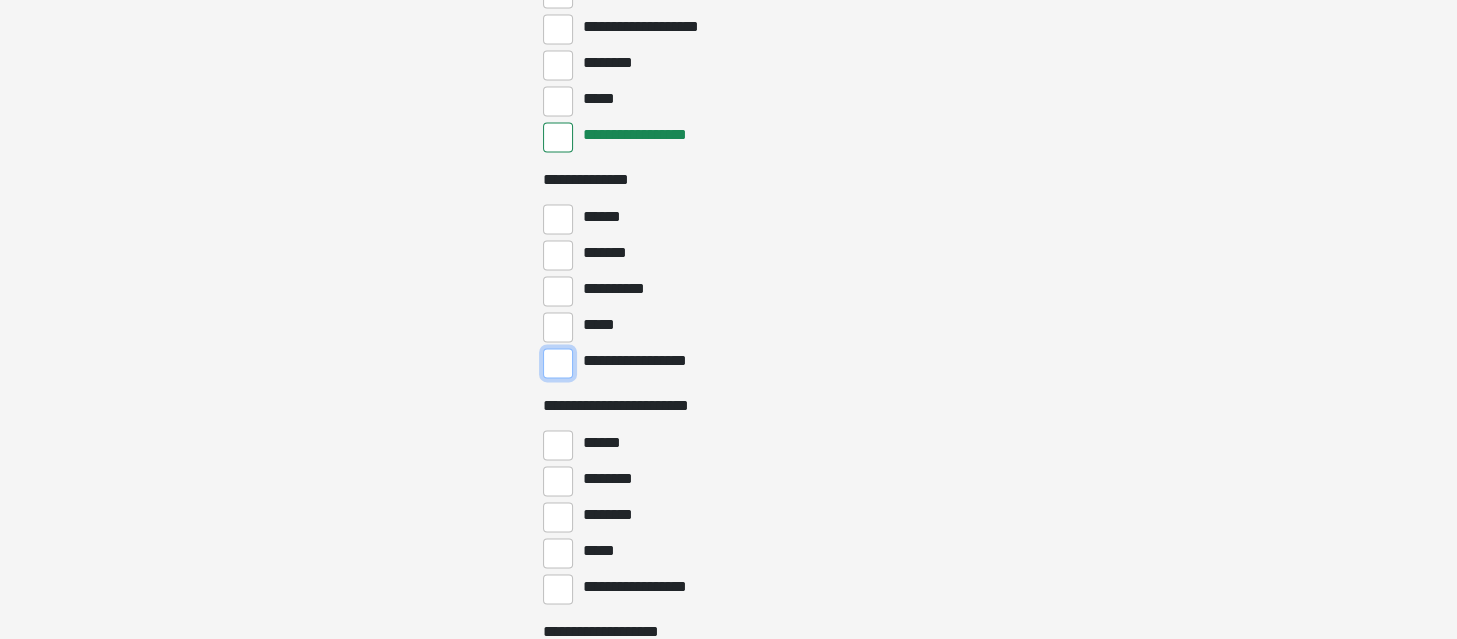 click on "**********" at bounding box center [558, 363] 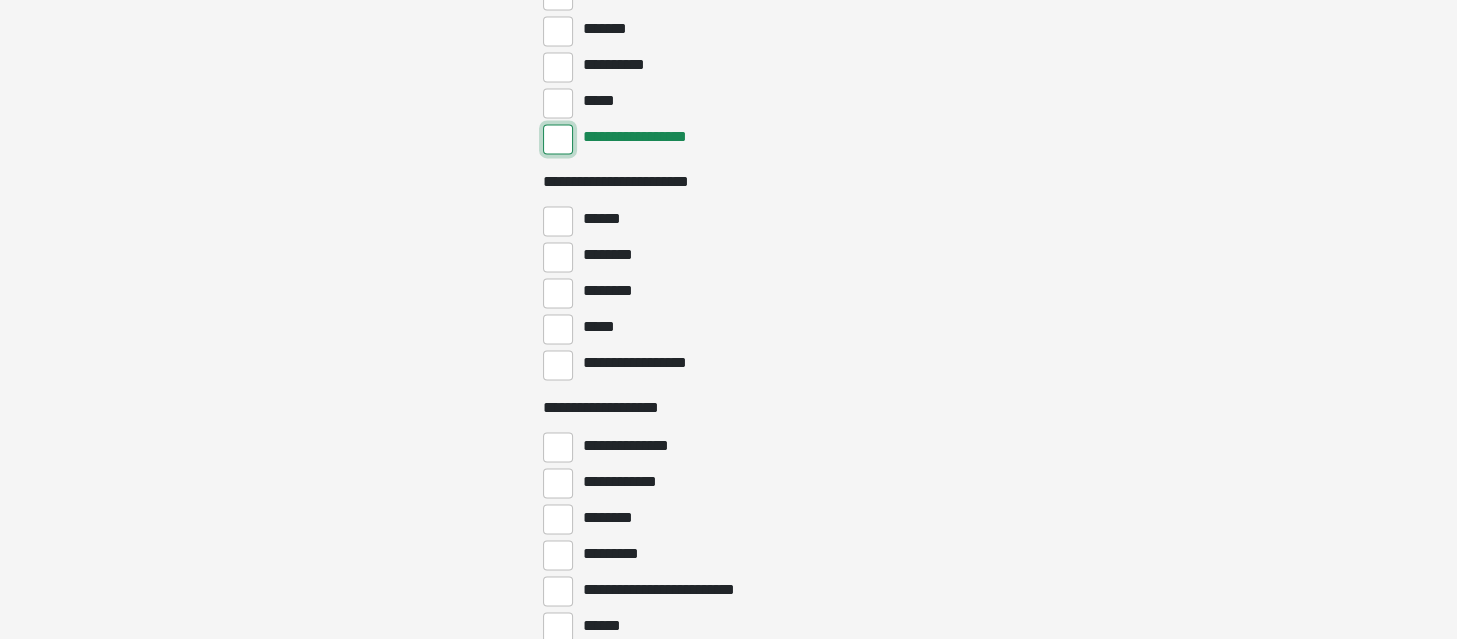 scroll, scrollTop: 3300, scrollLeft: 0, axis: vertical 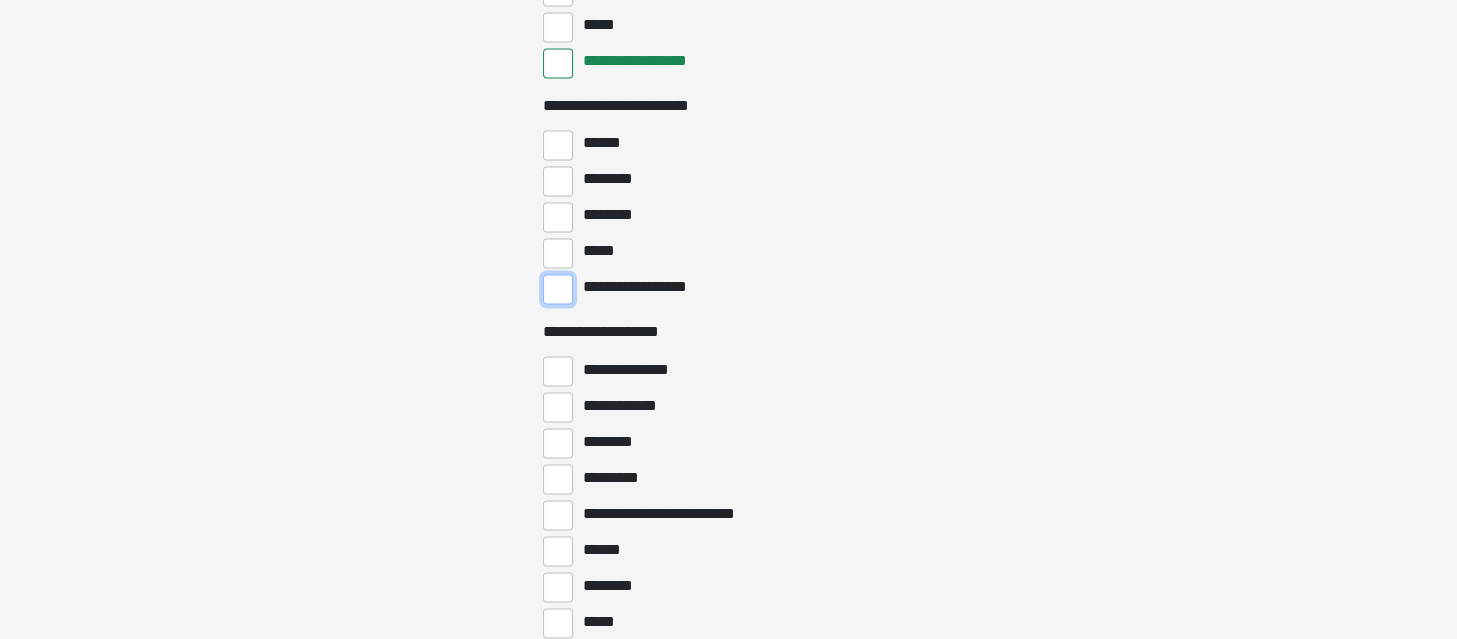 click on "**********" at bounding box center [558, 289] 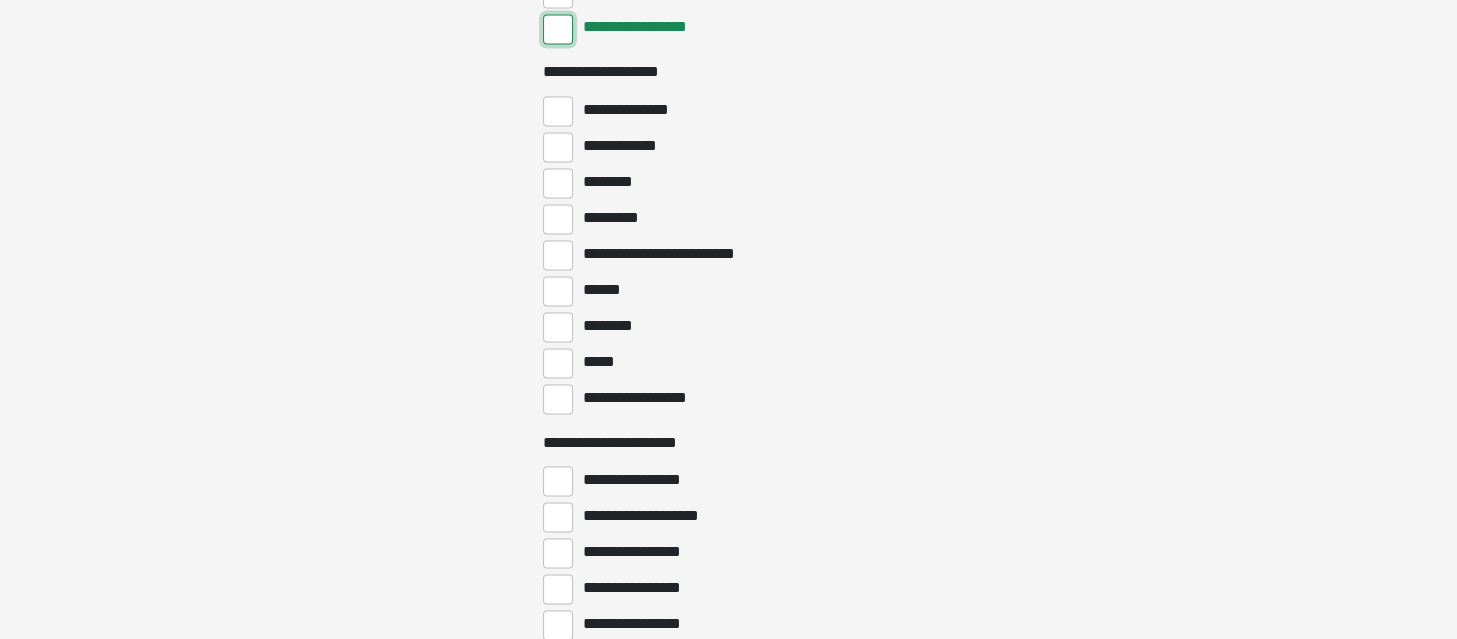 scroll, scrollTop: 3600, scrollLeft: 0, axis: vertical 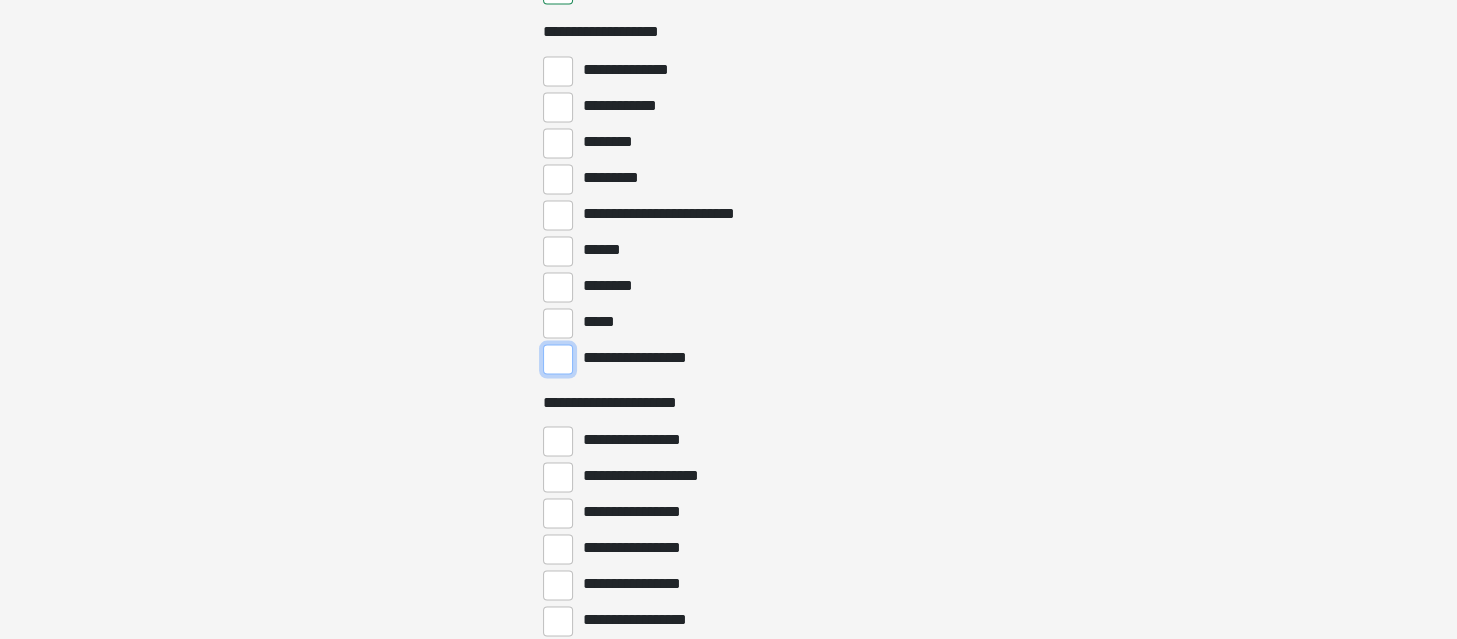 click on "**********" at bounding box center (558, 359) 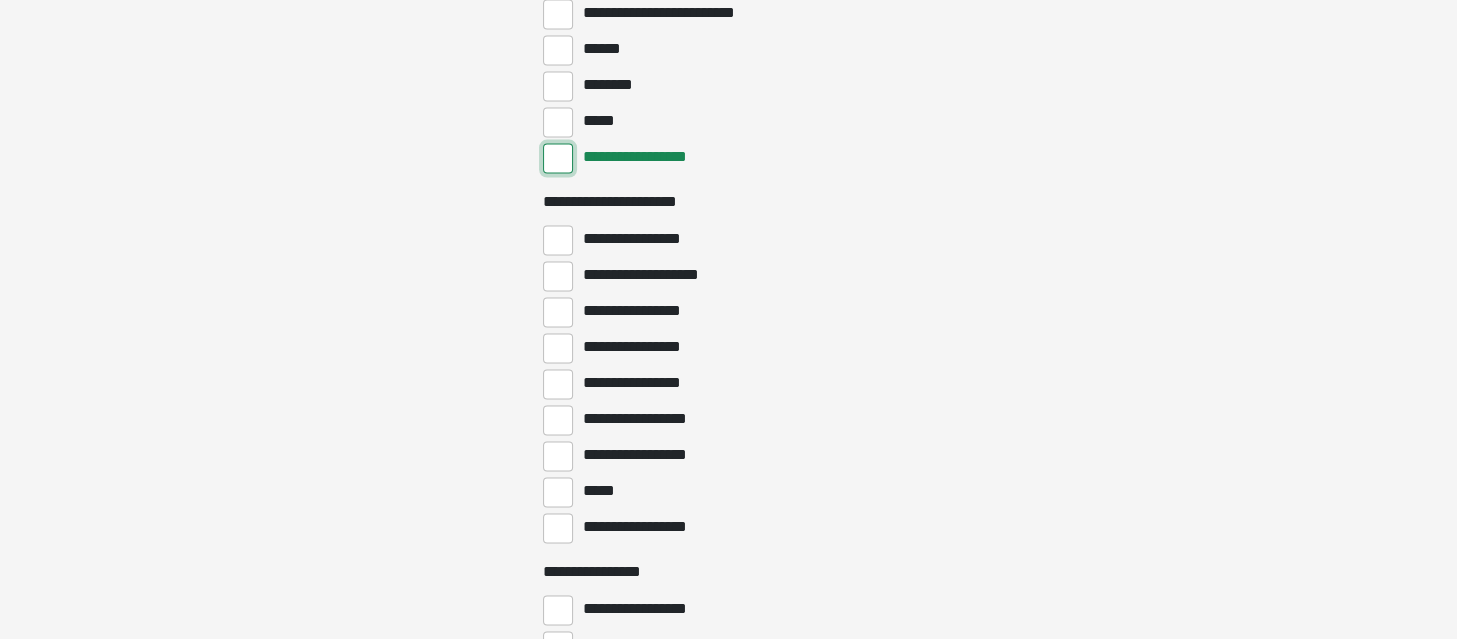 scroll, scrollTop: 3900, scrollLeft: 0, axis: vertical 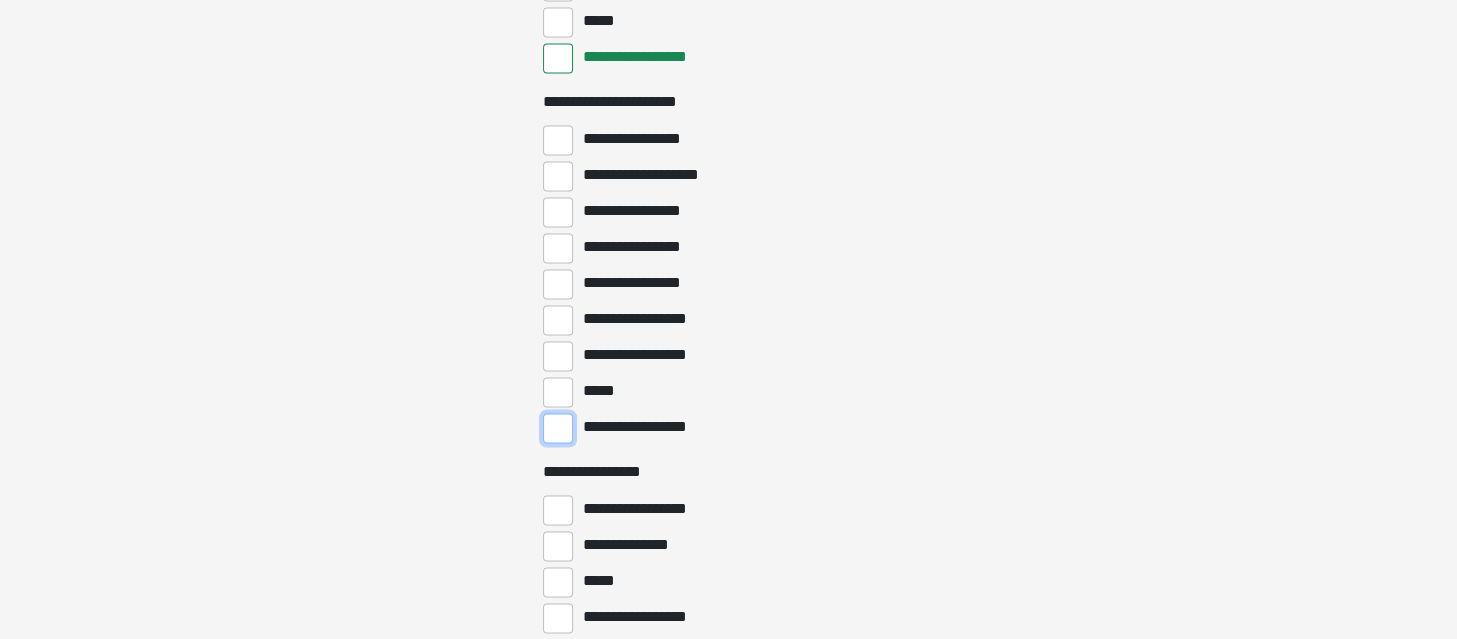 click on "**********" at bounding box center (558, 429) 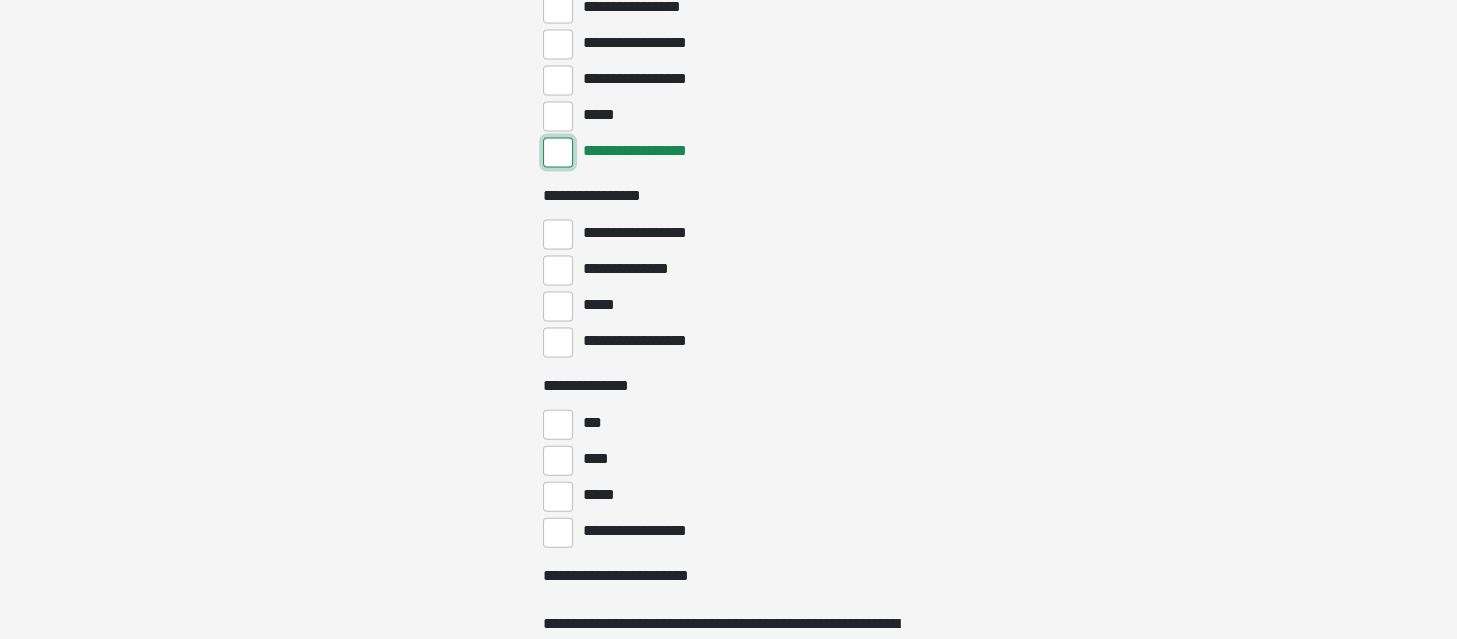 scroll, scrollTop: 4200, scrollLeft: 0, axis: vertical 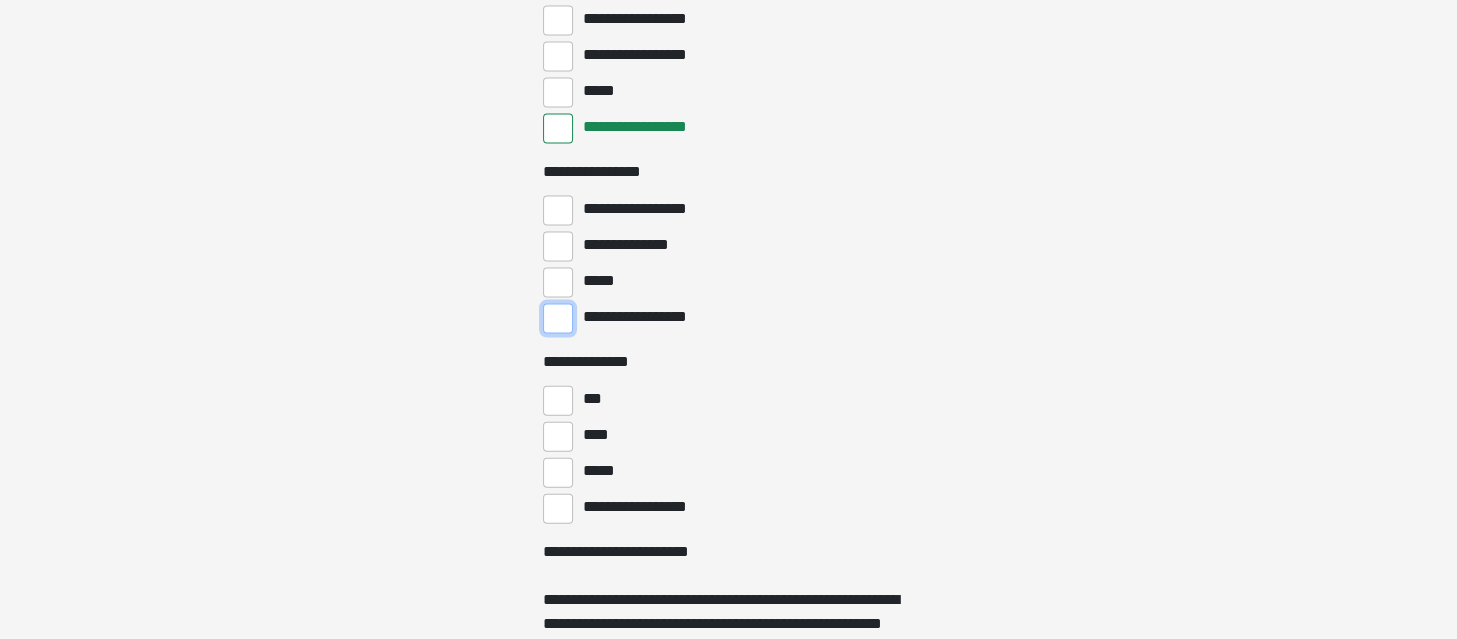 click on "**********" at bounding box center [558, 319] 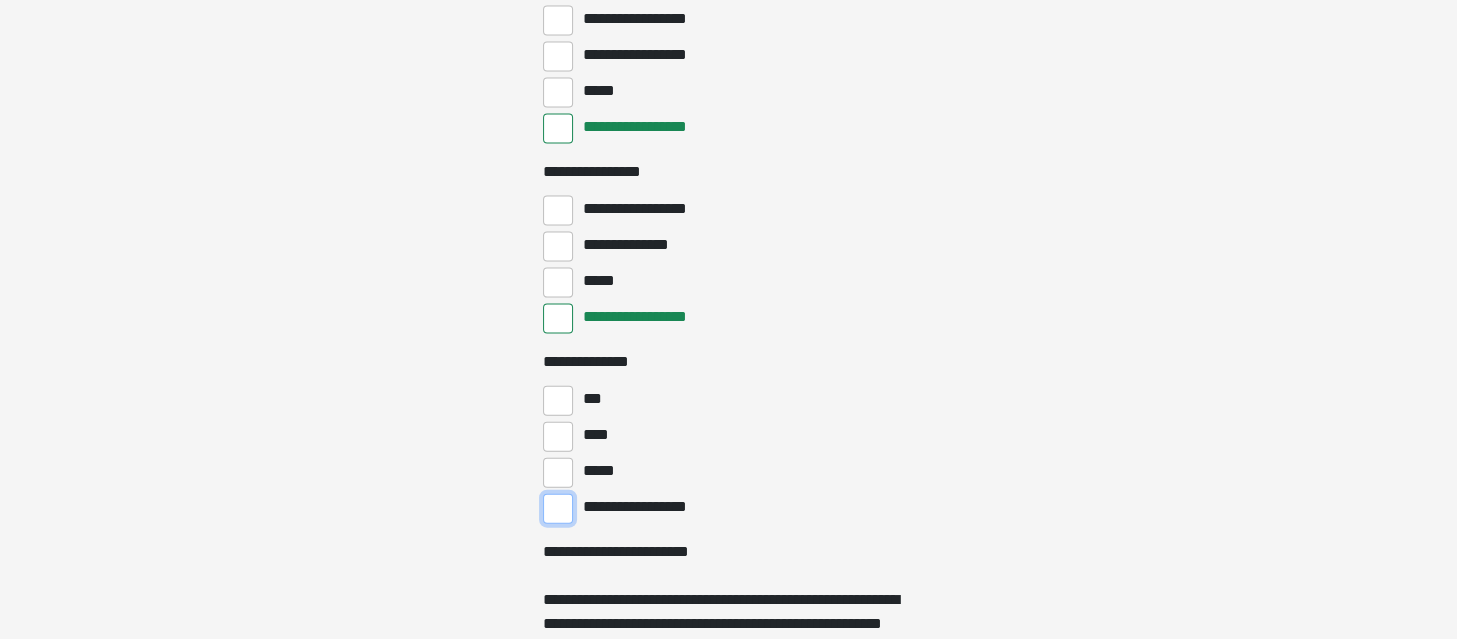click on "**********" at bounding box center [558, 509] 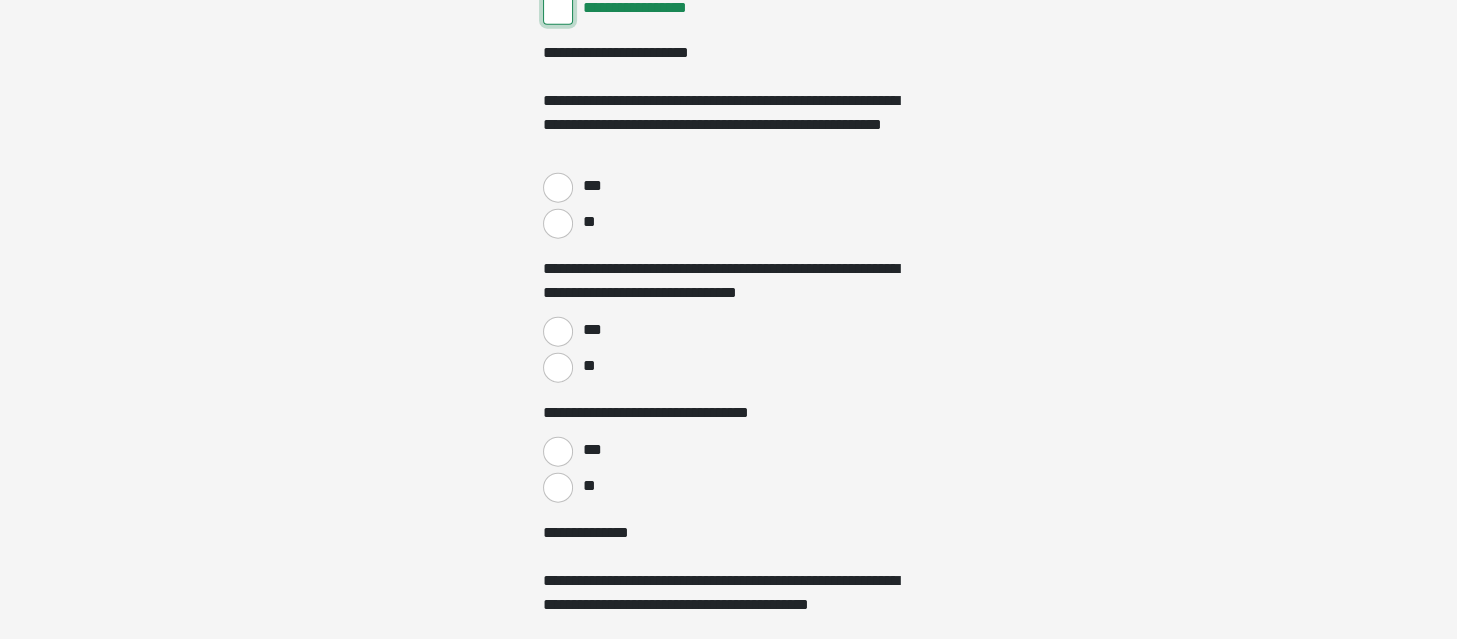 scroll, scrollTop: 4700, scrollLeft: 0, axis: vertical 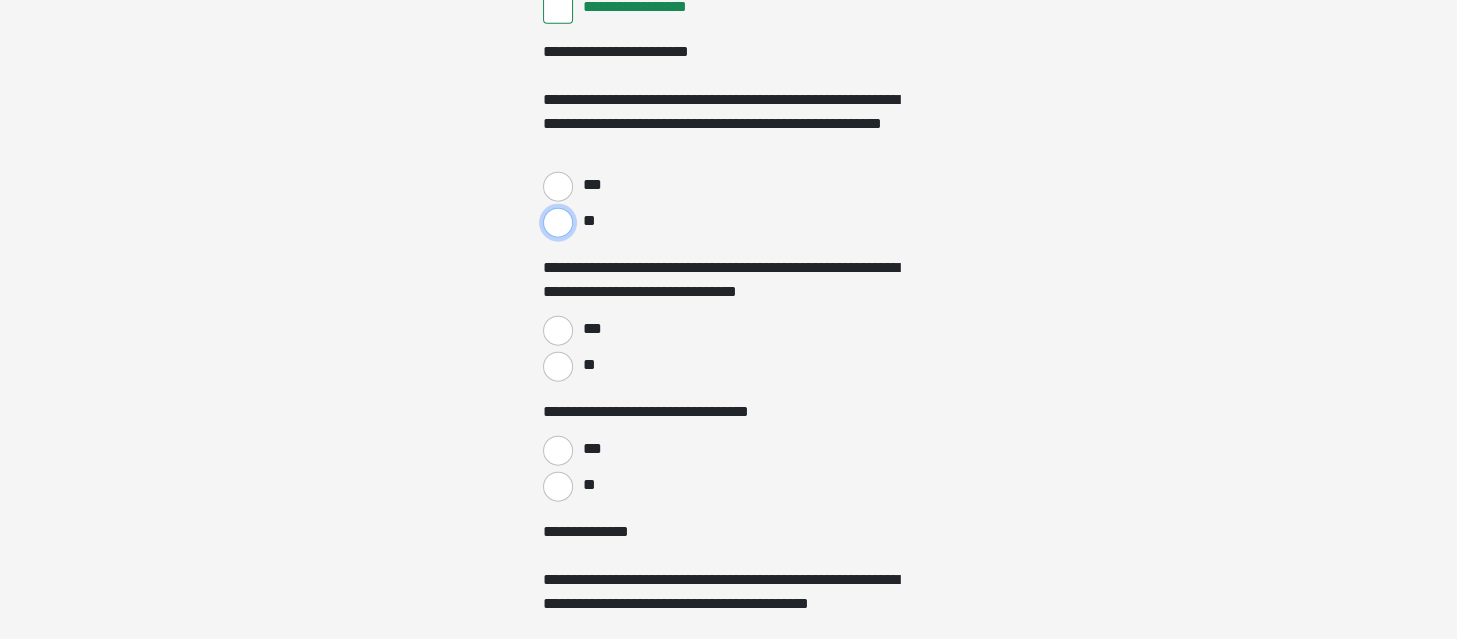 click on "**" at bounding box center (558, 223) 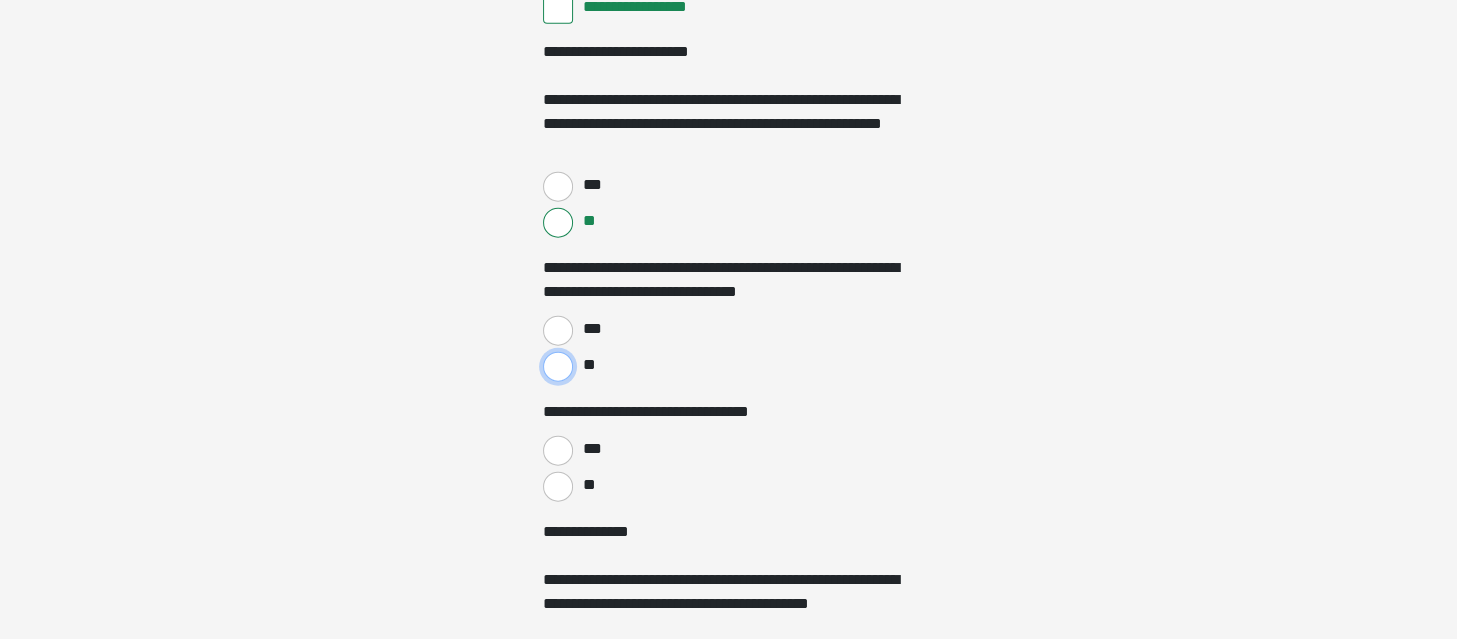 click on "**" at bounding box center [558, 367] 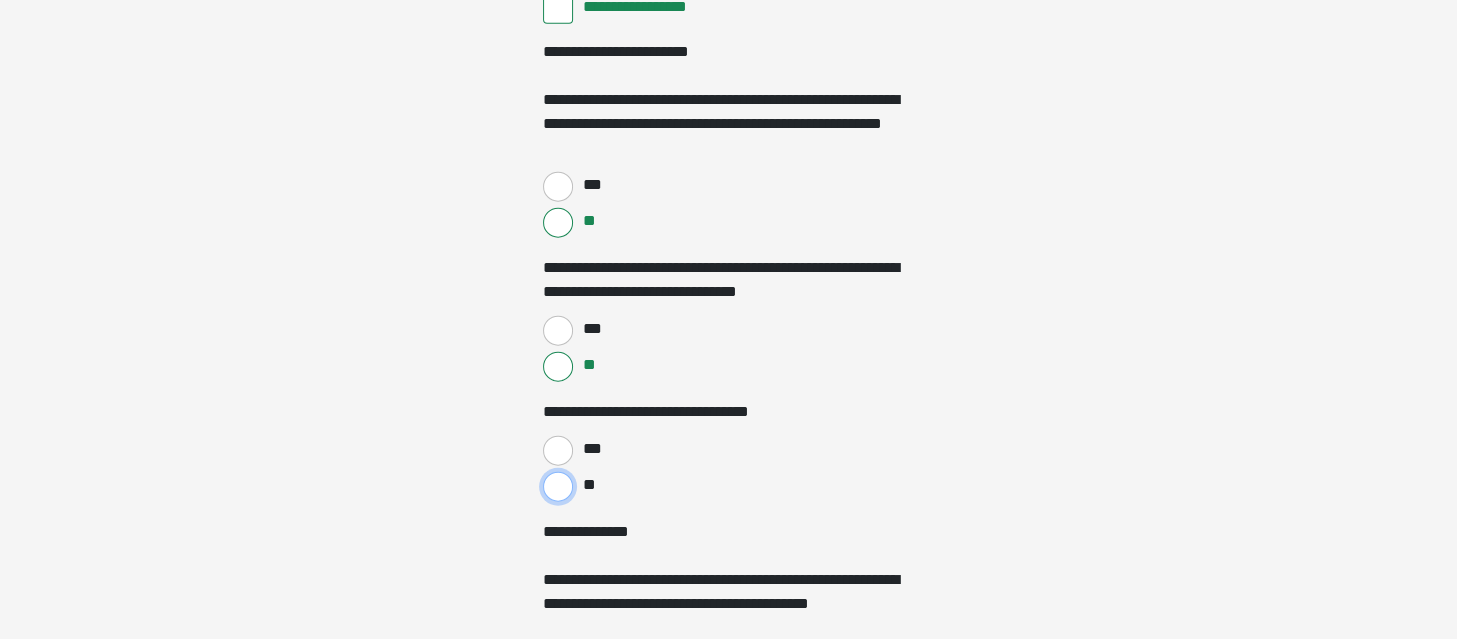 click on "**" at bounding box center (558, 487) 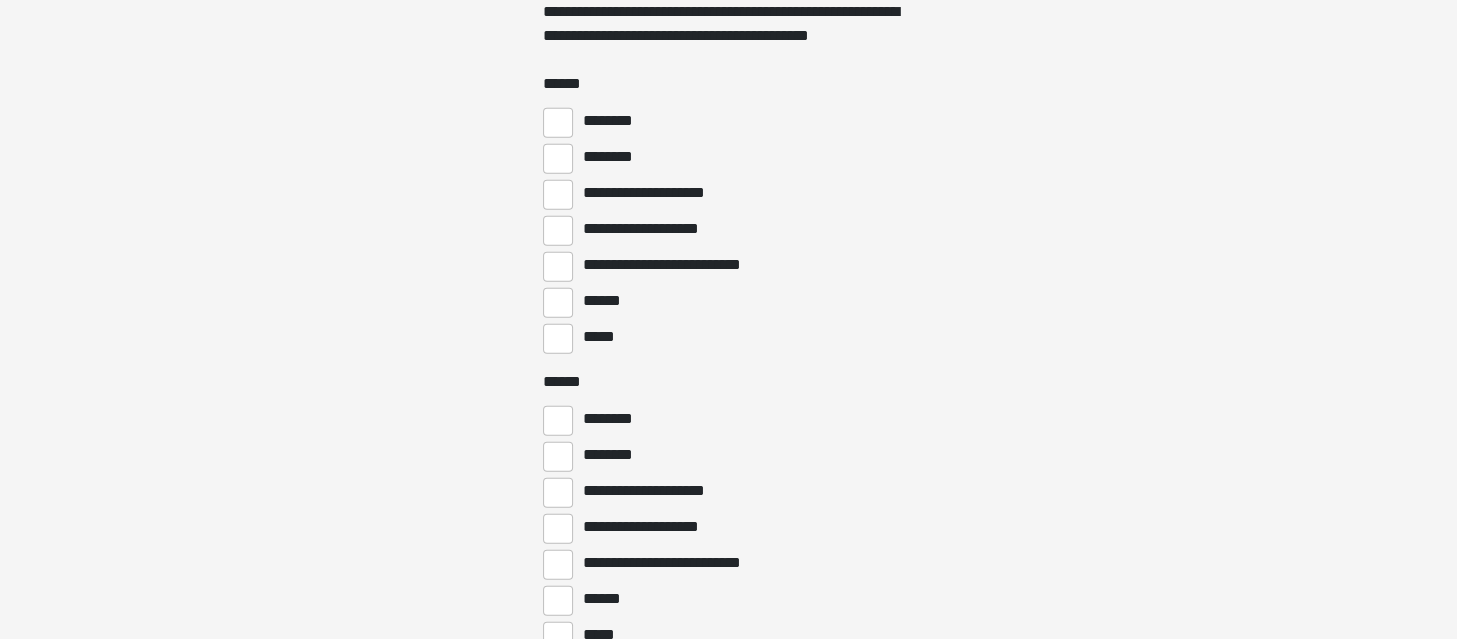 scroll, scrollTop: 5300, scrollLeft: 0, axis: vertical 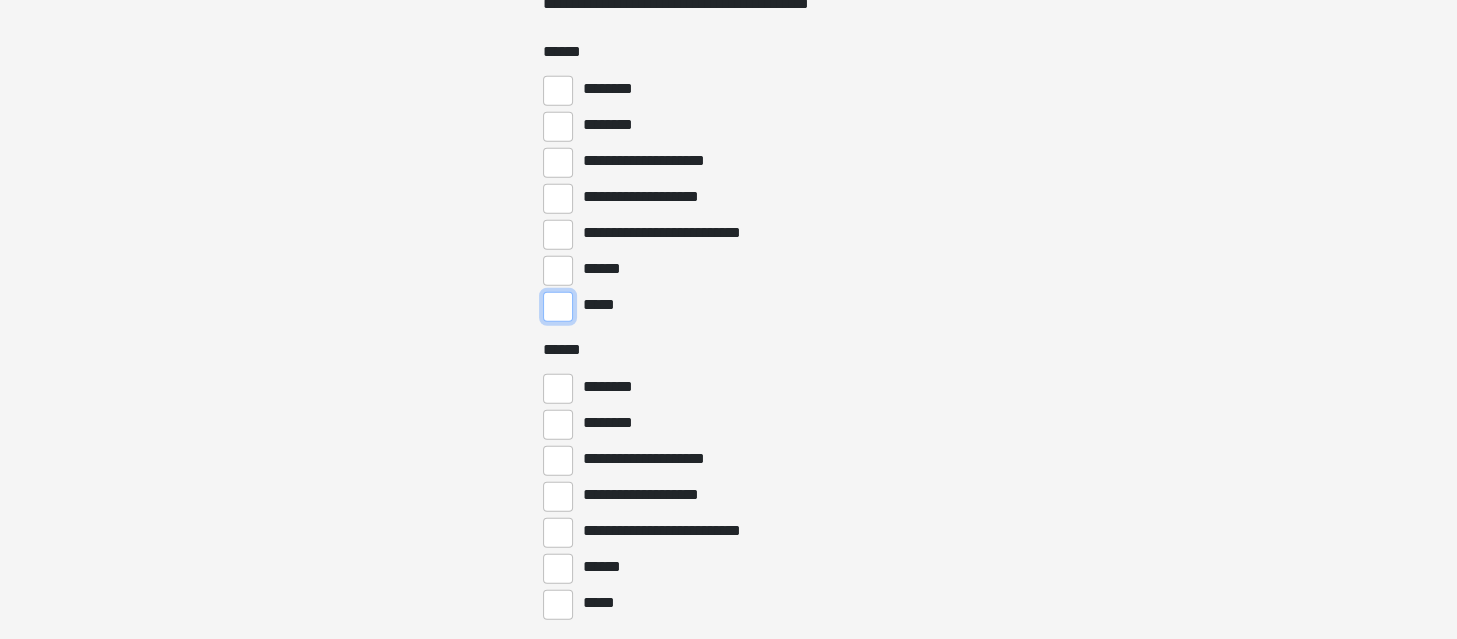 click on "*****" at bounding box center [558, 307] 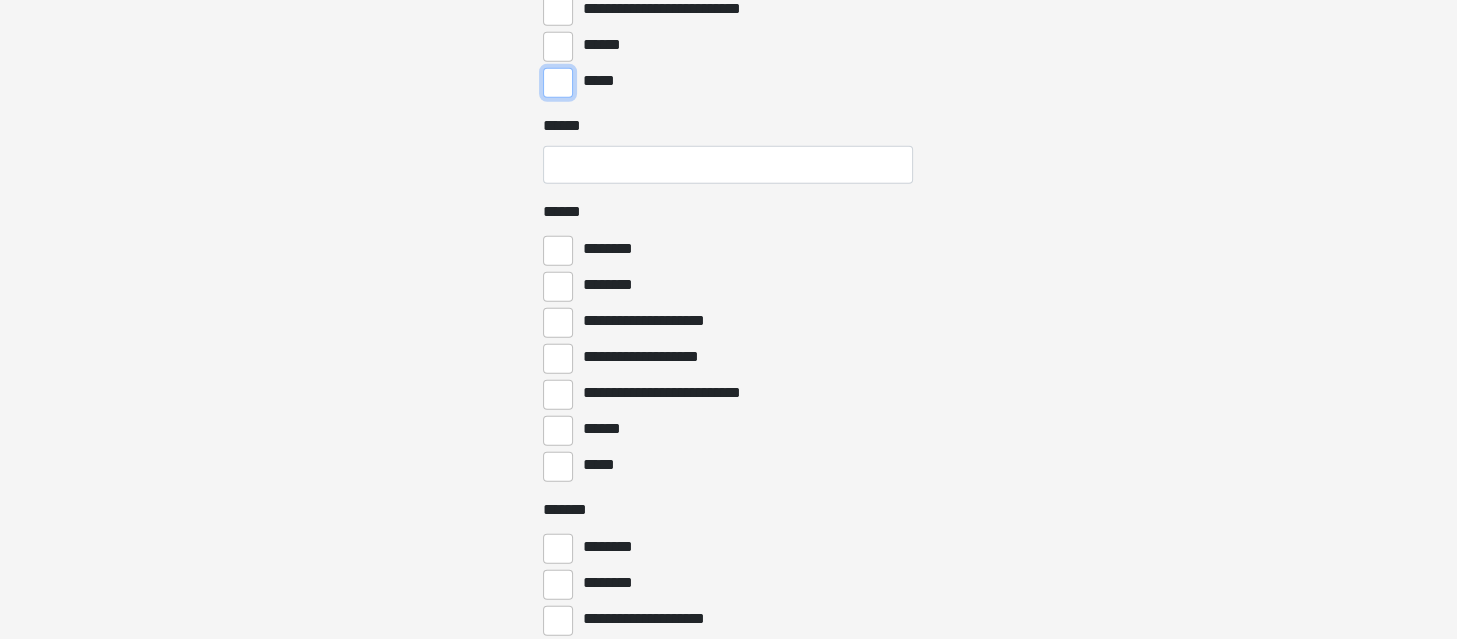scroll, scrollTop: 5600, scrollLeft: 0, axis: vertical 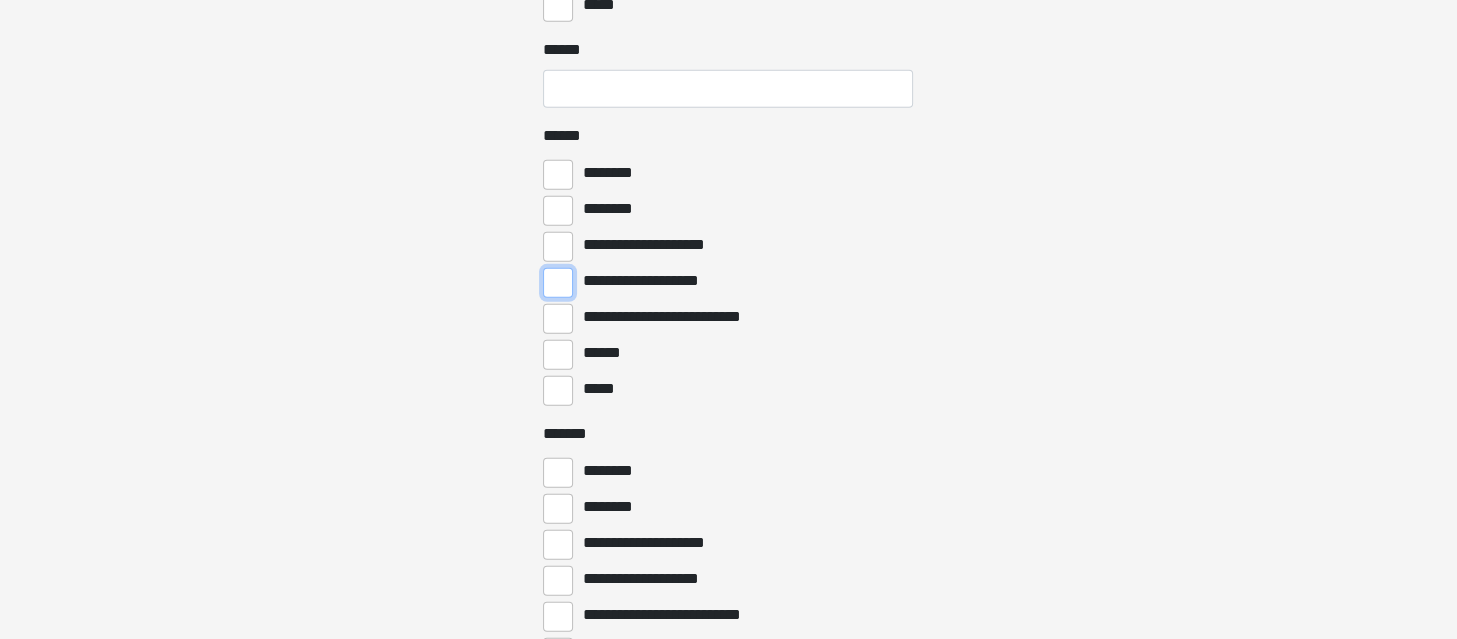 click on "**********" at bounding box center [558, 283] 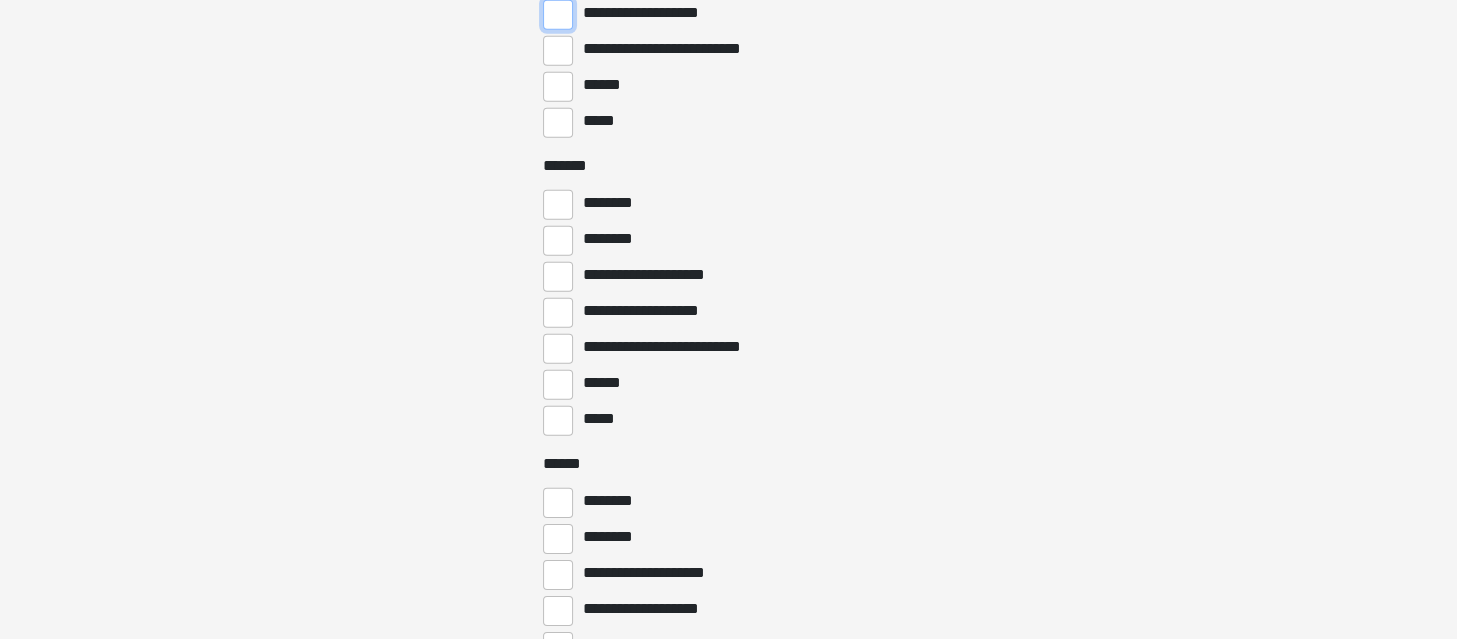 scroll, scrollTop: 5900, scrollLeft: 0, axis: vertical 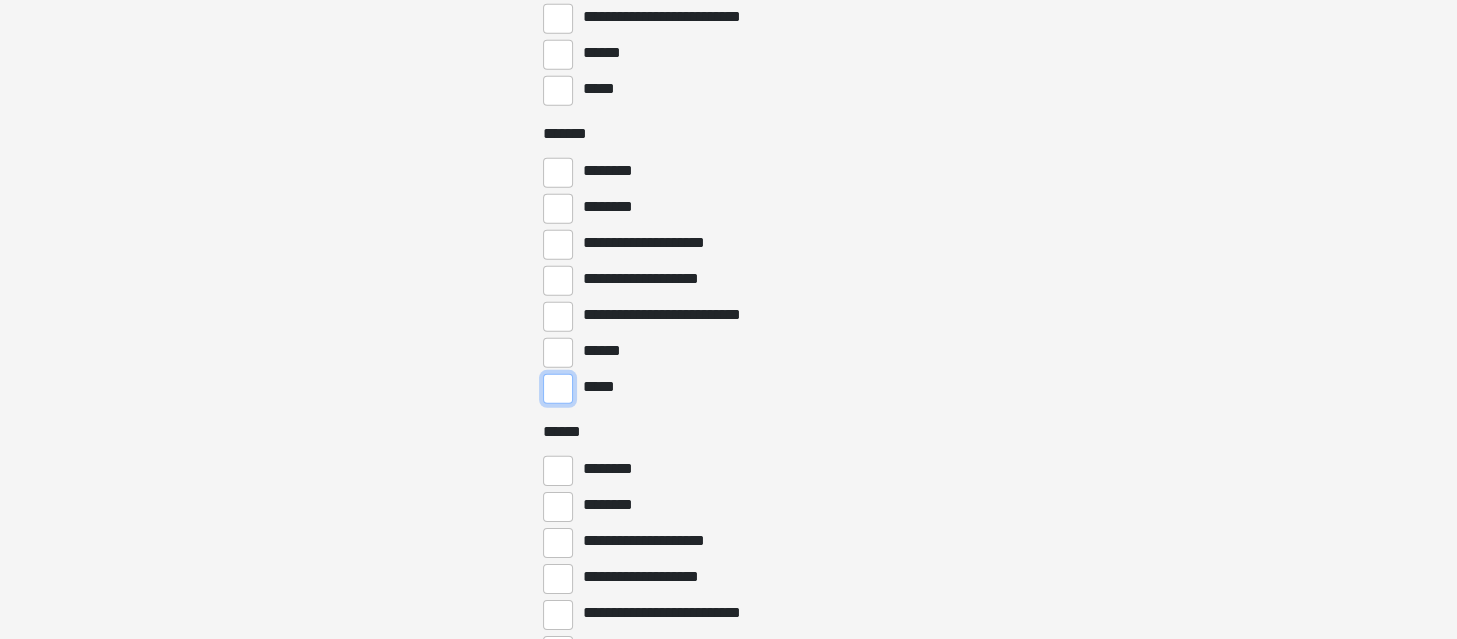 click on "*****" at bounding box center [558, 389] 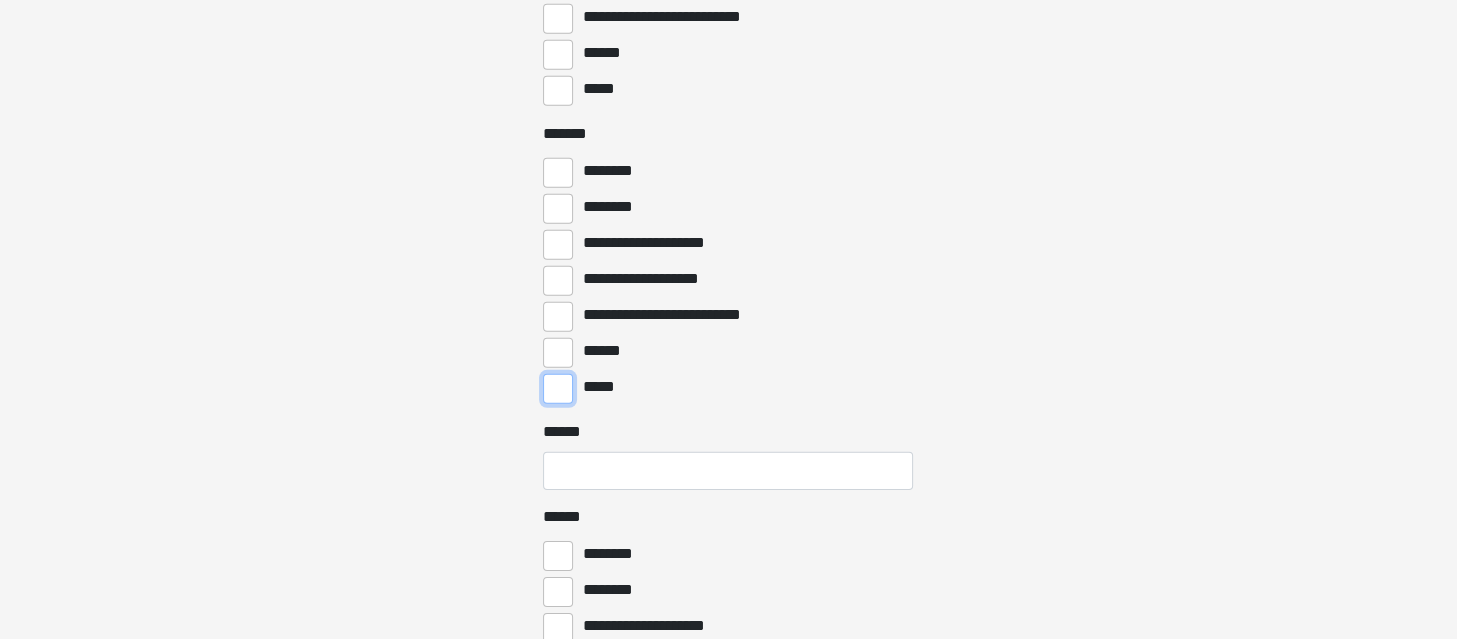 click on "*****" at bounding box center (558, 389) 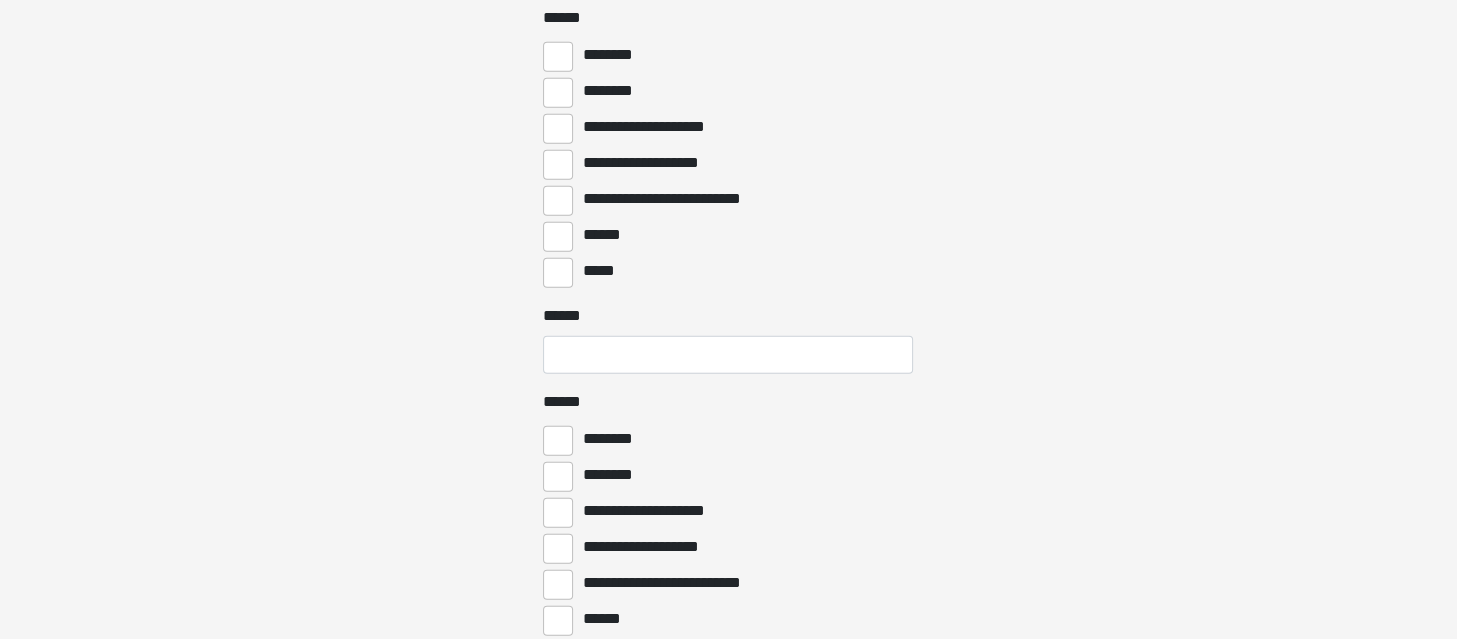 scroll, scrollTop: 5300, scrollLeft: 0, axis: vertical 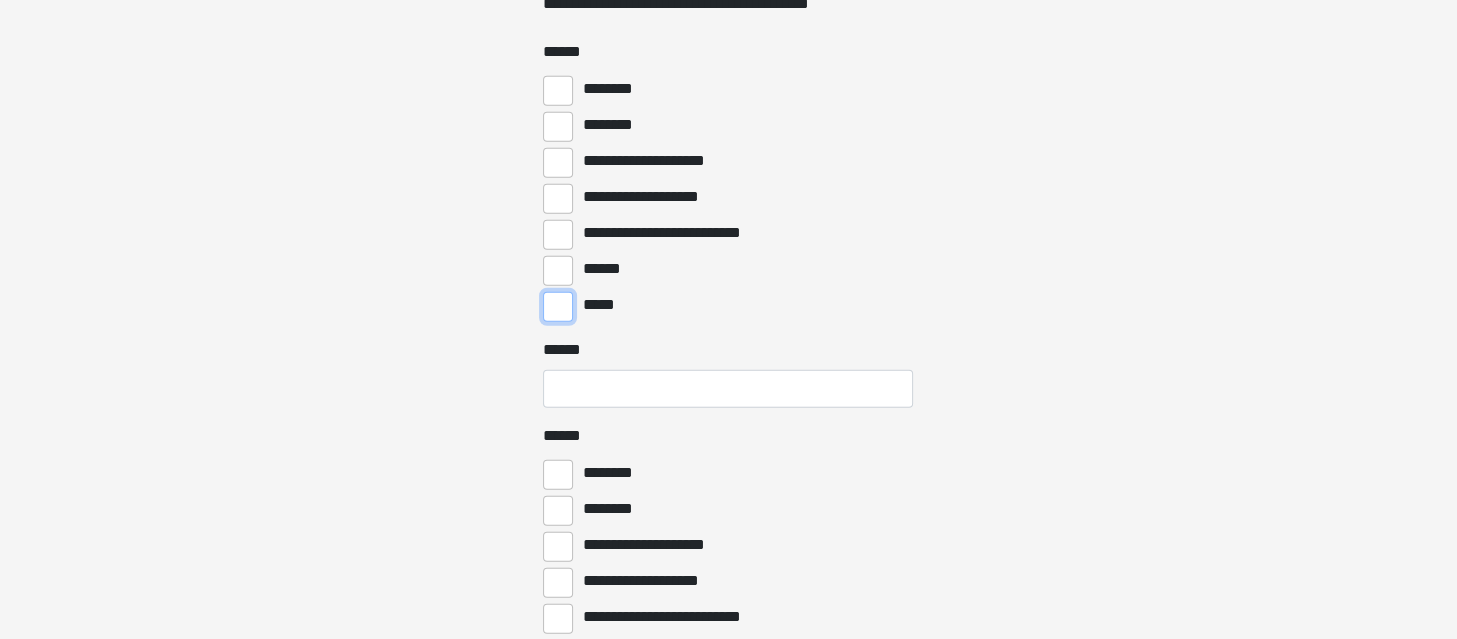 click on "*****" at bounding box center [558, 307] 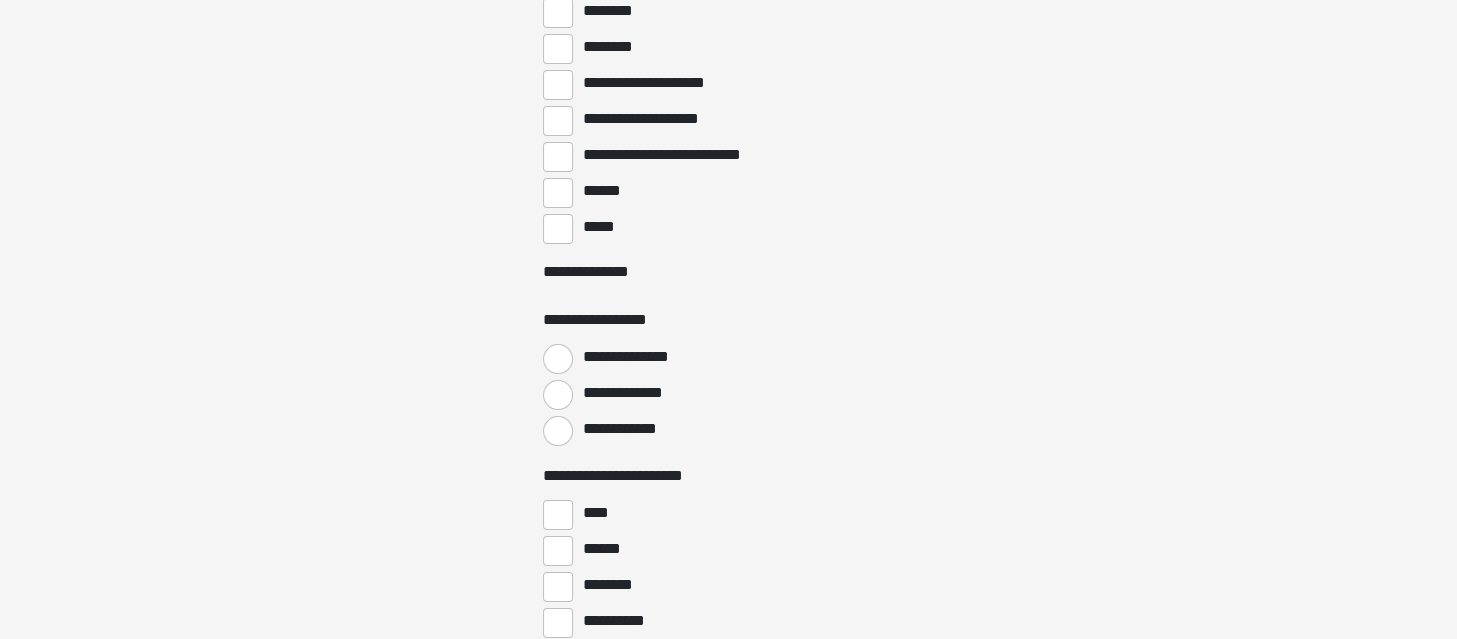scroll, scrollTop: 7200, scrollLeft: 0, axis: vertical 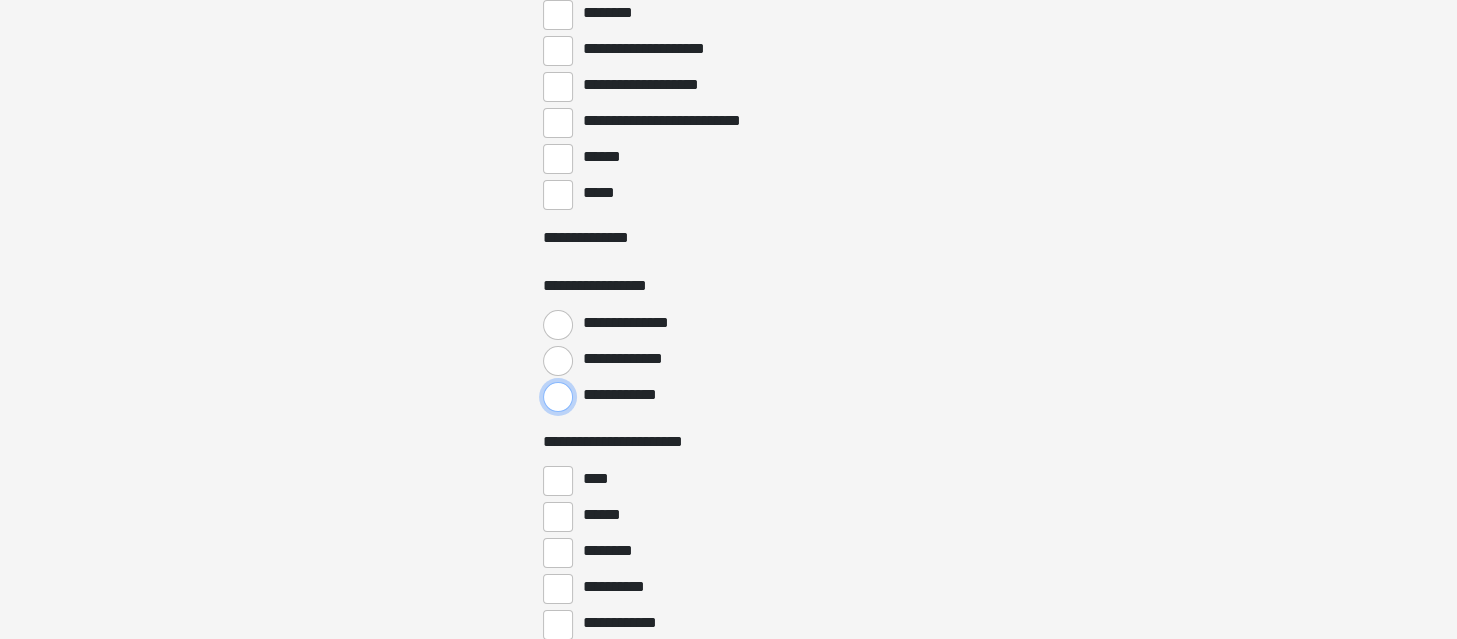 click on "**********" at bounding box center (558, 397) 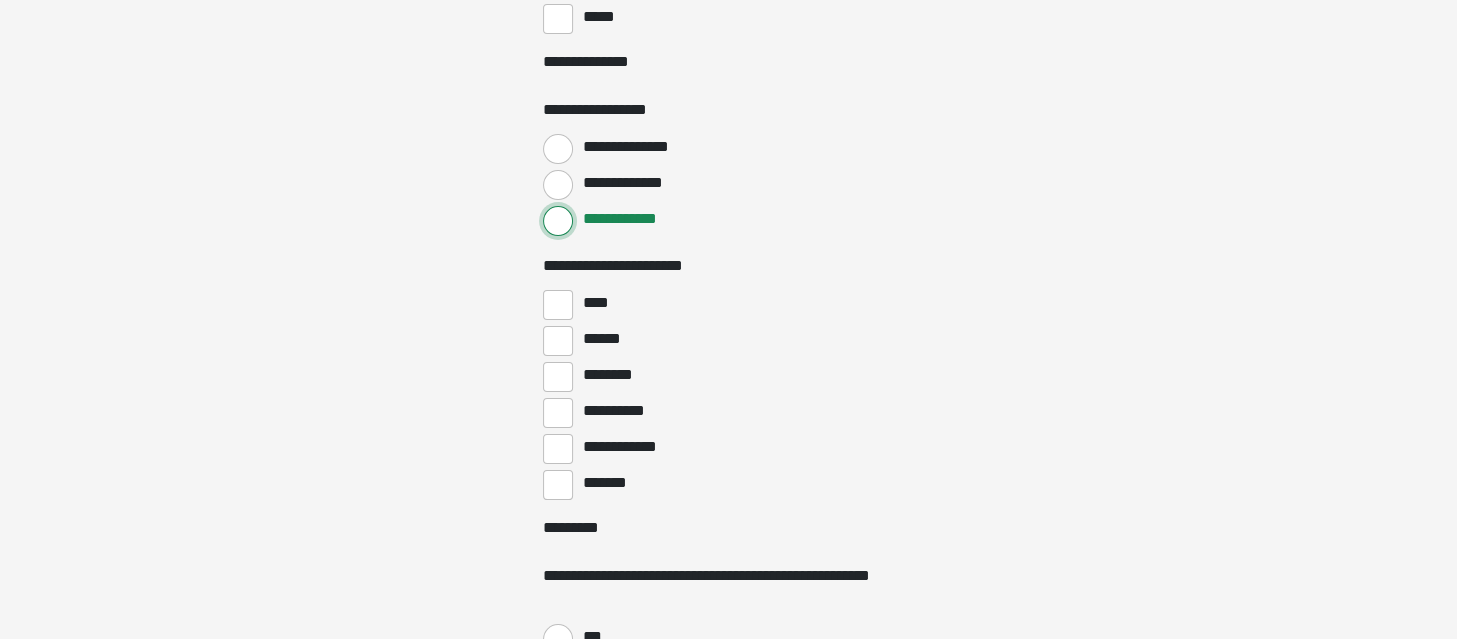 scroll, scrollTop: 7400, scrollLeft: 0, axis: vertical 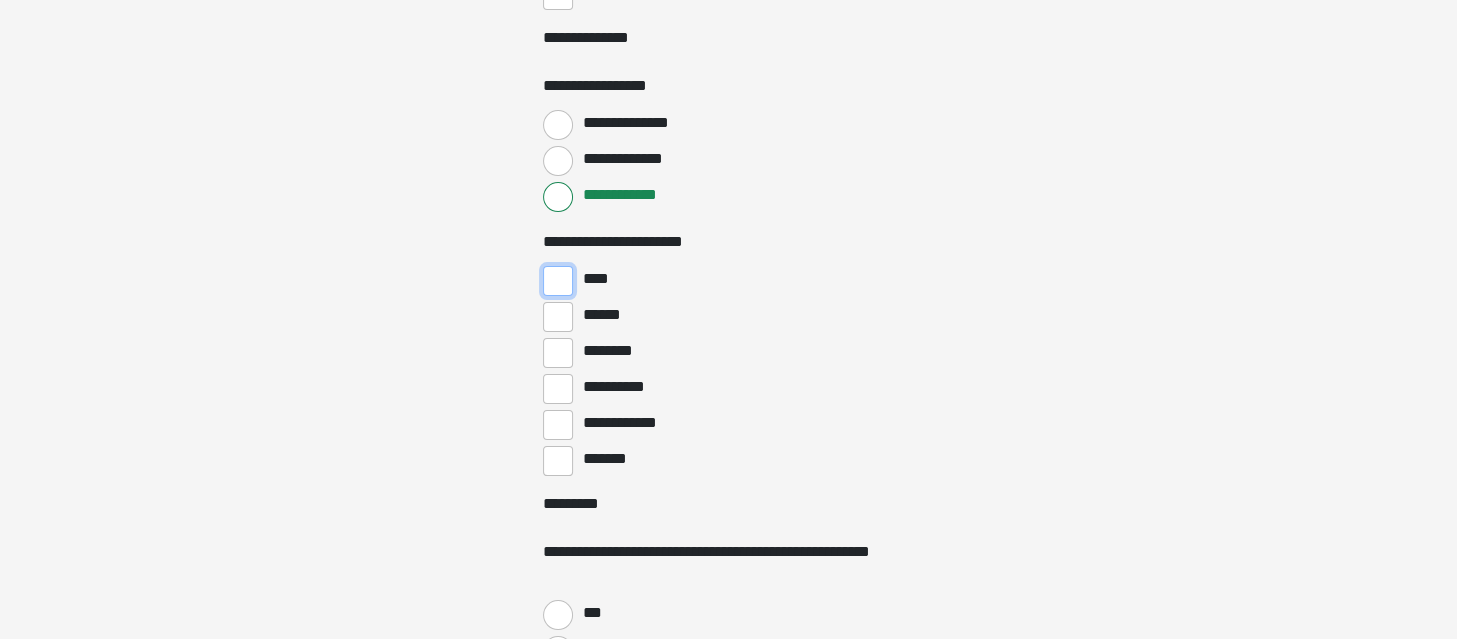 click on "****" at bounding box center [558, 281] 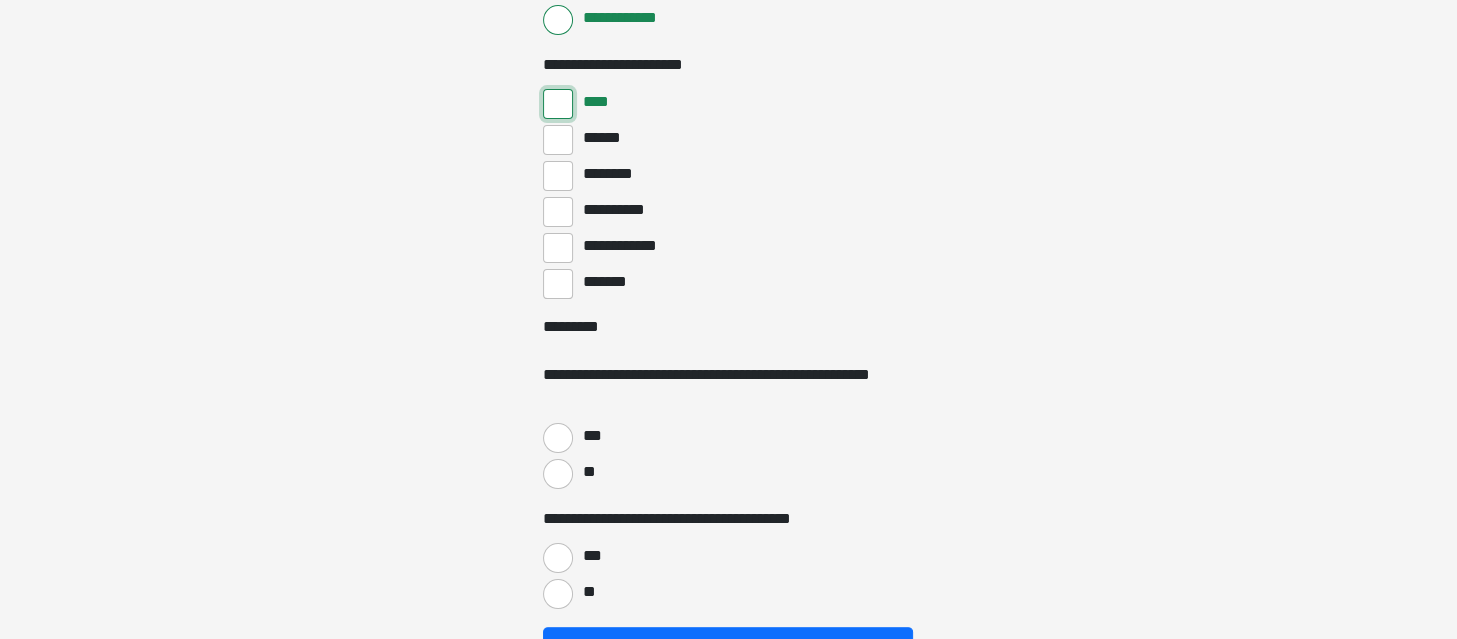 scroll, scrollTop: 7700, scrollLeft: 0, axis: vertical 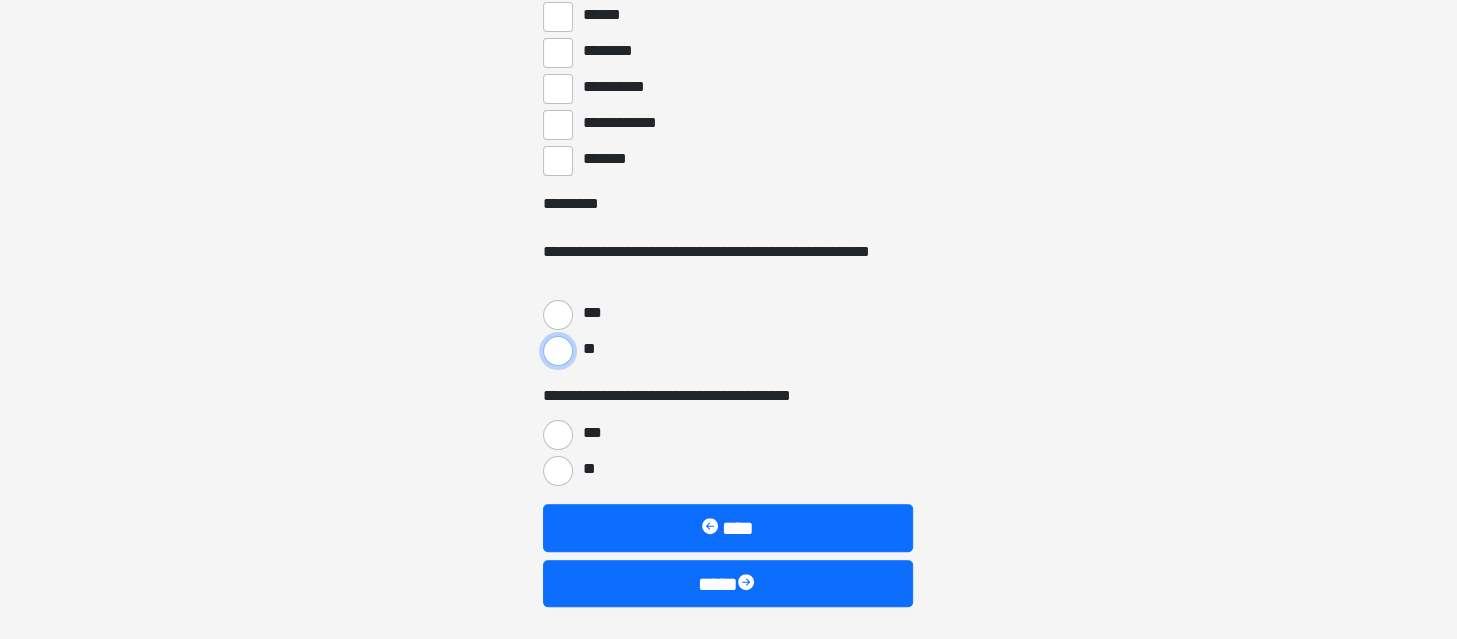 click on "**" at bounding box center [558, 351] 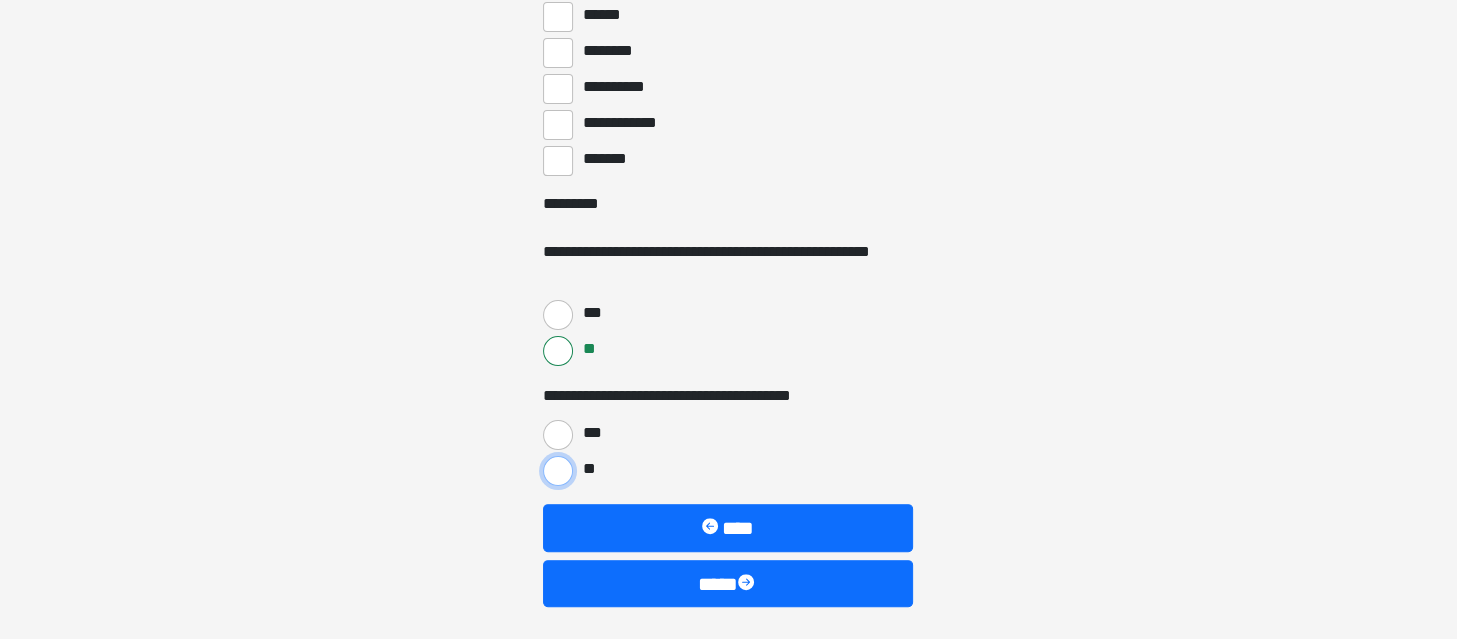 click on "**" at bounding box center [558, 471] 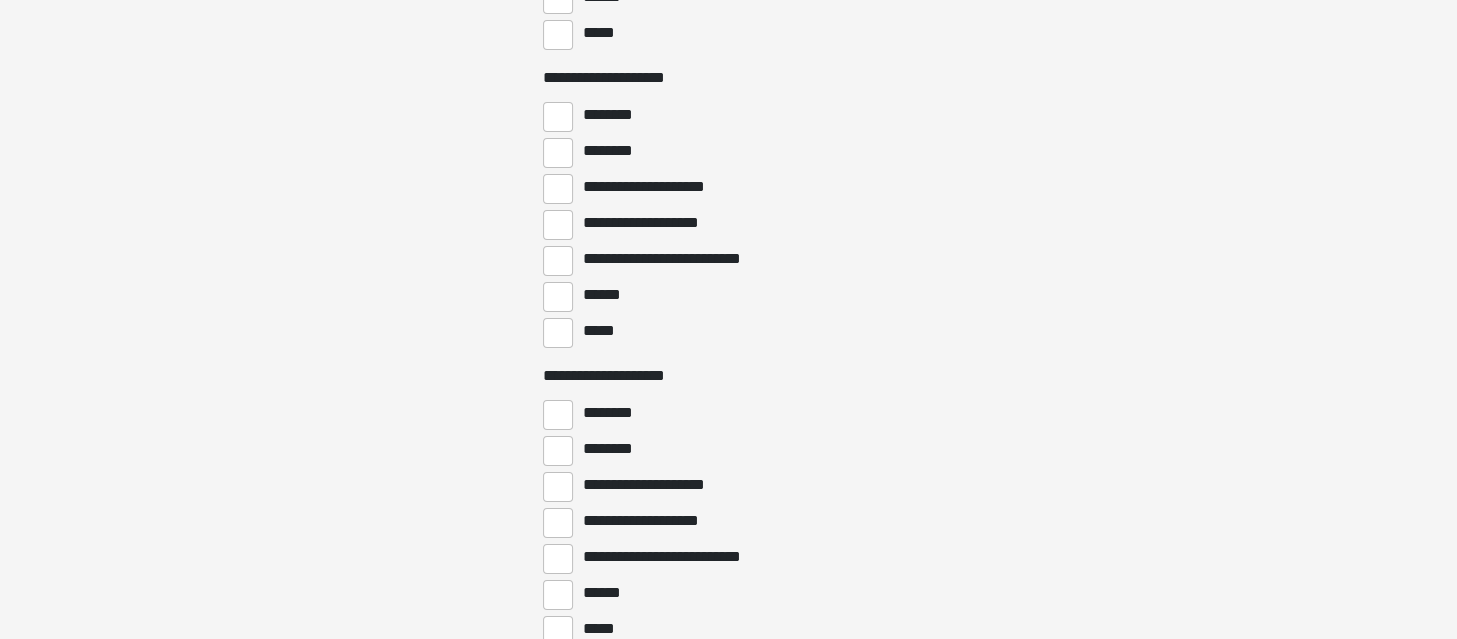 scroll, scrollTop: 6500, scrollLeft: 0, axis: vertical 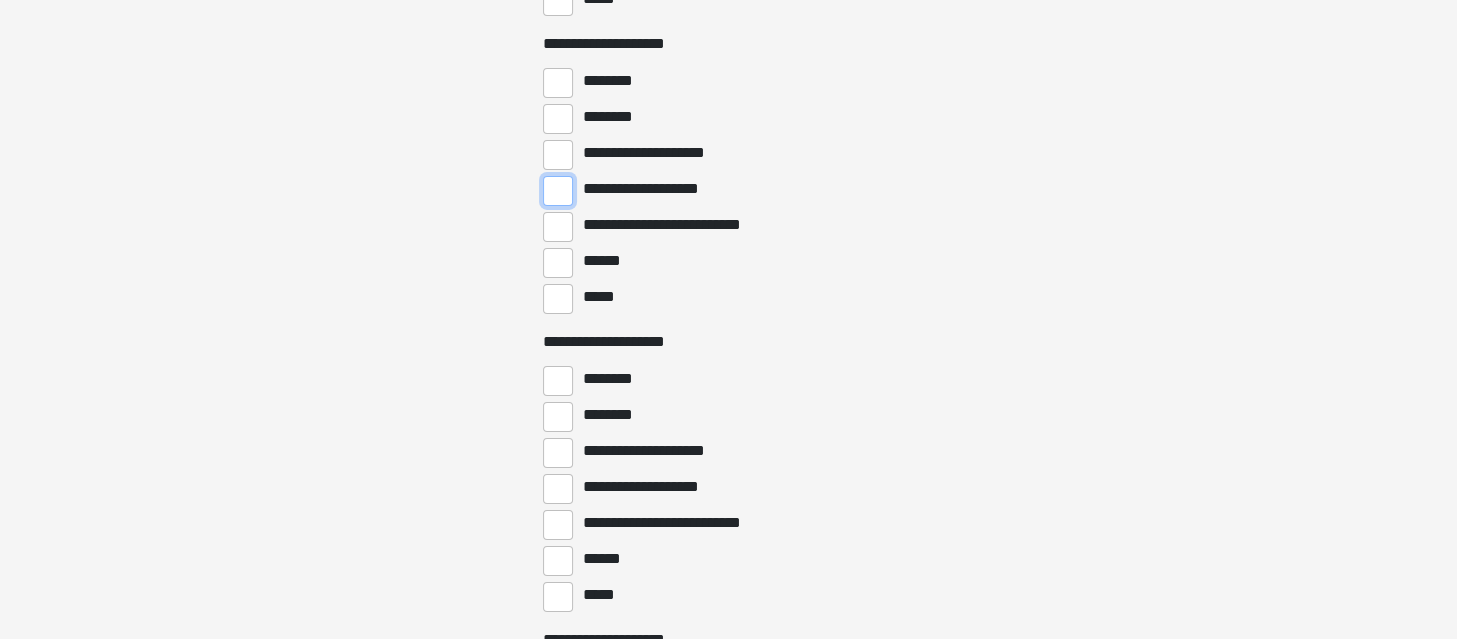 click on "**********" at bounding box center (558, 191) 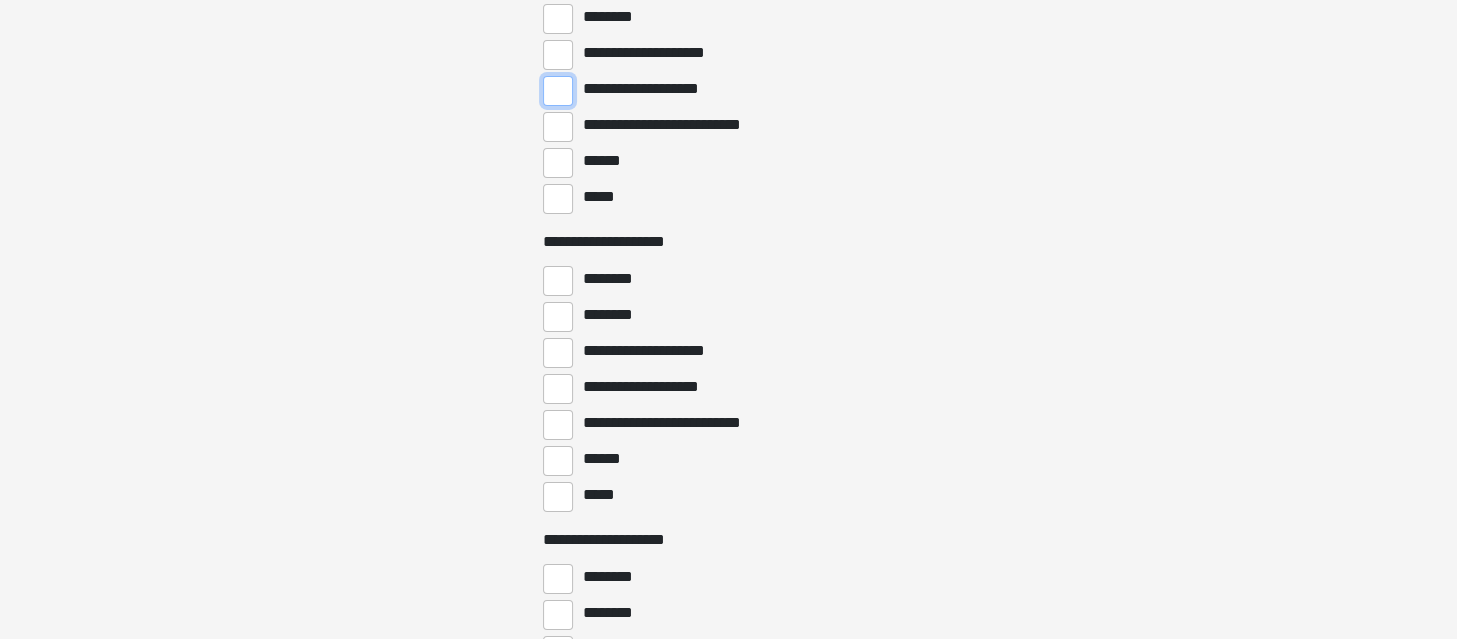 scroll, scrollTop: 6700, scrollLeft: 0, axis: vertical 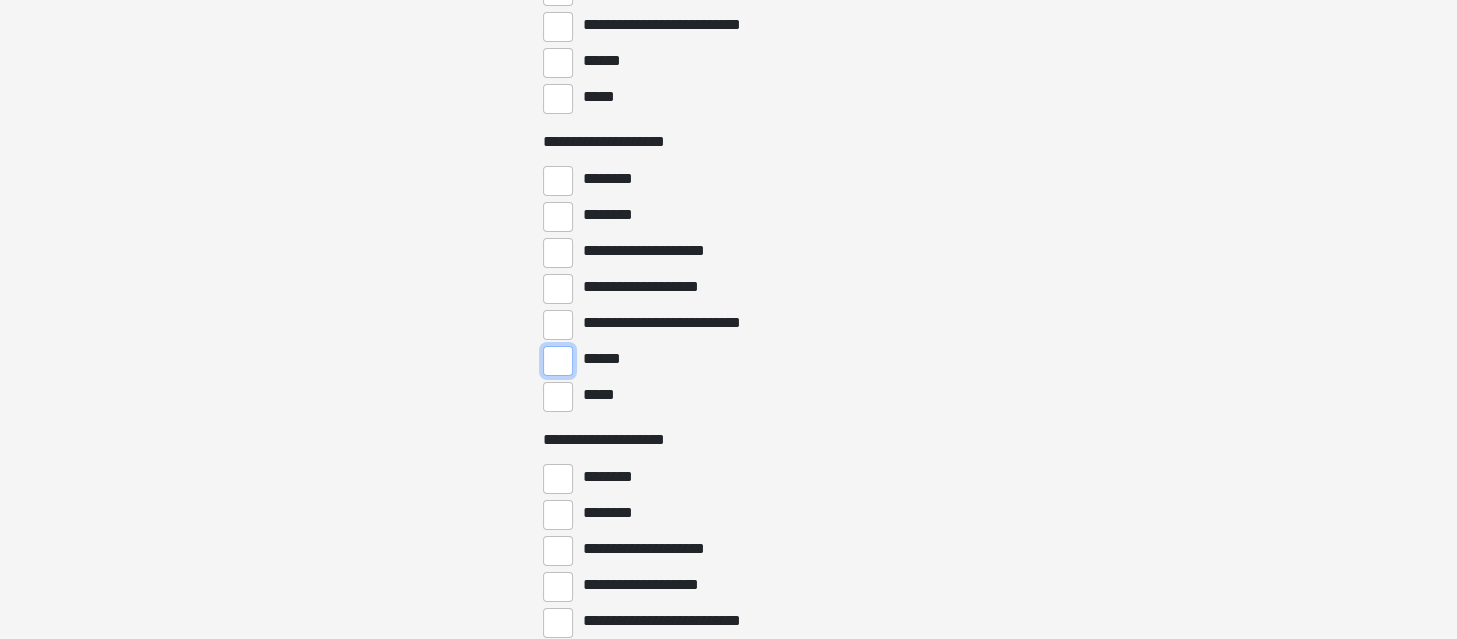 click on "******" at bounding box center [558, 361] 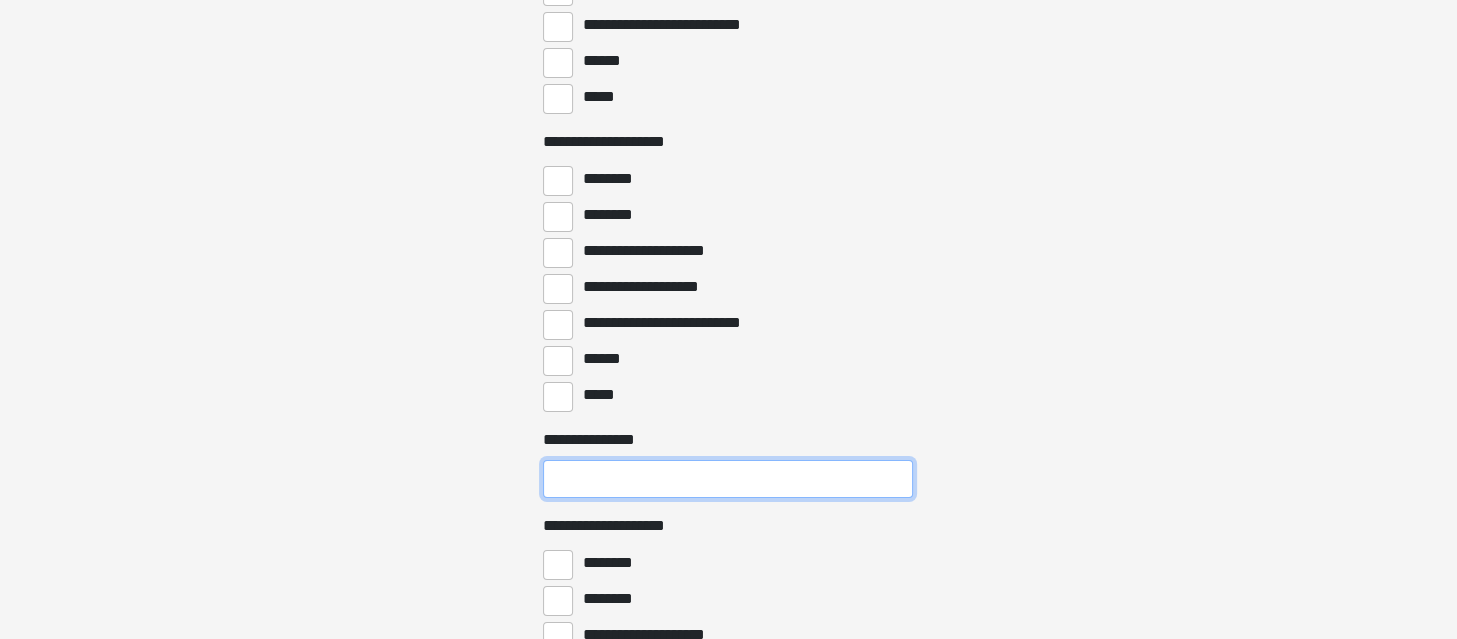 click on "**********" at bounding box center (728, 479) 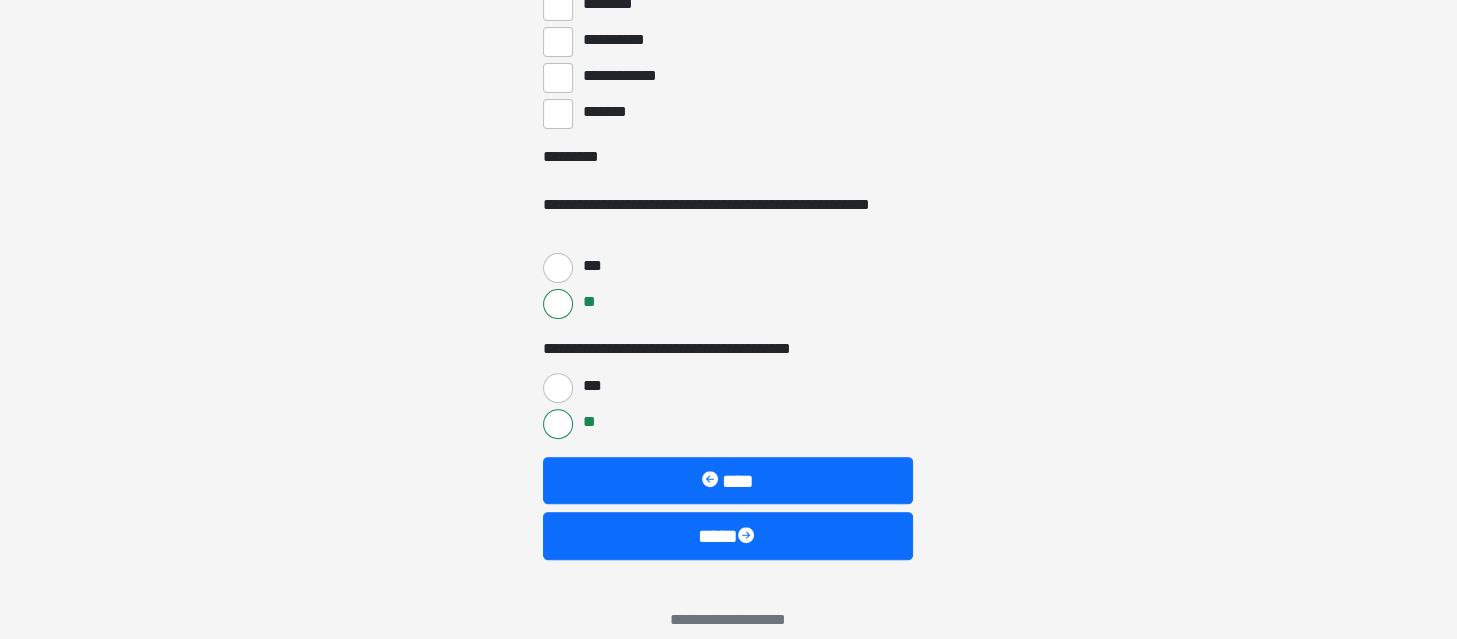scroll, scrollTop: 7856, scrollLeft: 0, axis: vertical 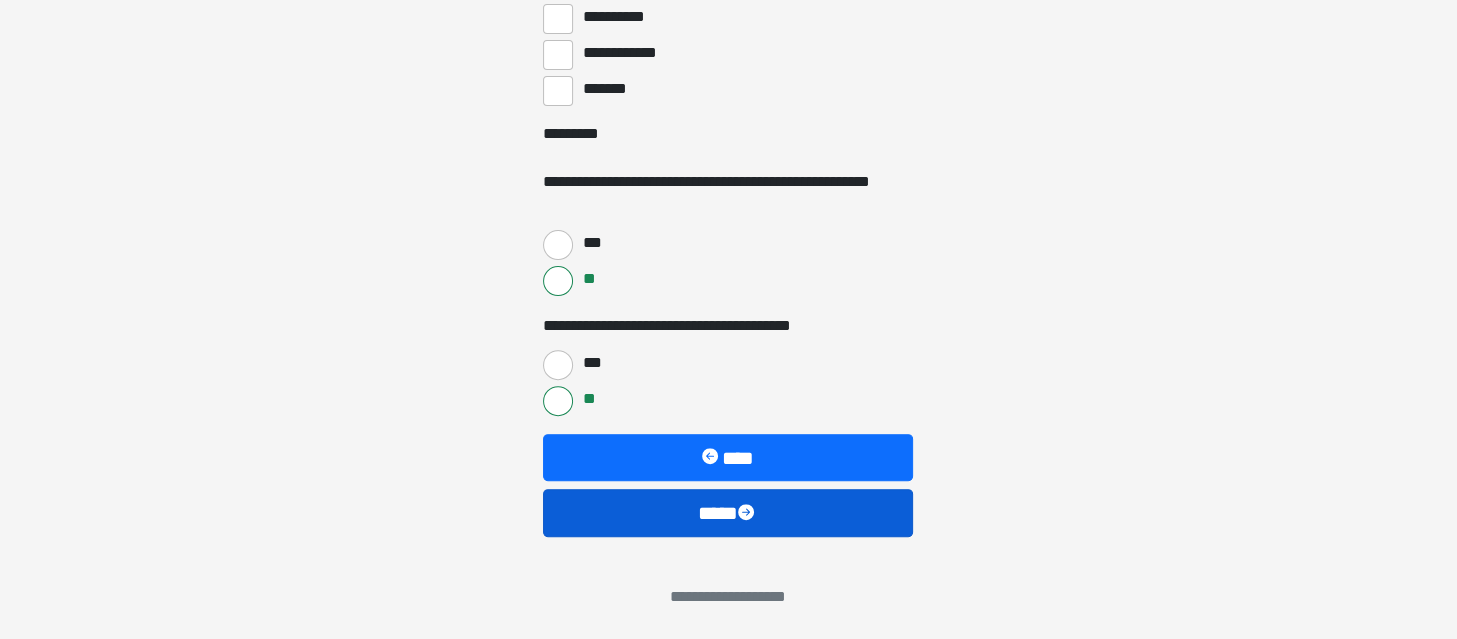 type on "**********" 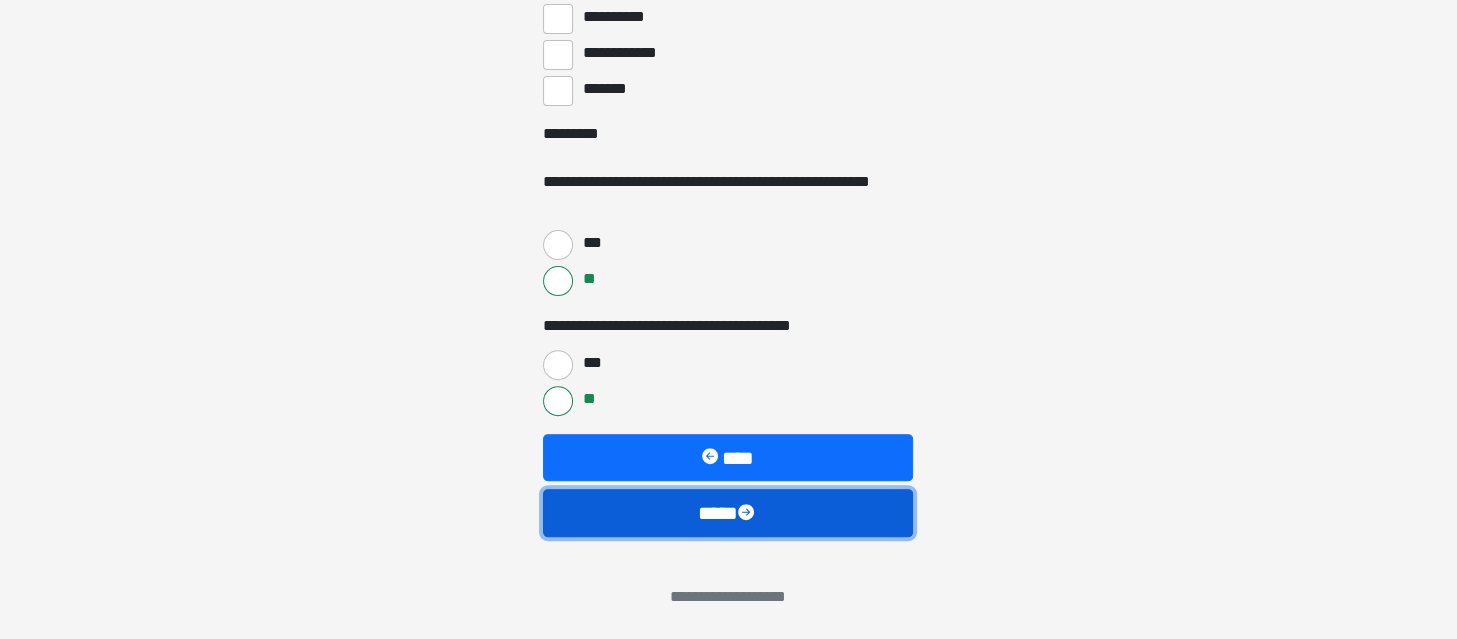 click on "****" at bounding box center (728, 513) 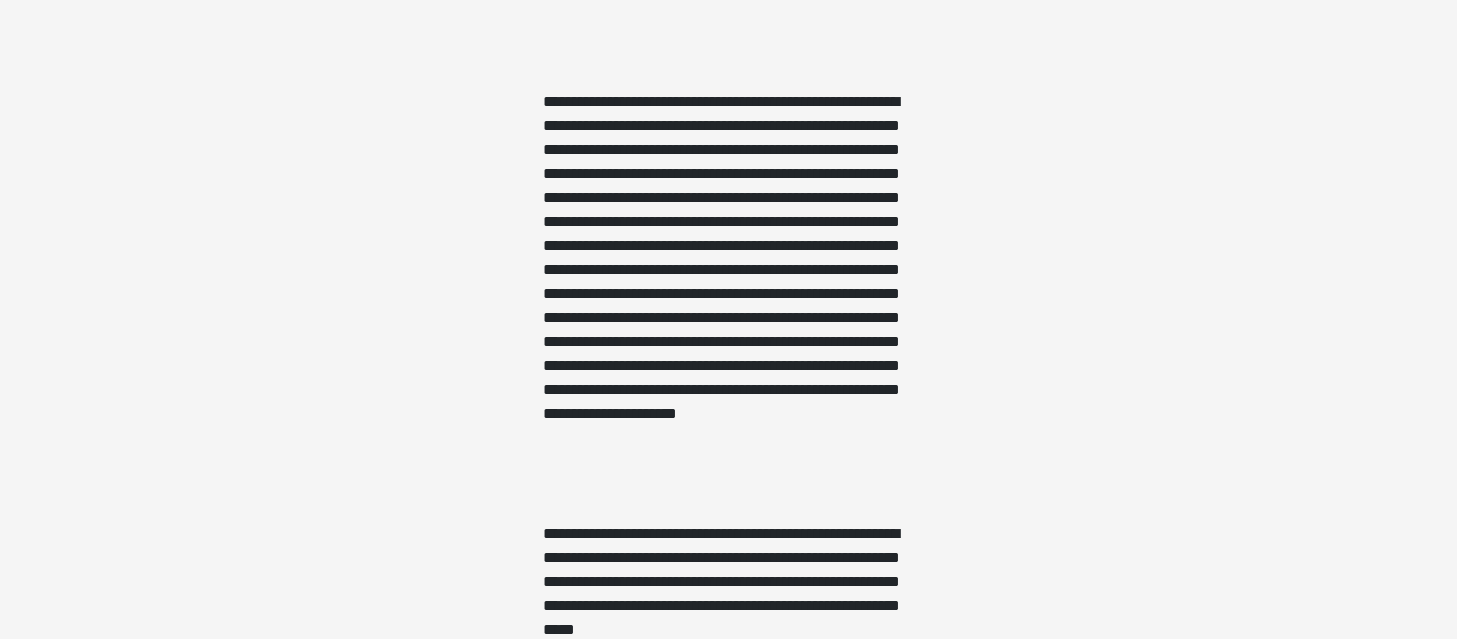 scroll, scrollTop: 2772, scrollLeft: 0, axis: vertical 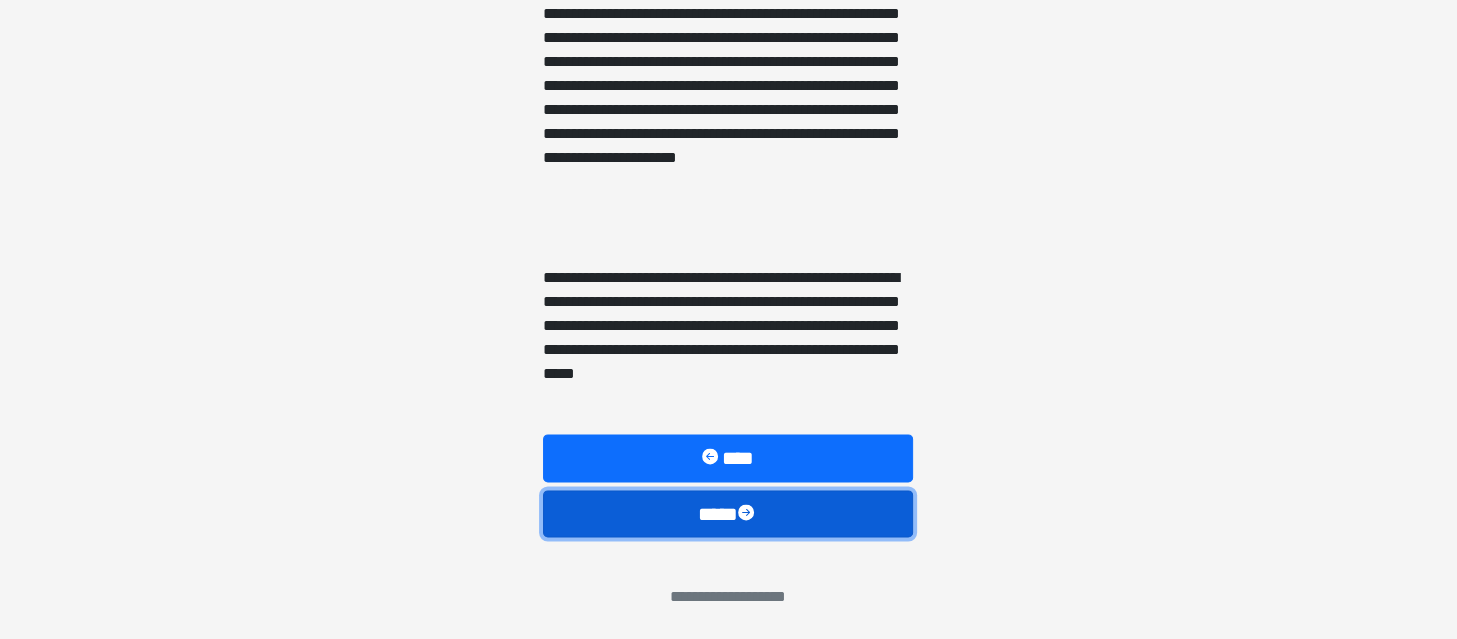 click on "****" at bounding box center [728, 514] 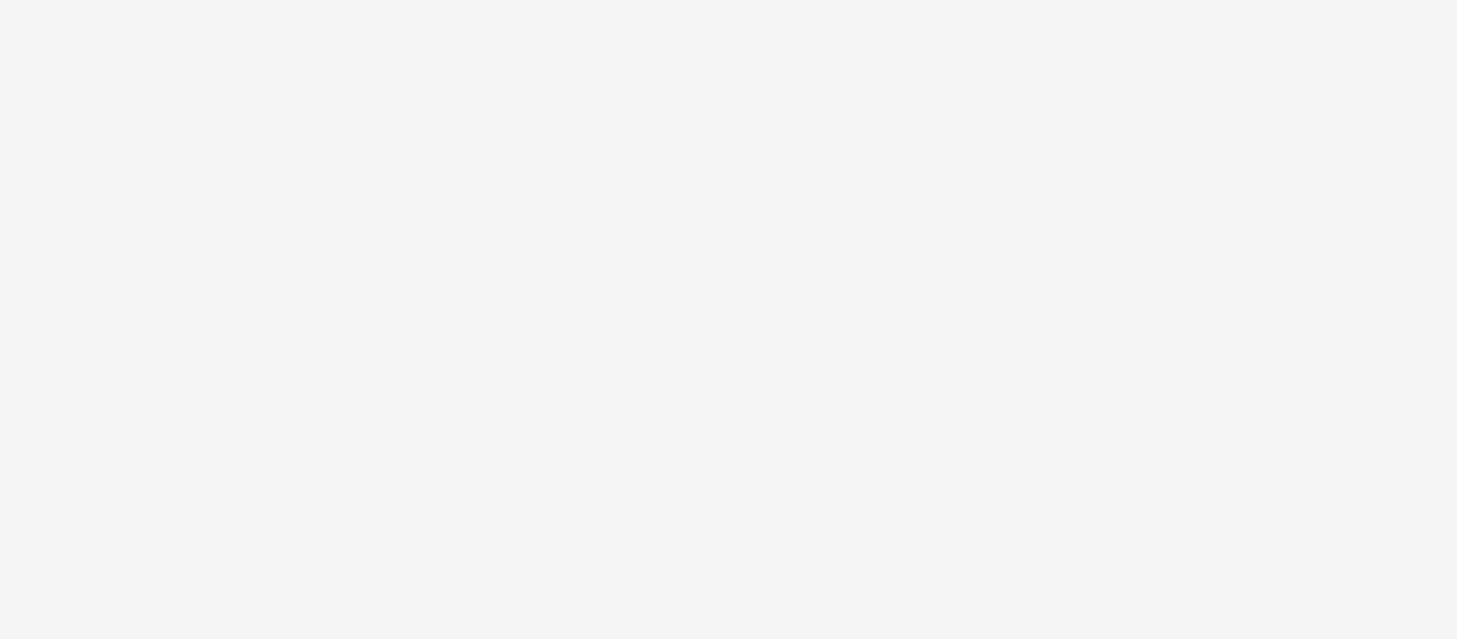 scroll, scrollTop: 202, scrollLeft: 0, axis: vertical 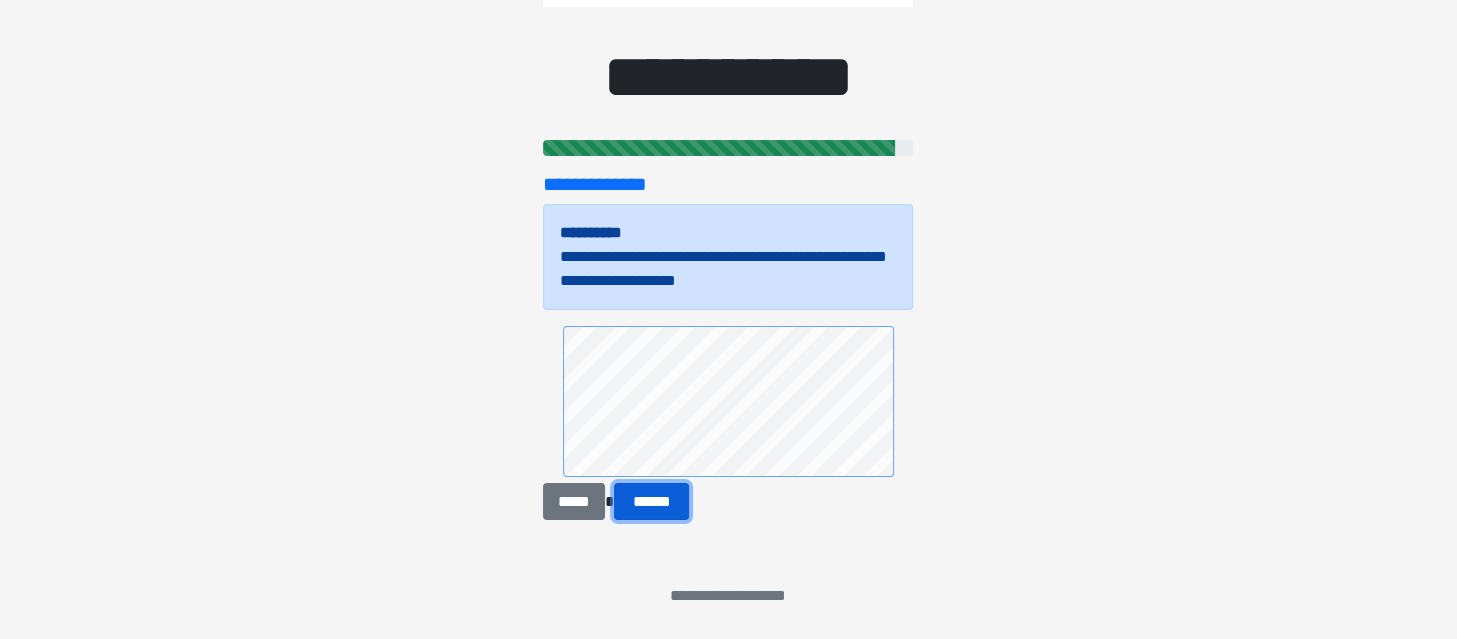 click on "******" at bounding box center [652, 502] 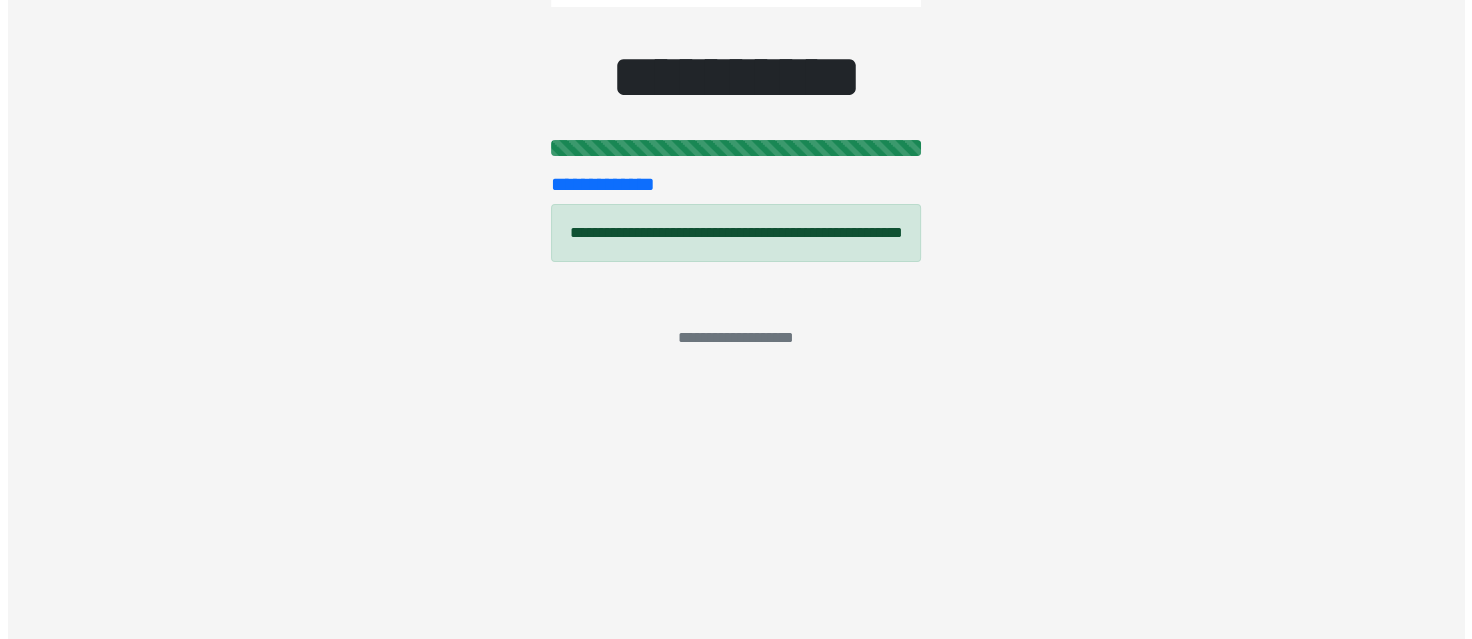 scroll, scrollTop: 0, scrollLeft: 0, axis: both 